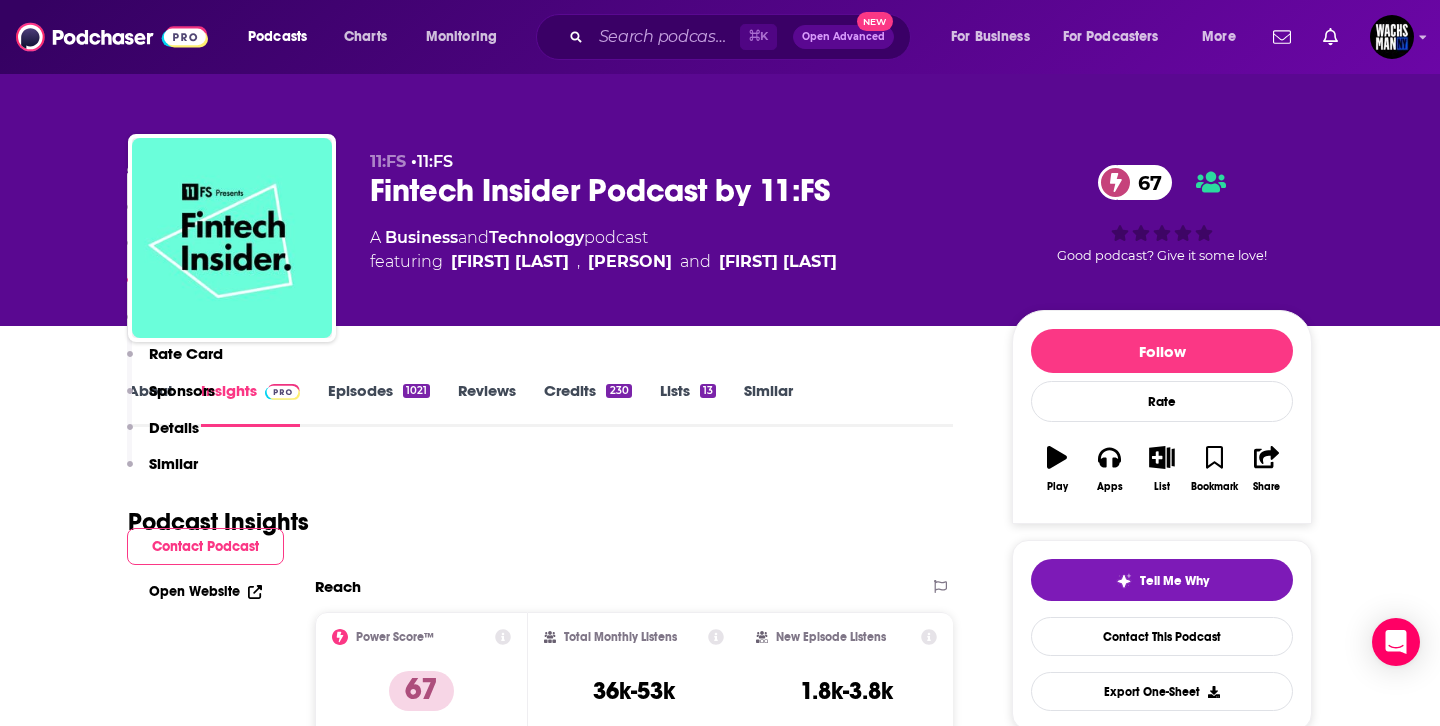 scroll, scrollTop: 1955, scrollLeft: 0, axis: vertical 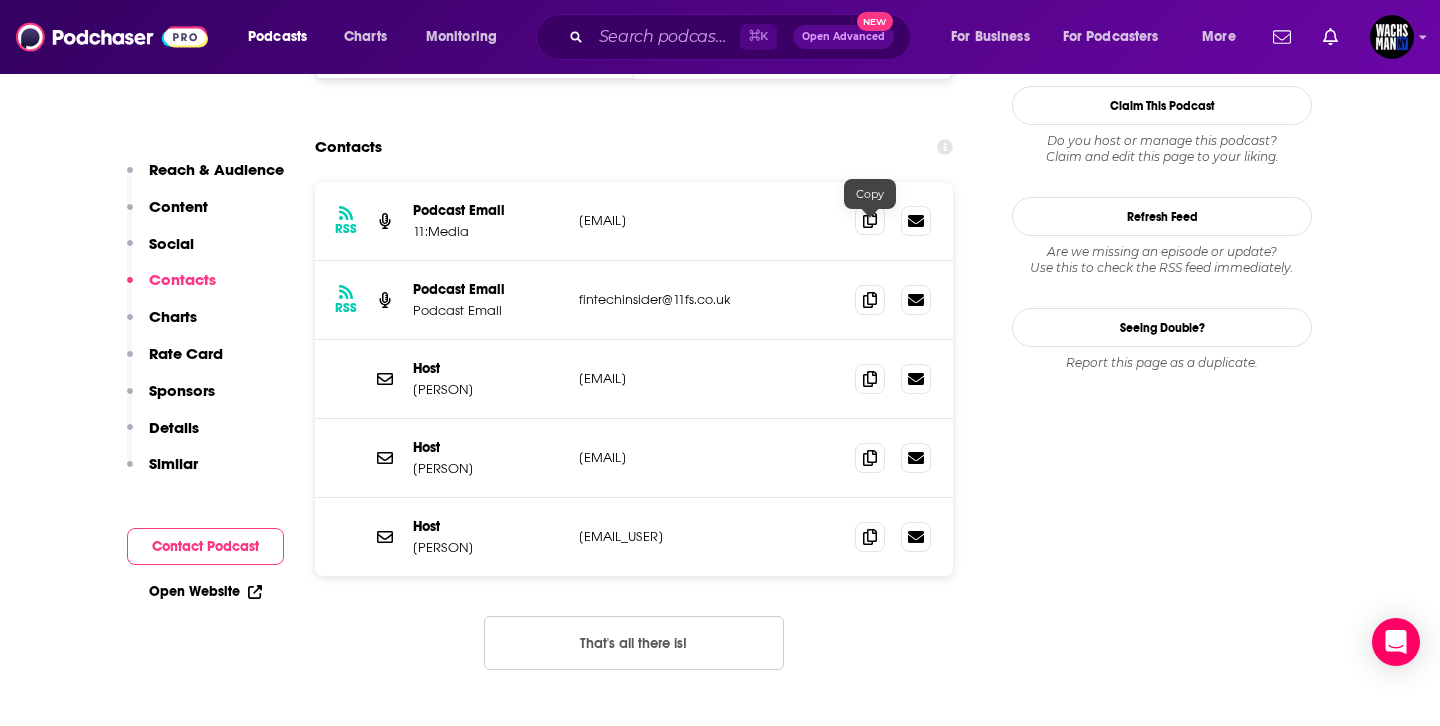 click at bounding box center [870, 220] 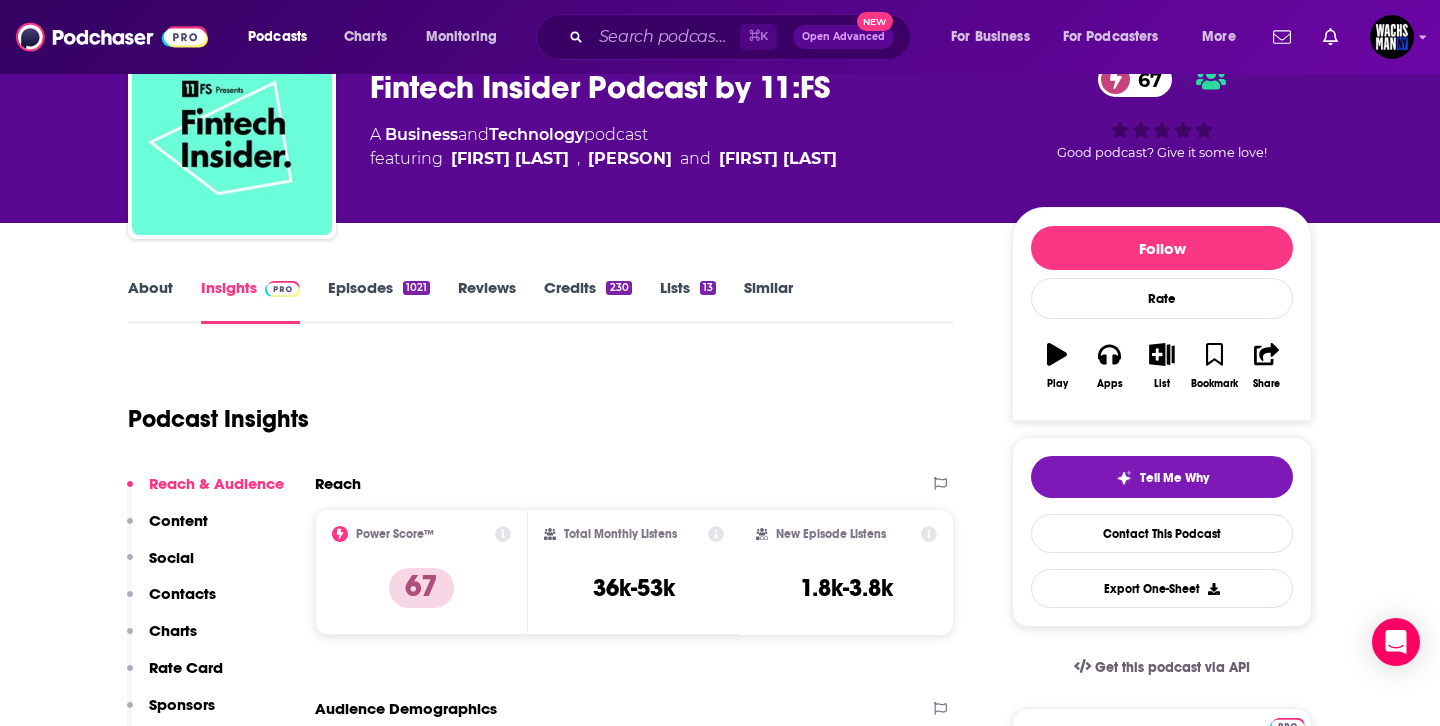 scroll, scrollTop: 312, scrollLeft: 0, axis: vertical 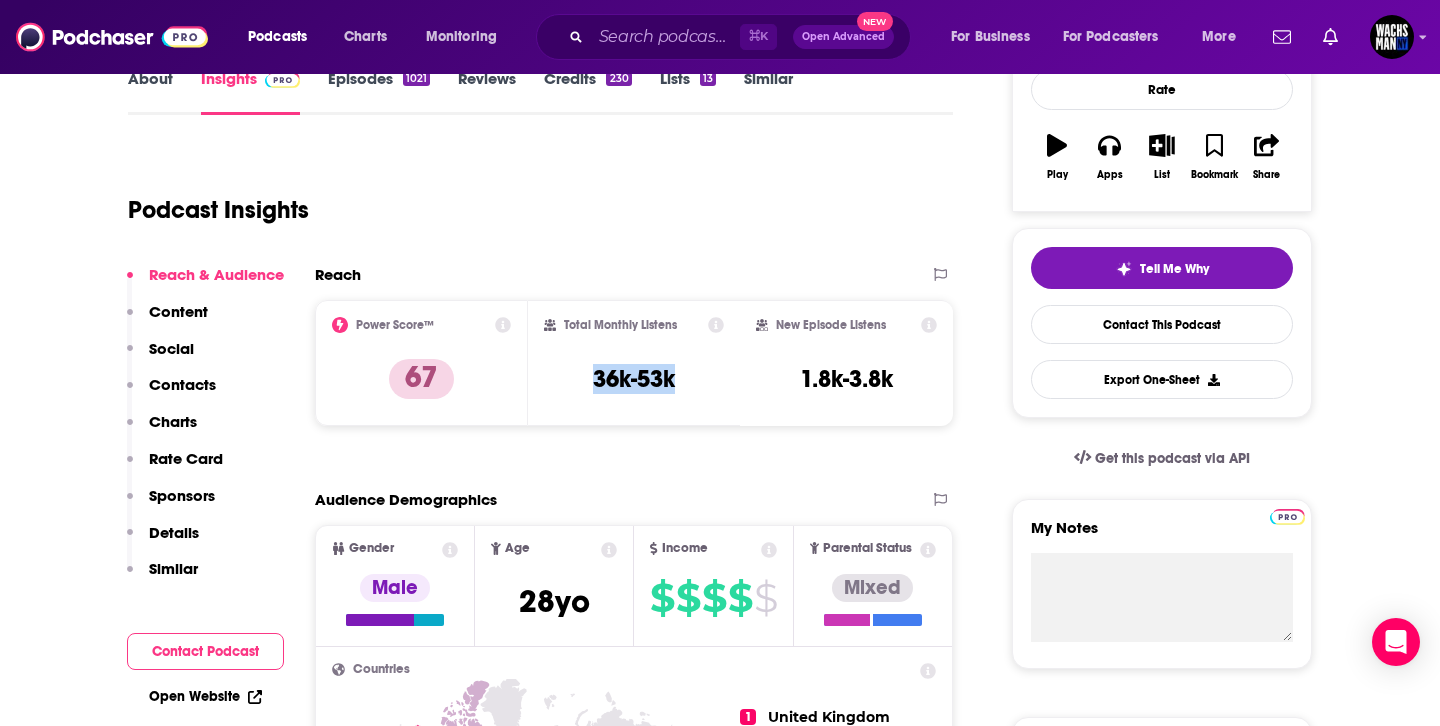 drag, startPoint x: 690, startPoint y: 394, endPoint x: 589, endPoint y: 388, distance: 101.17806 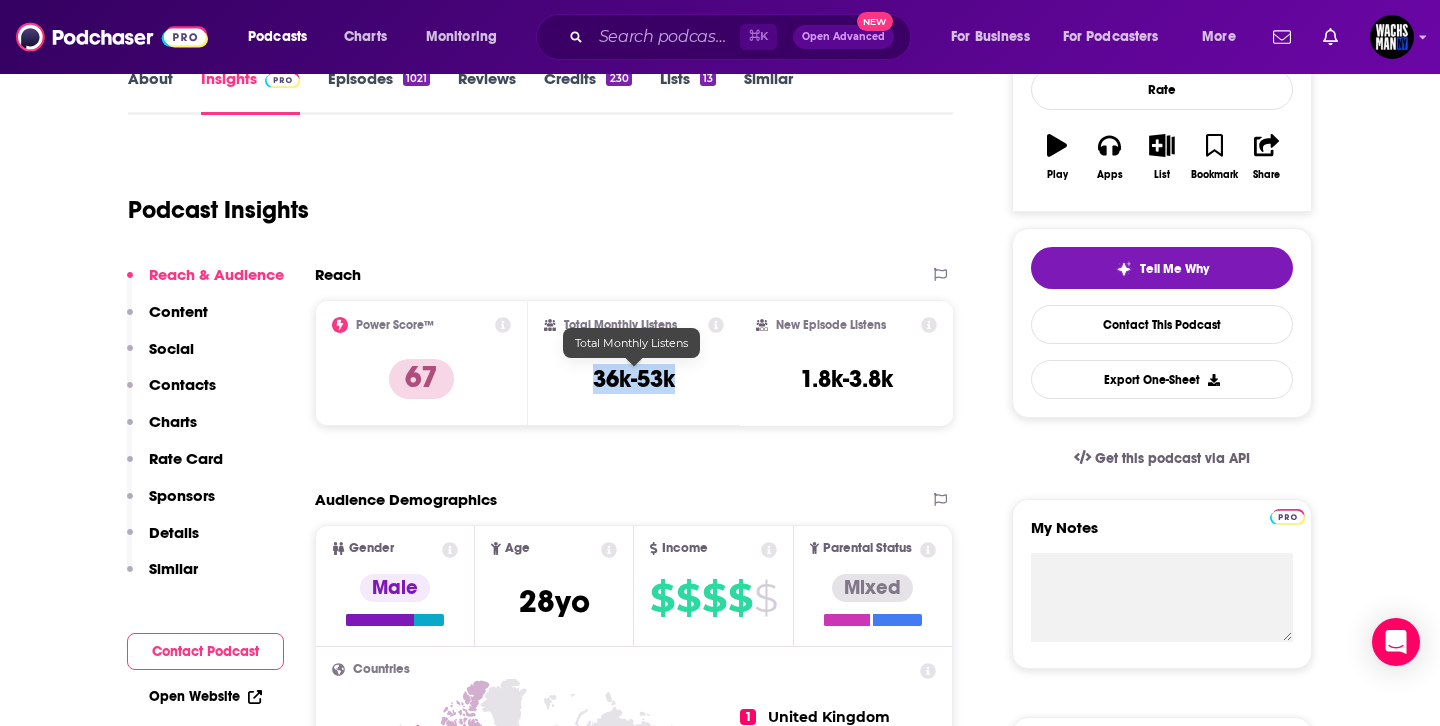 copy on "36k-53k" 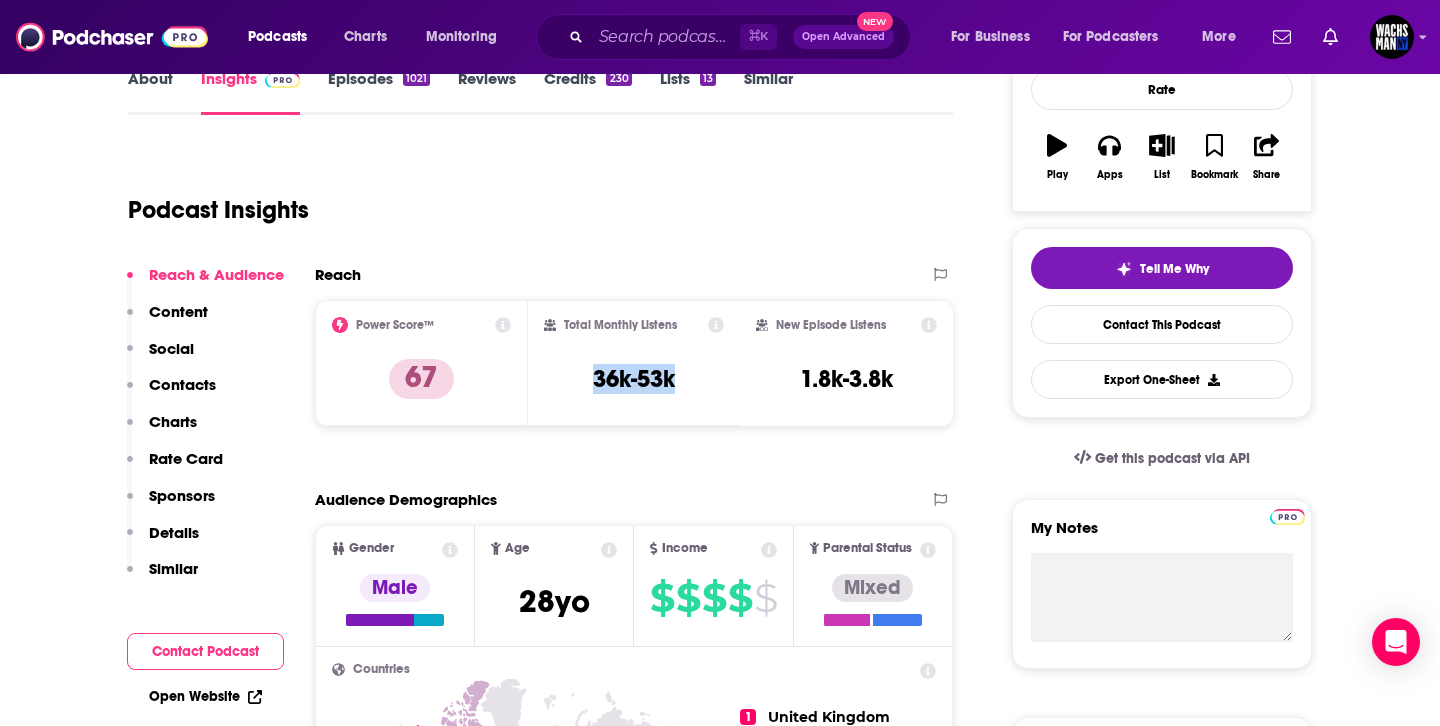 scroll, scrollTop: 0, scrollLeft: 0, axis: both 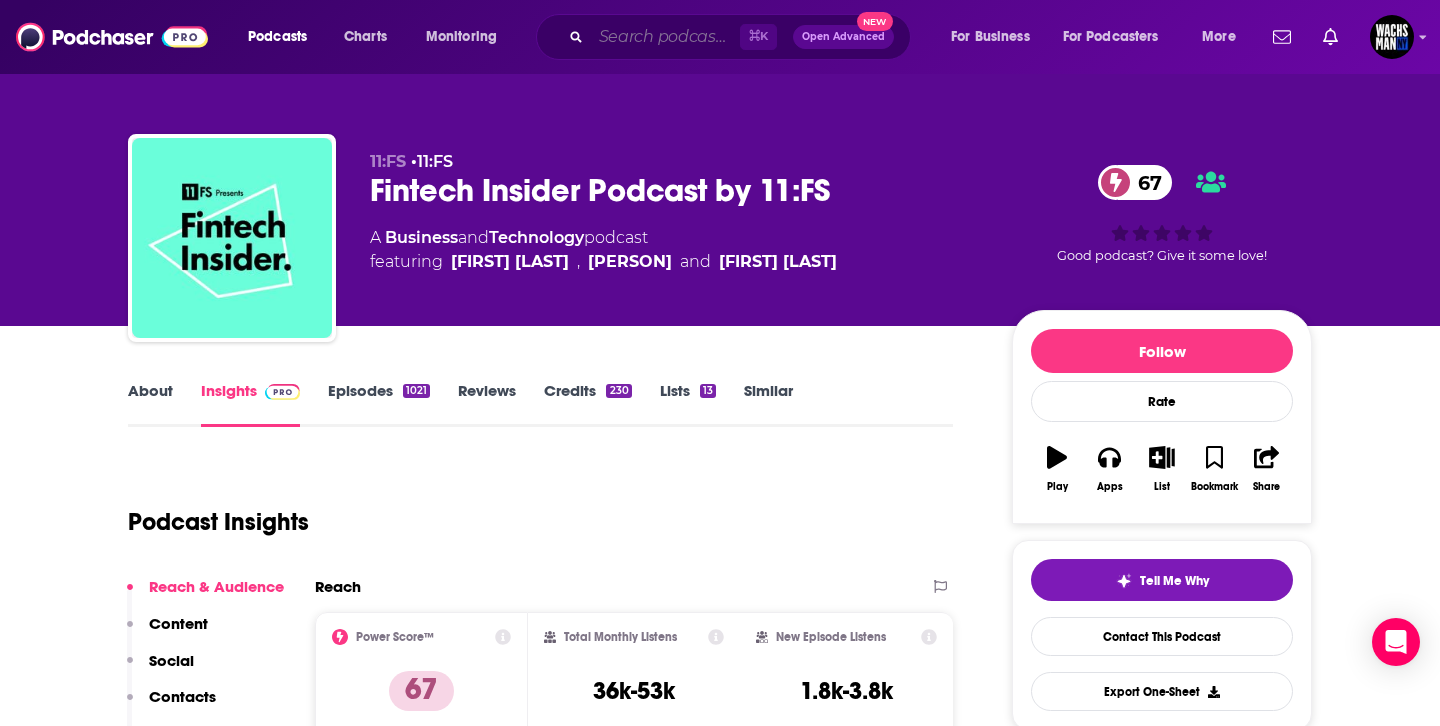 click at bounding box center [665, 37] 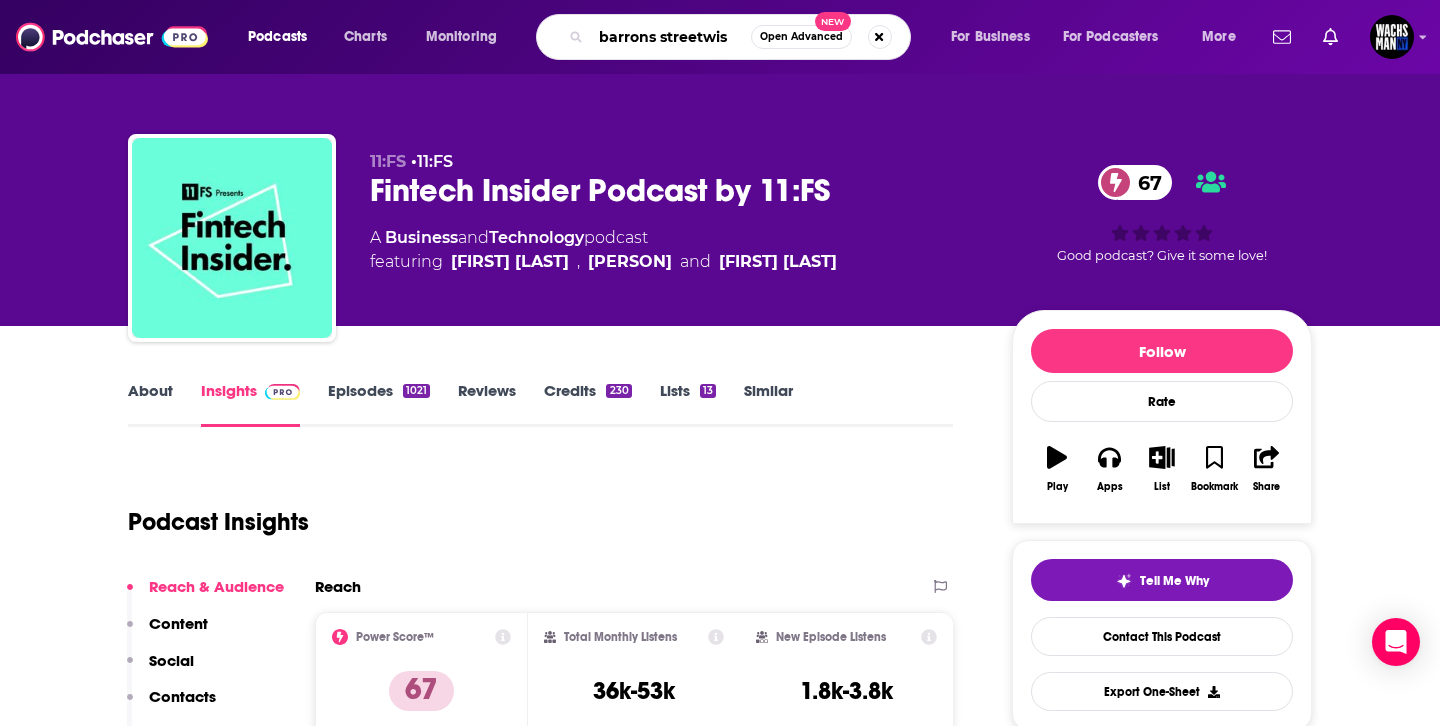 type on "barrons streetwise" 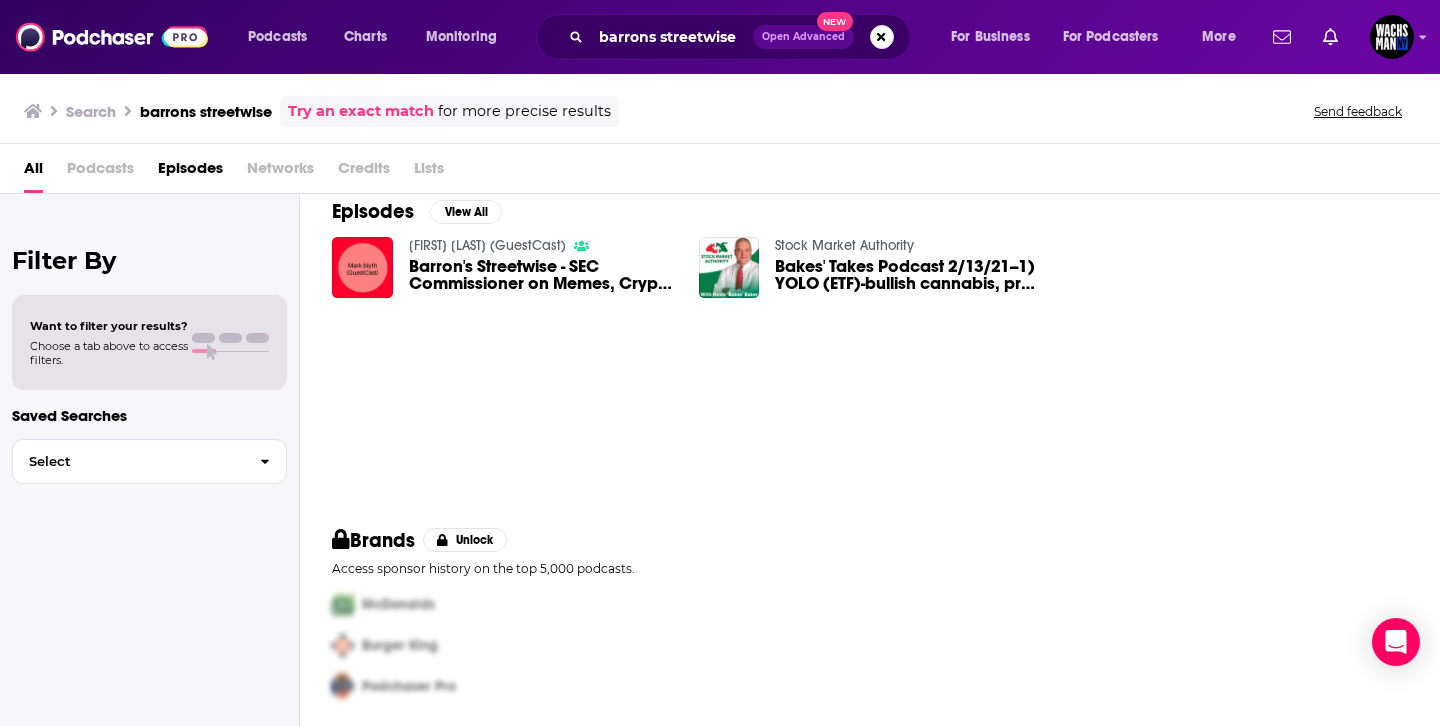 scroll, scrollTop: 0, scrollLeft: 0, axis: both 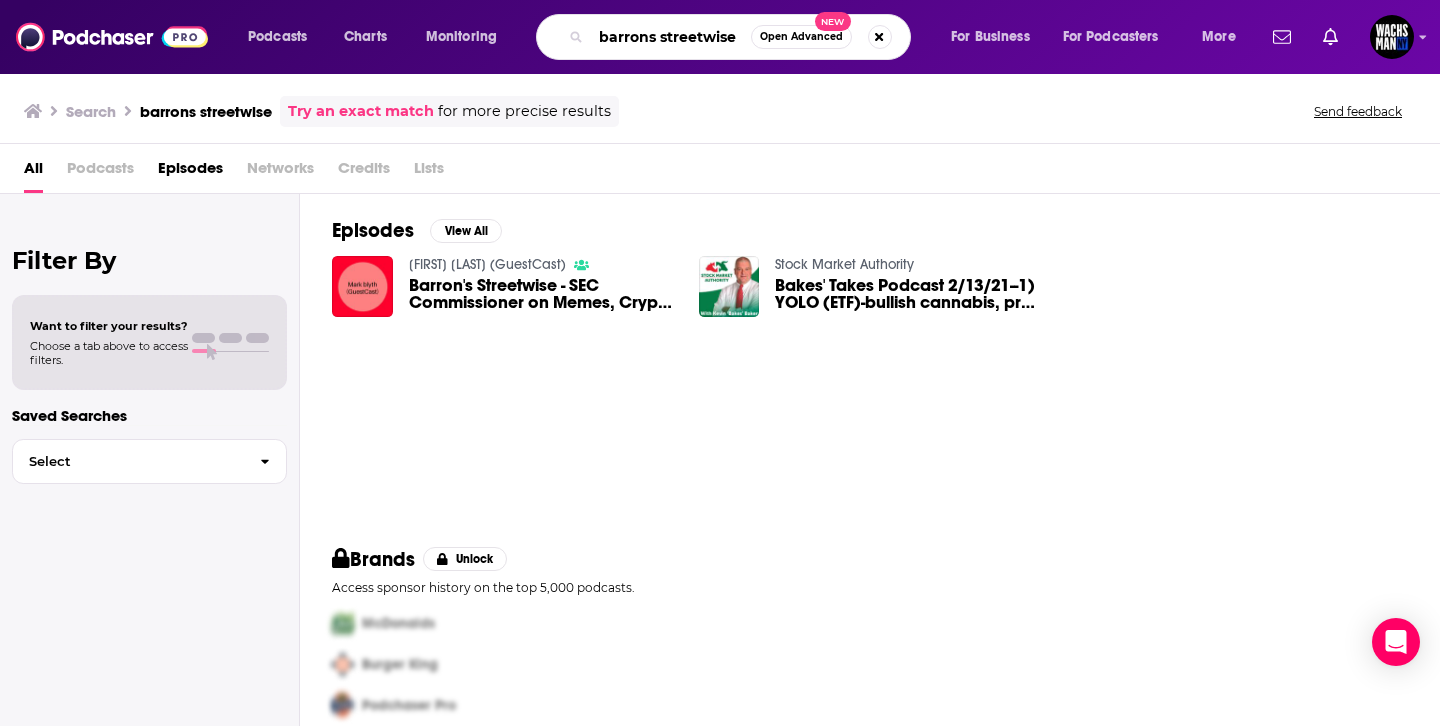 click on "barrons streetwise" at bounding box center [671, 37] 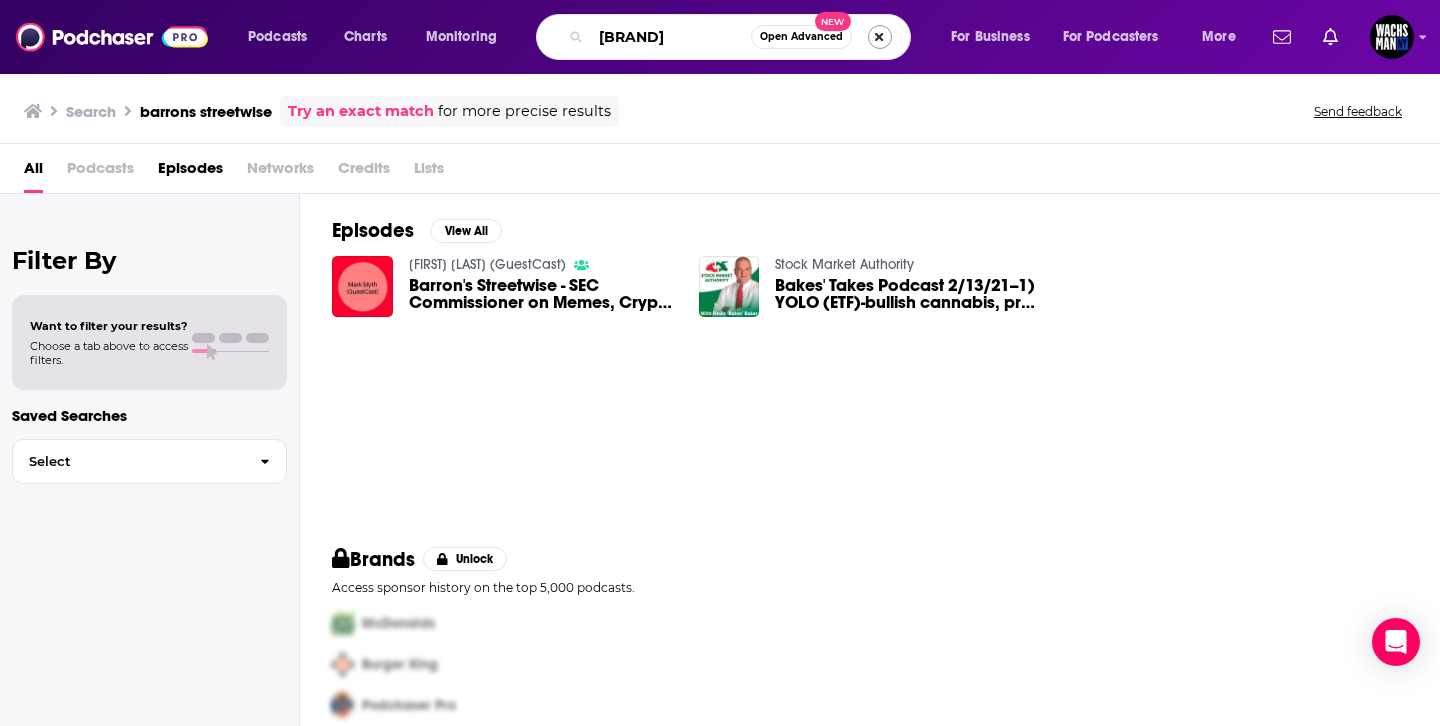 type on "[BRAND]" 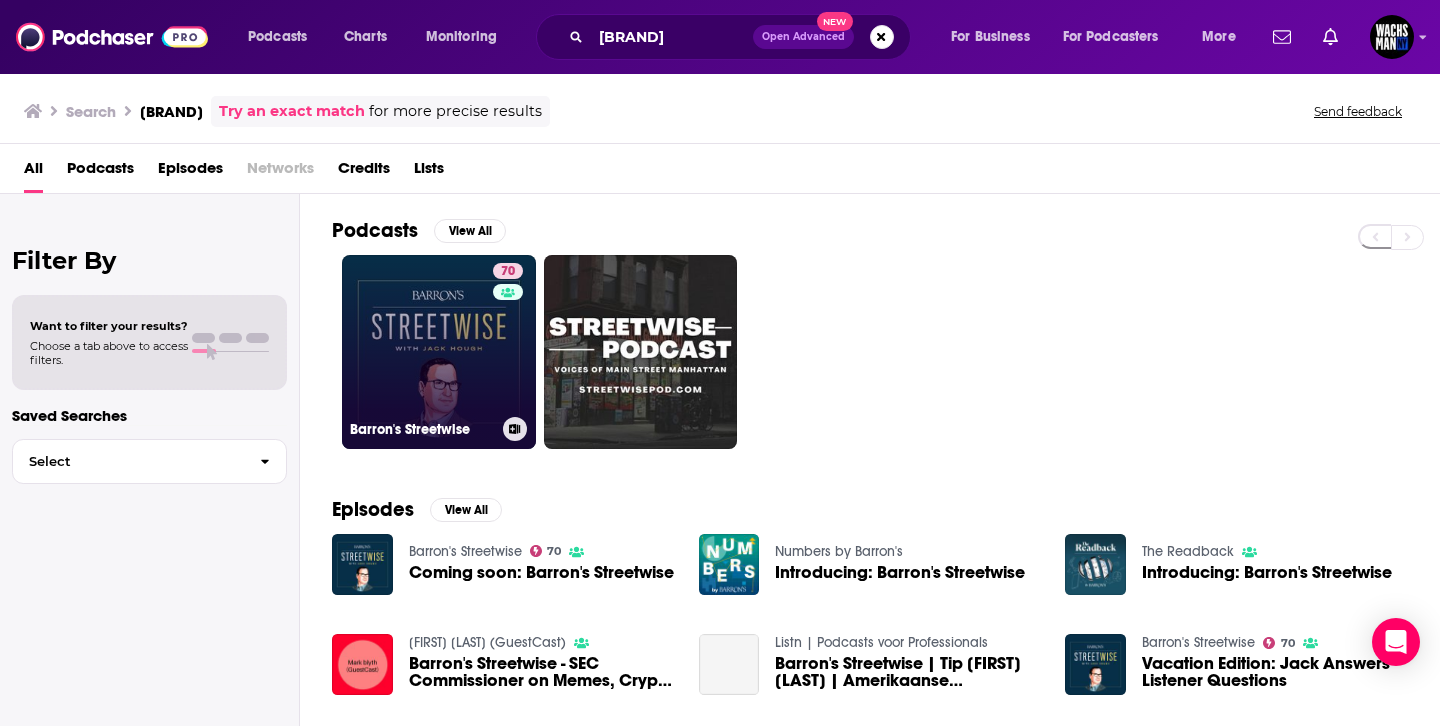 click on "70 Barron's Streetwise" at bounding box center (439, 352) 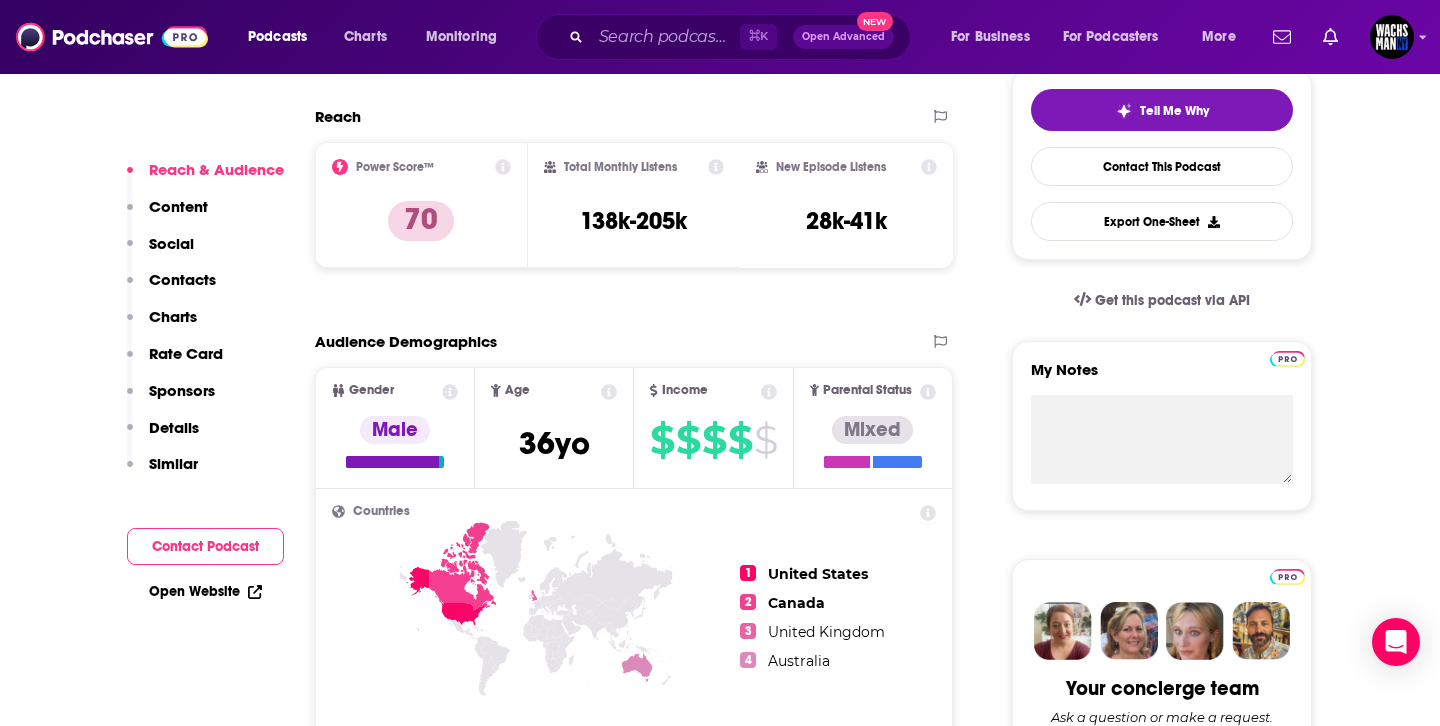 scroll, scrollTop: 471, scrollLeft: 0, axis: vertical 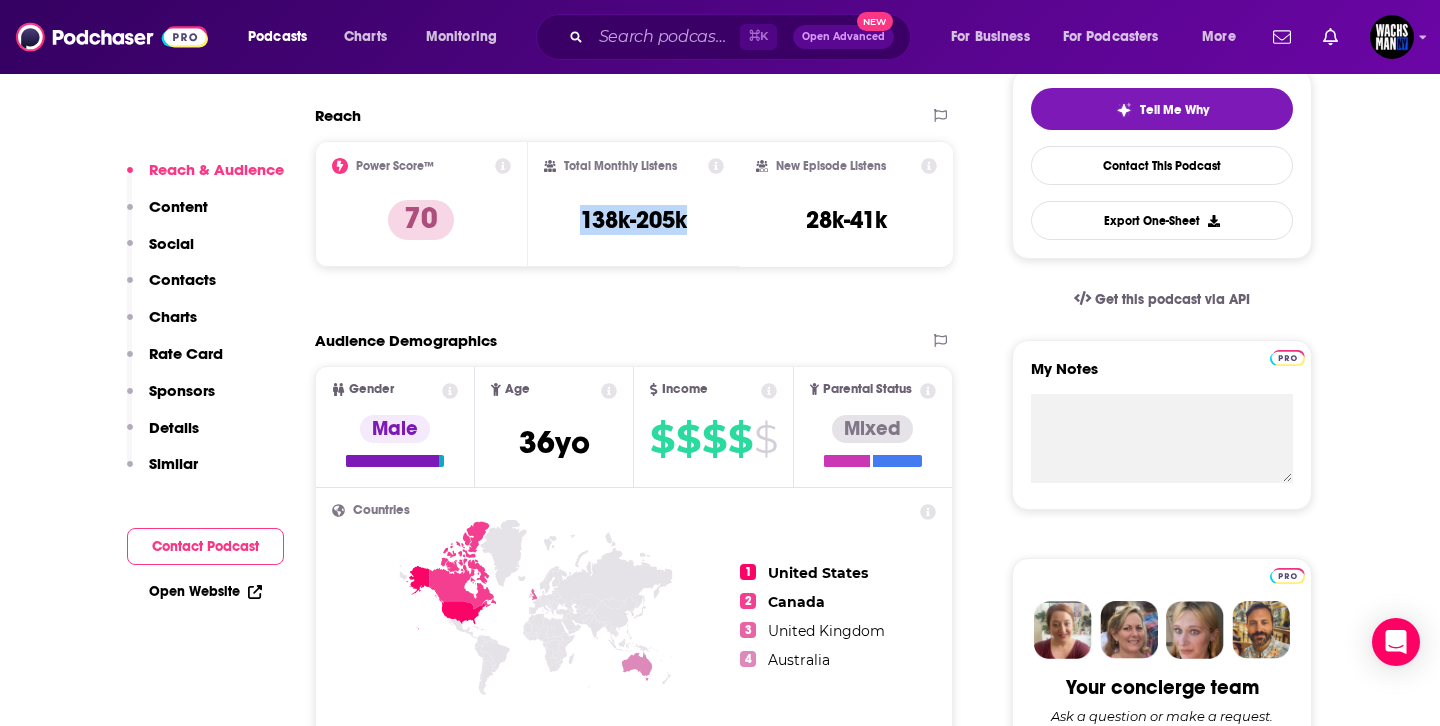 drag, startPoint x: 688, startPoint y: 219, endPoint x: 566, endPoint y: 217, distance: 122.016396 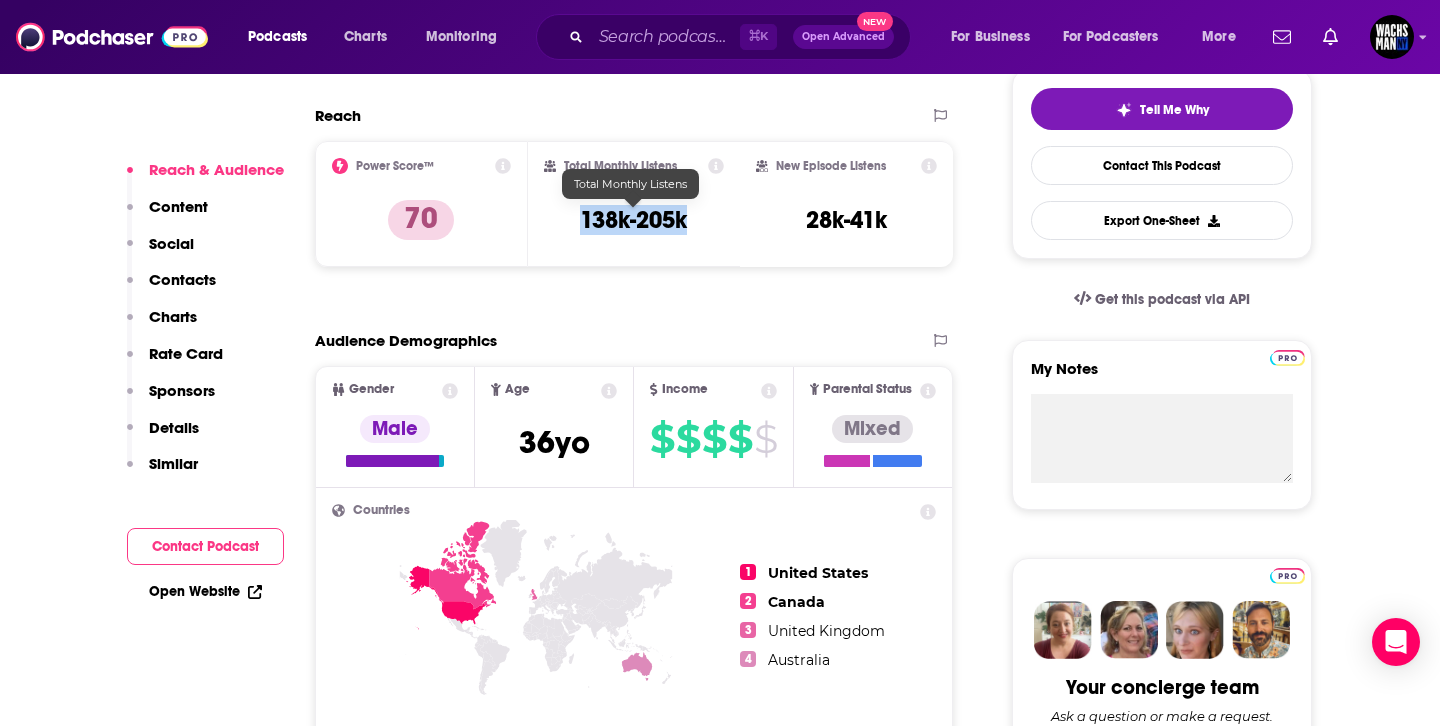 copy on "138k-205k" 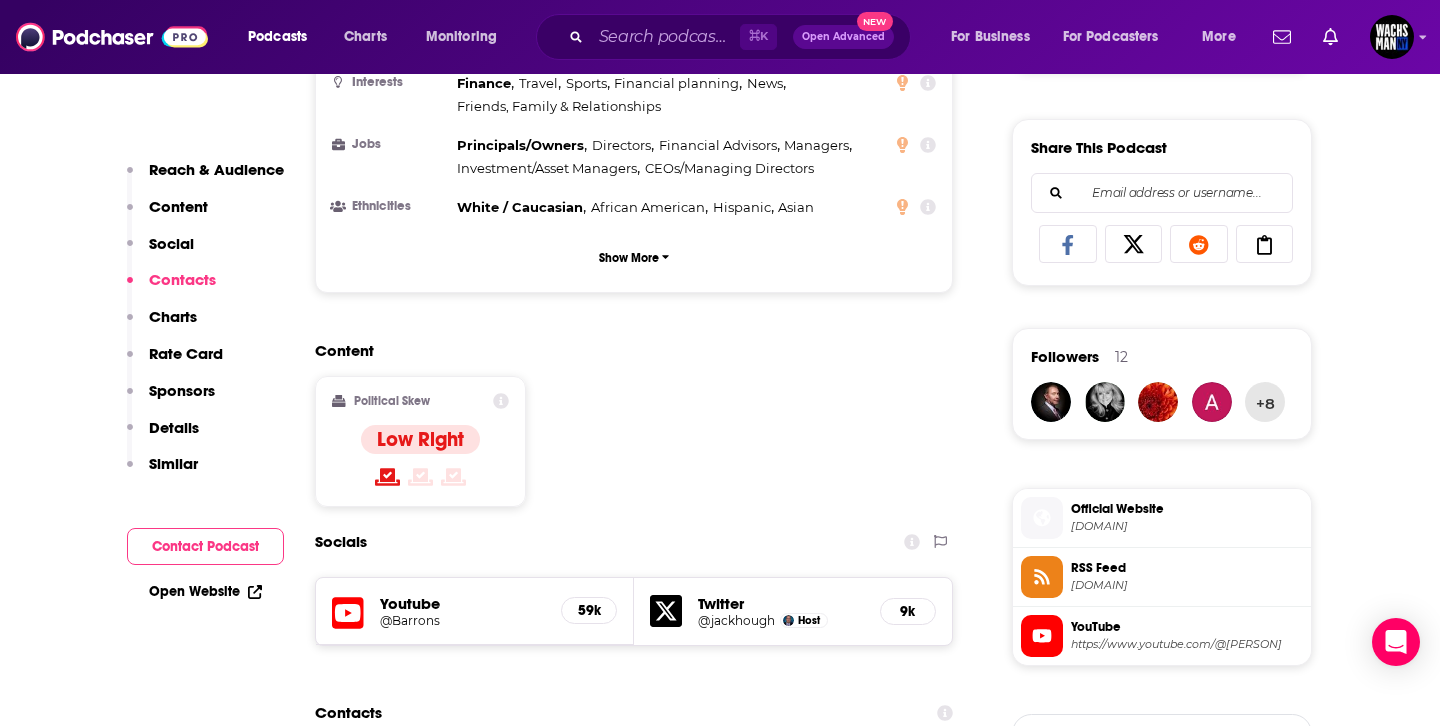 scroll, scrollTop: 1801, scrollLeft: 0, axis: vertical 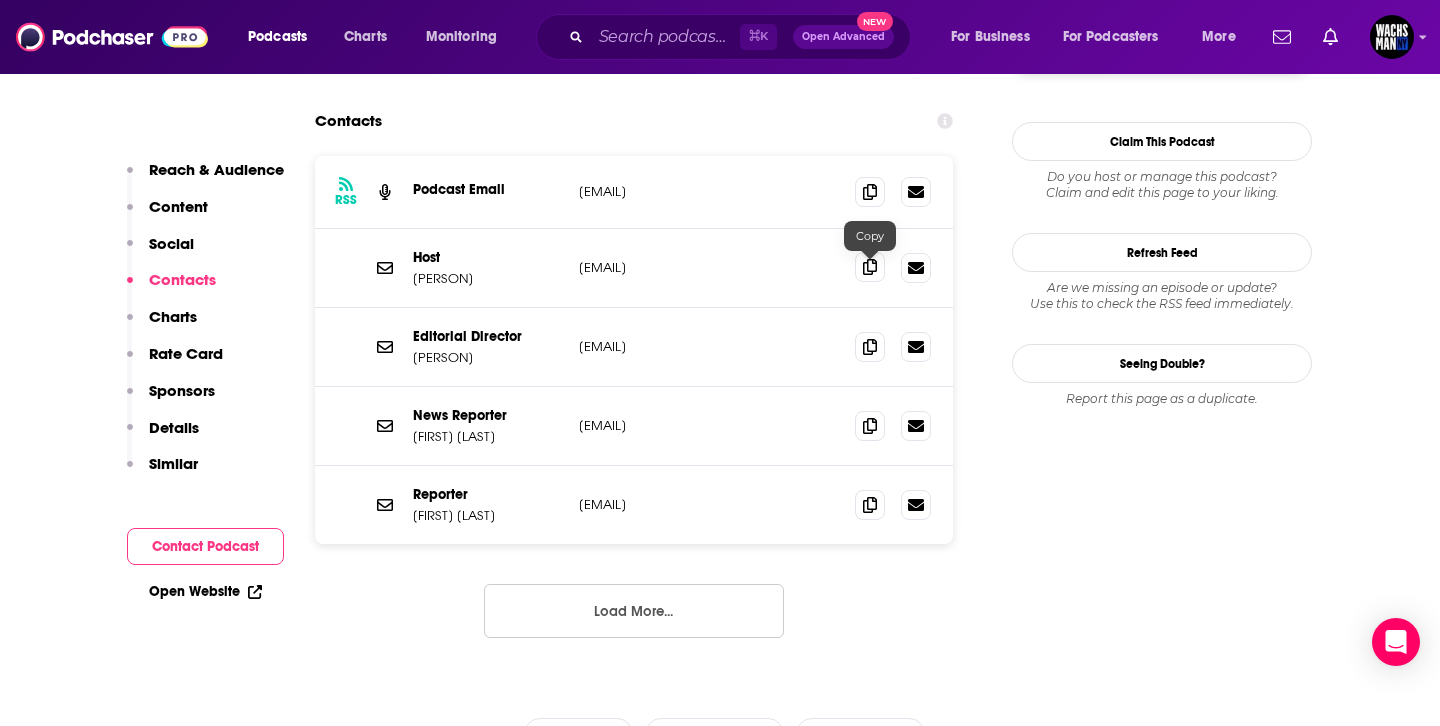 click at bounding box center [870, 267] 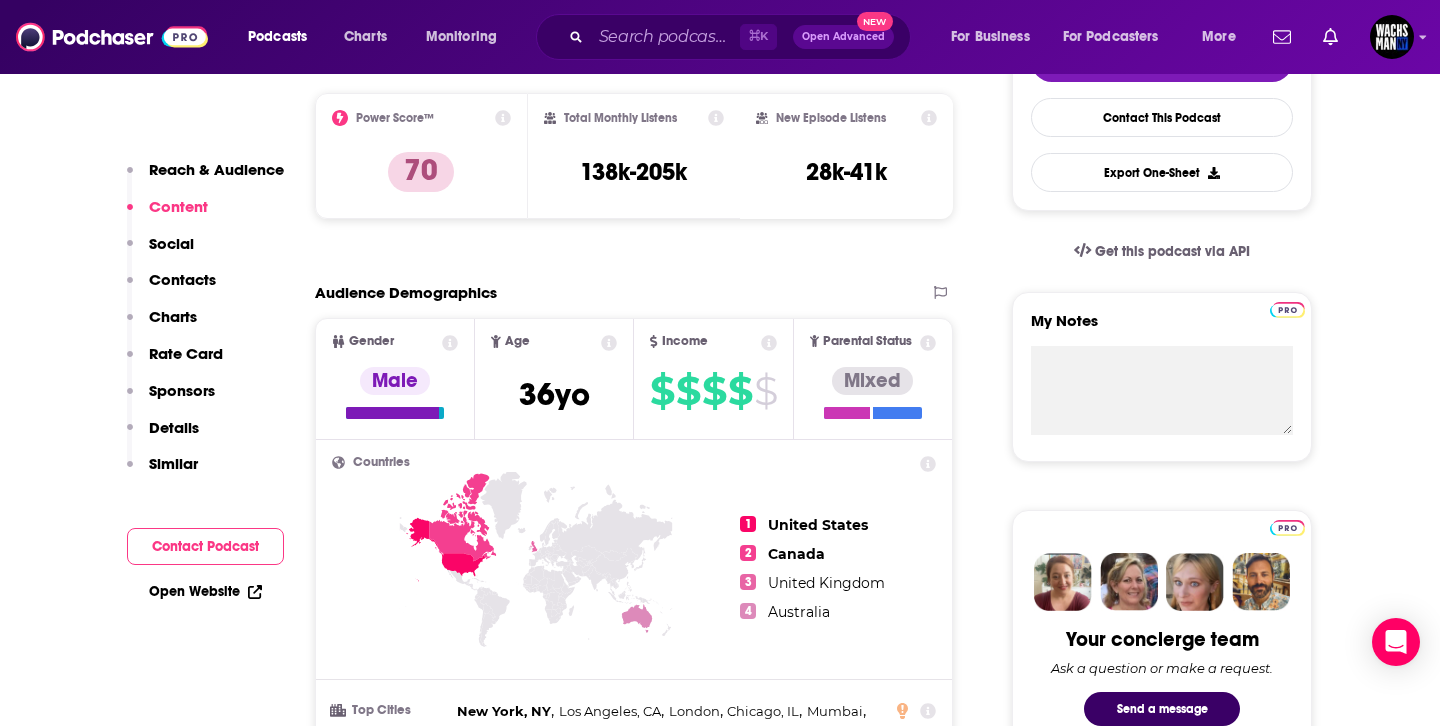 scroll, scrollTop: 0, scrollLeft: 0, axis: both 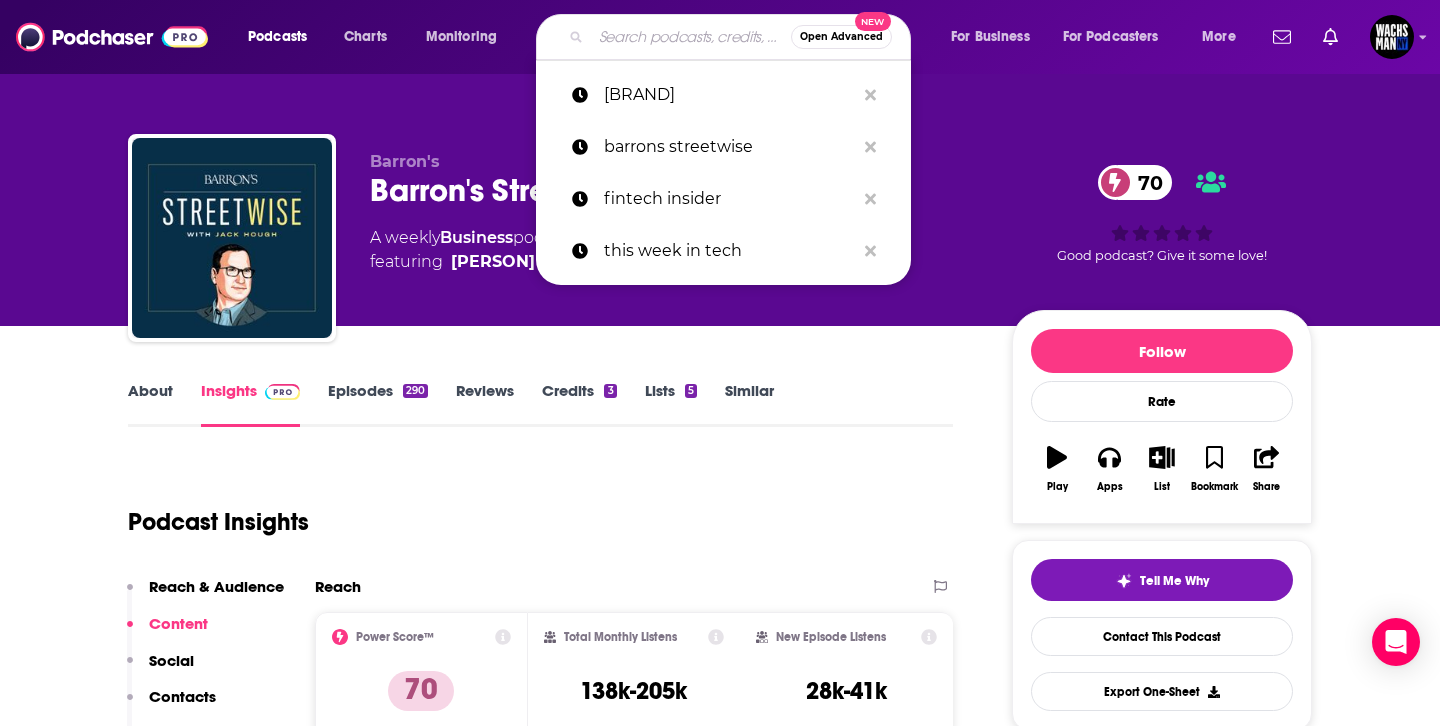 click at bounding box center (691, 37) 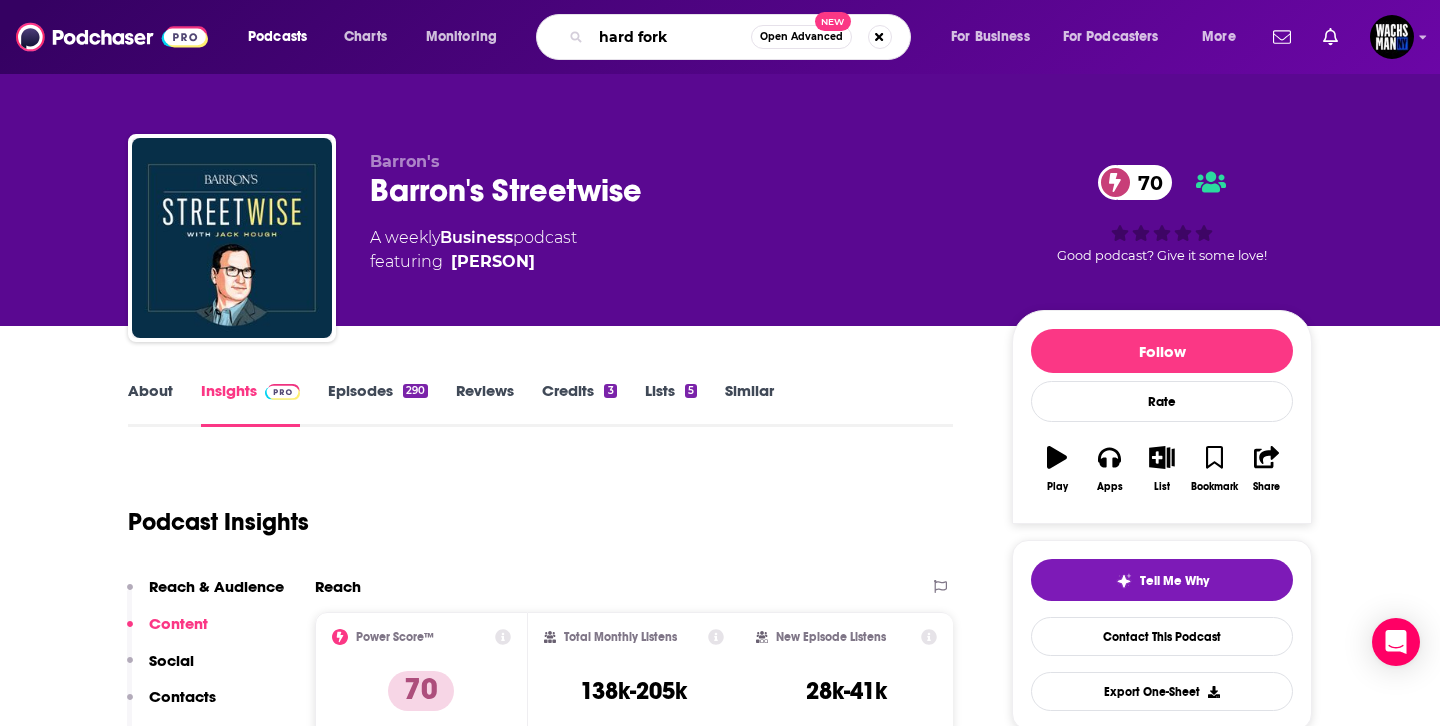 type on "hard fork" 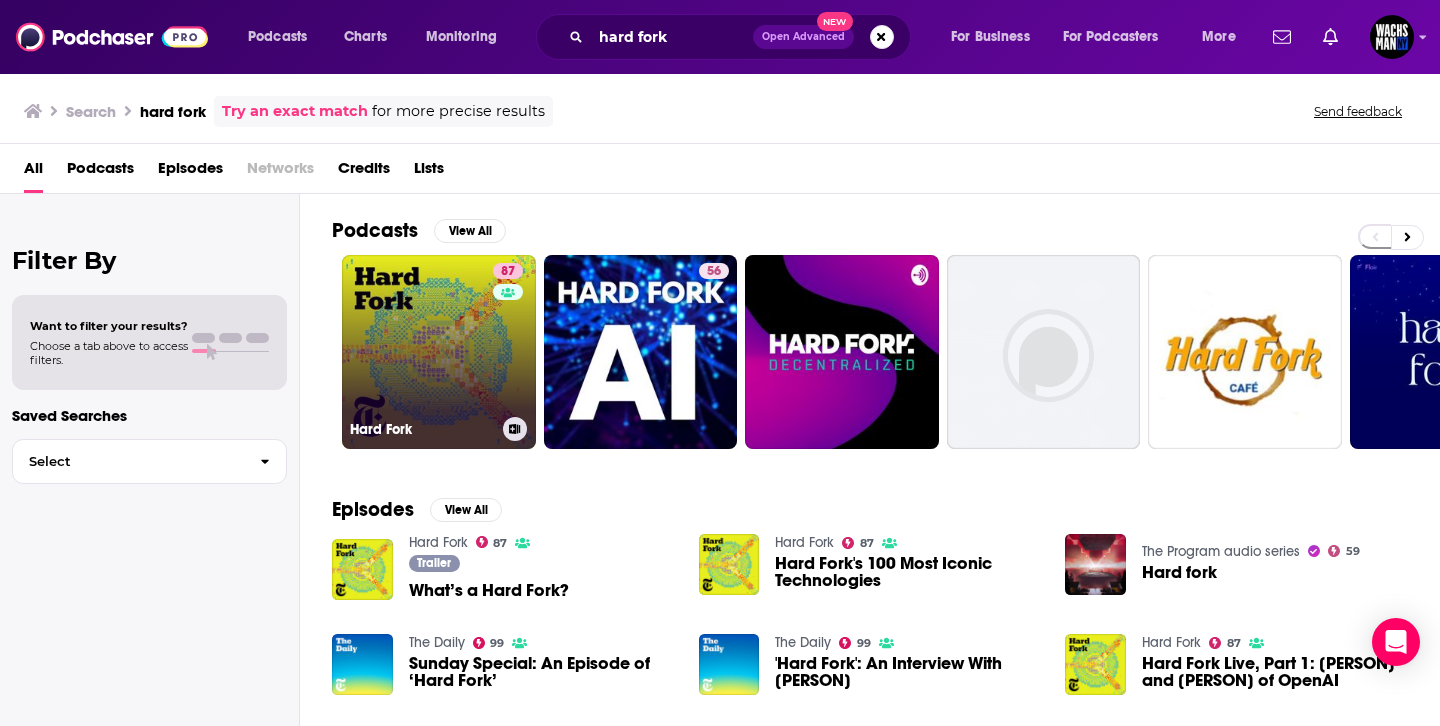 click on "[NUMBER] Hard Fork" at bounding box center [439, 352] 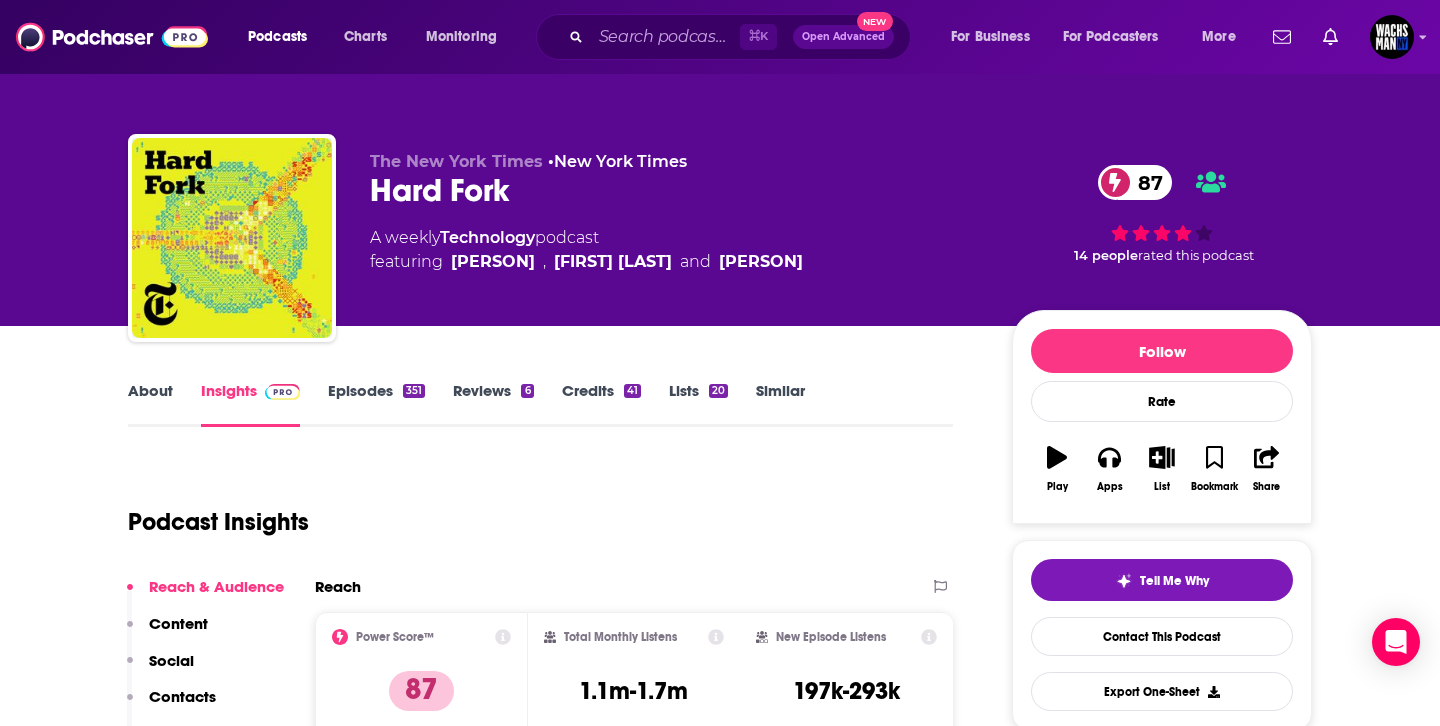 drag, startPoint x: 885, startPoint y: 273, endPoint x: 449, endPoint y: 264, distance: 436.09286 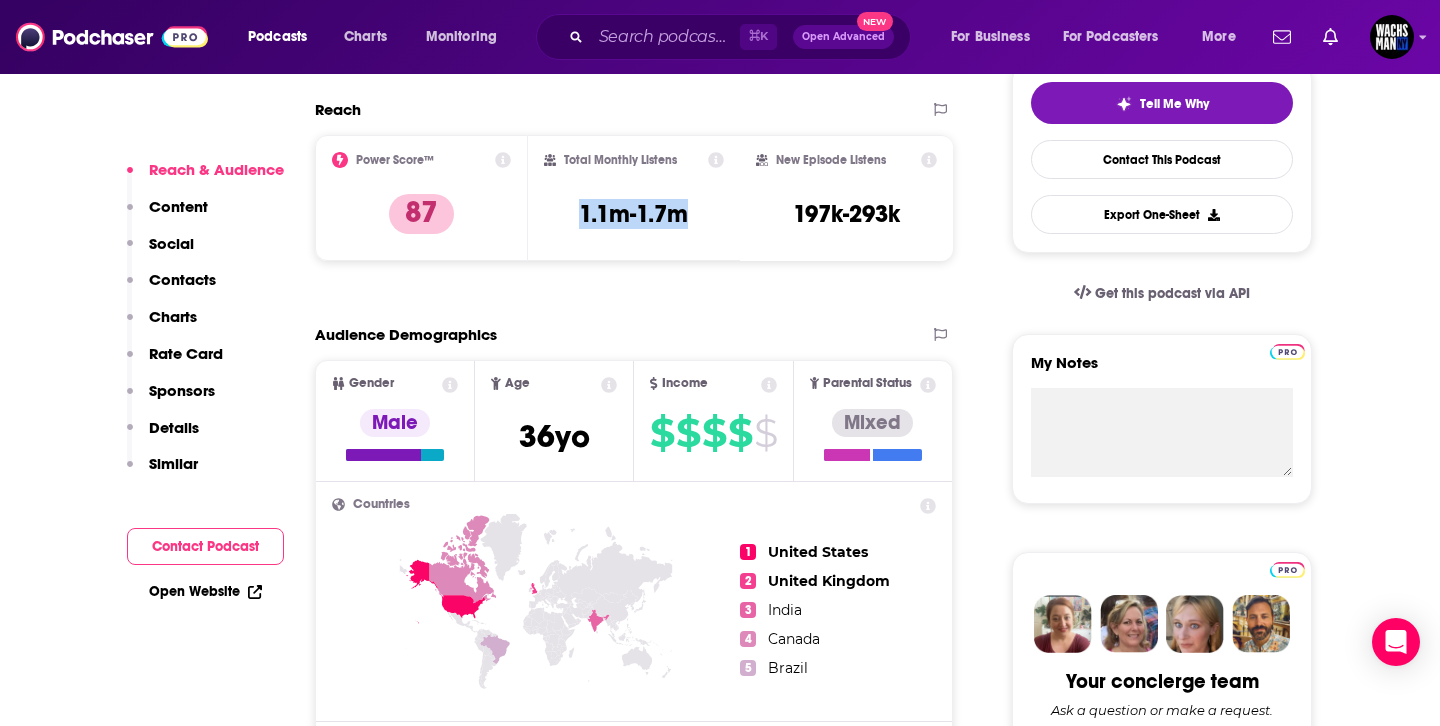 drag, startPoint x: 701, startPoint y: 214, endPoint x: 568, endPoint y: 214, distance: 133 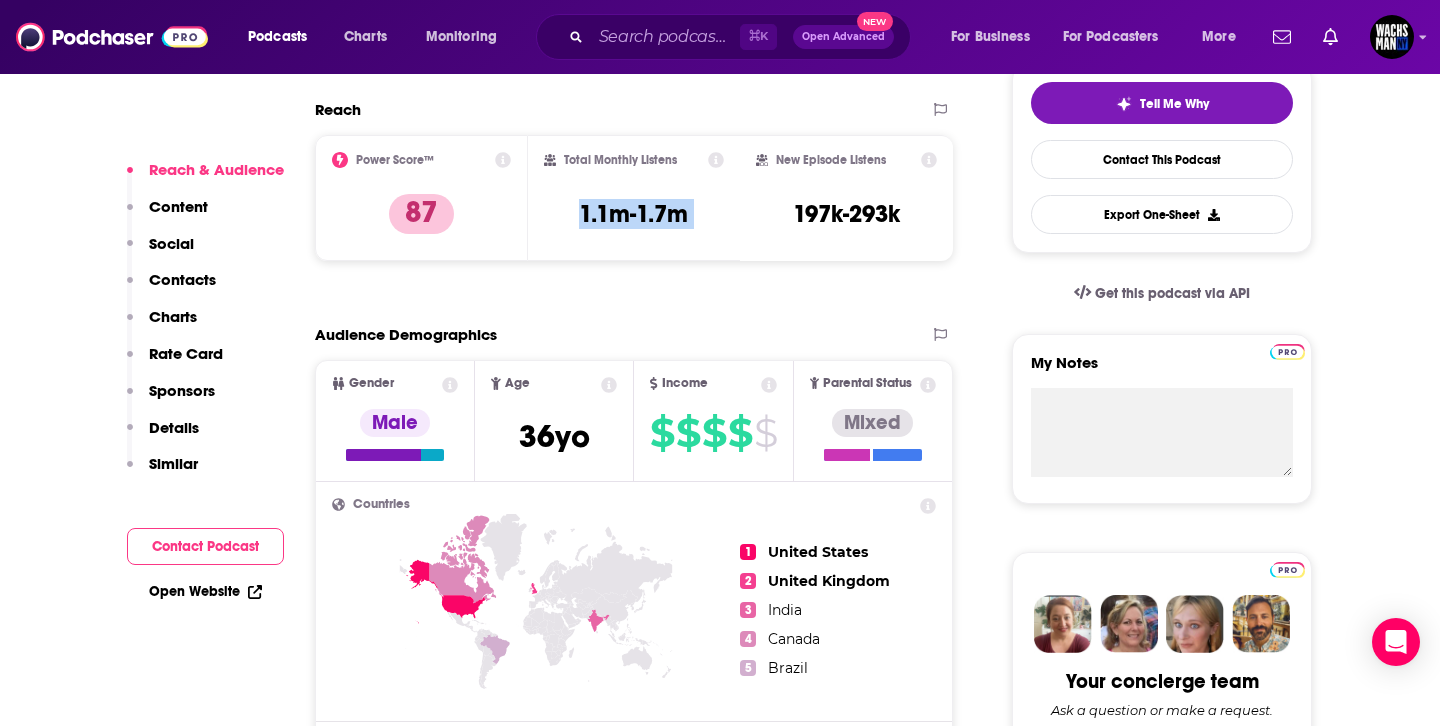 drag, startPoint x: 568, startPoint y: 214, endPoint x: 713, endPoint y: 215, distance: 145.00345 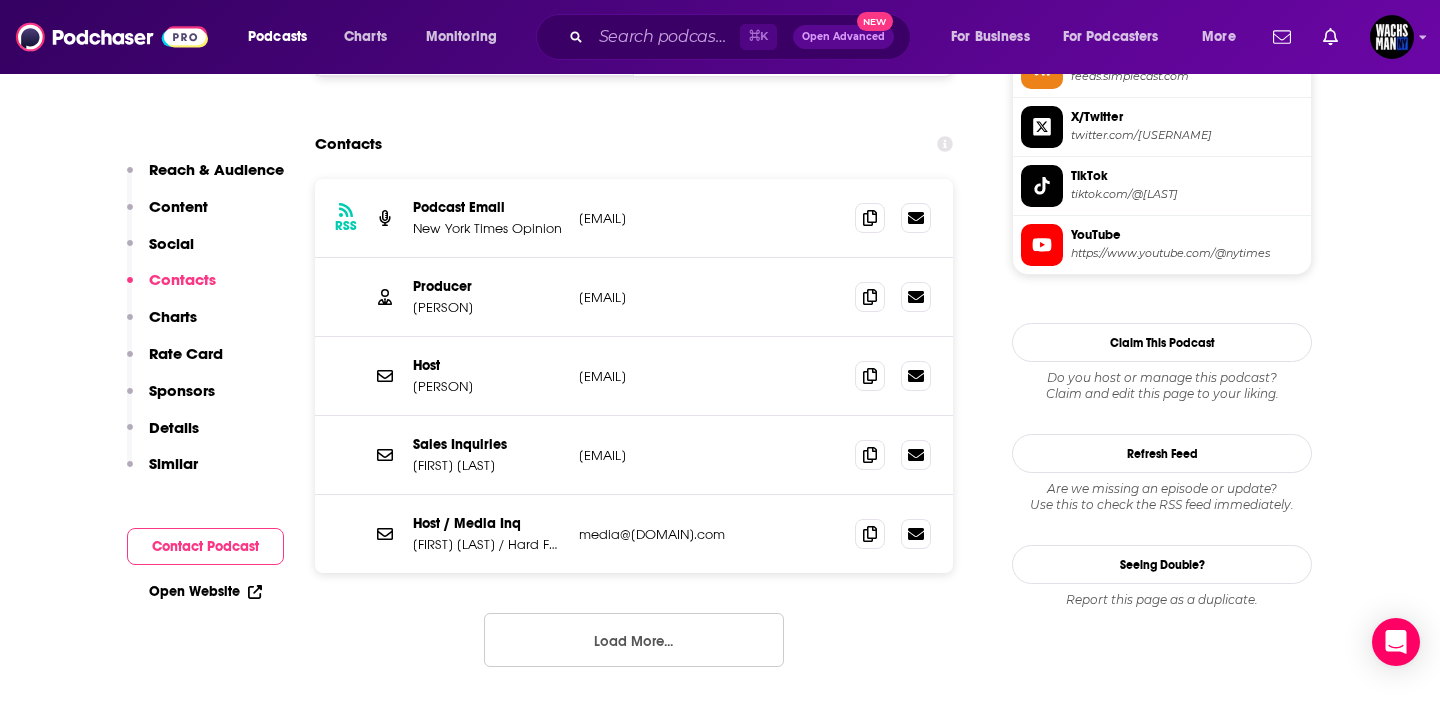 scroll, scrollTop: 1909, scrollLeft: 0, axis: vertical 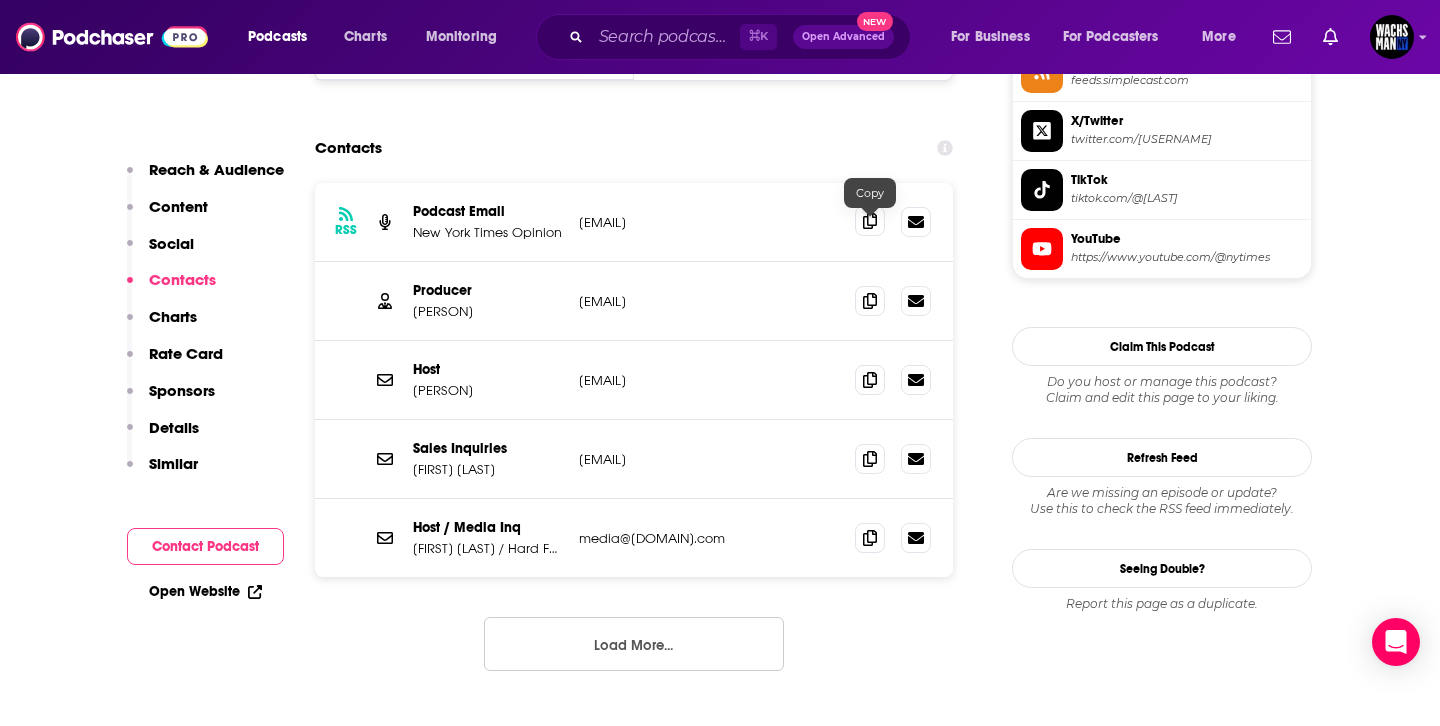 click 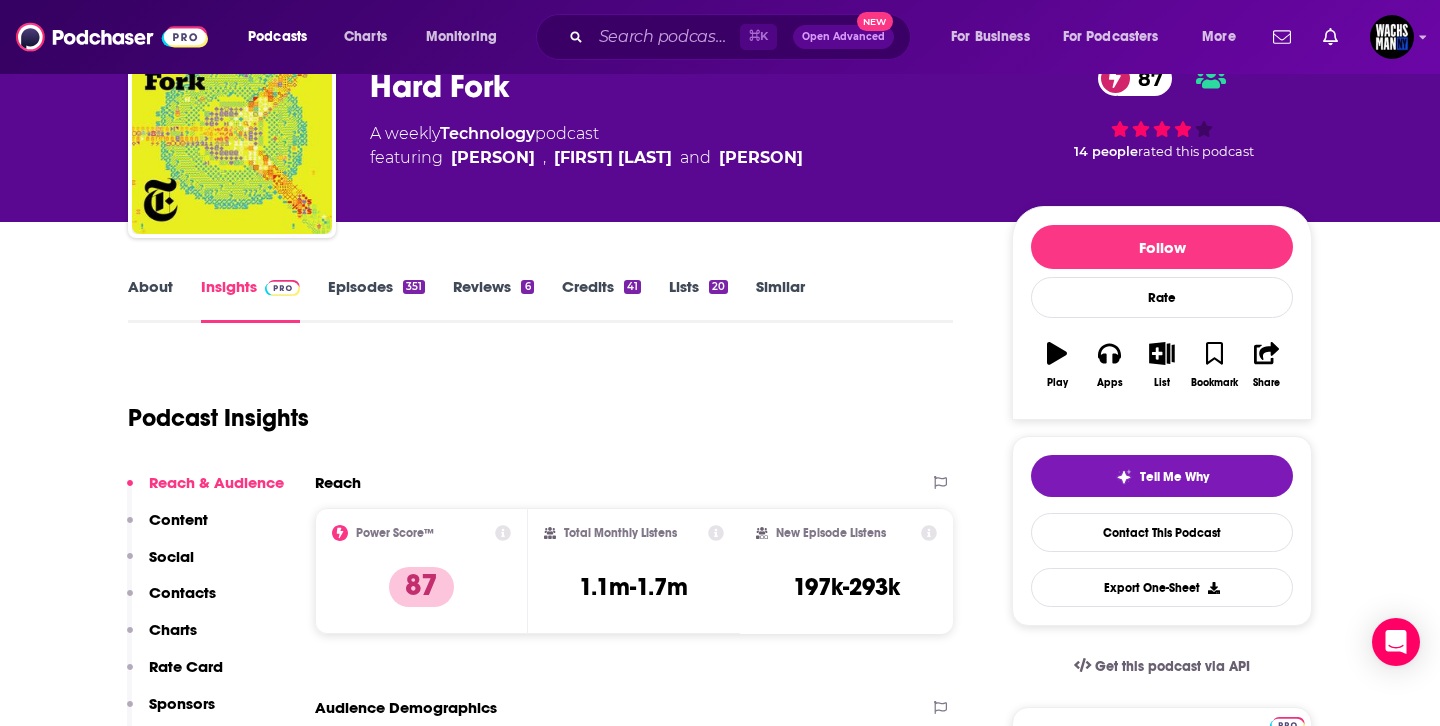 scroll, scrollTop: 100, scrollLeft: 0, axis: vertical 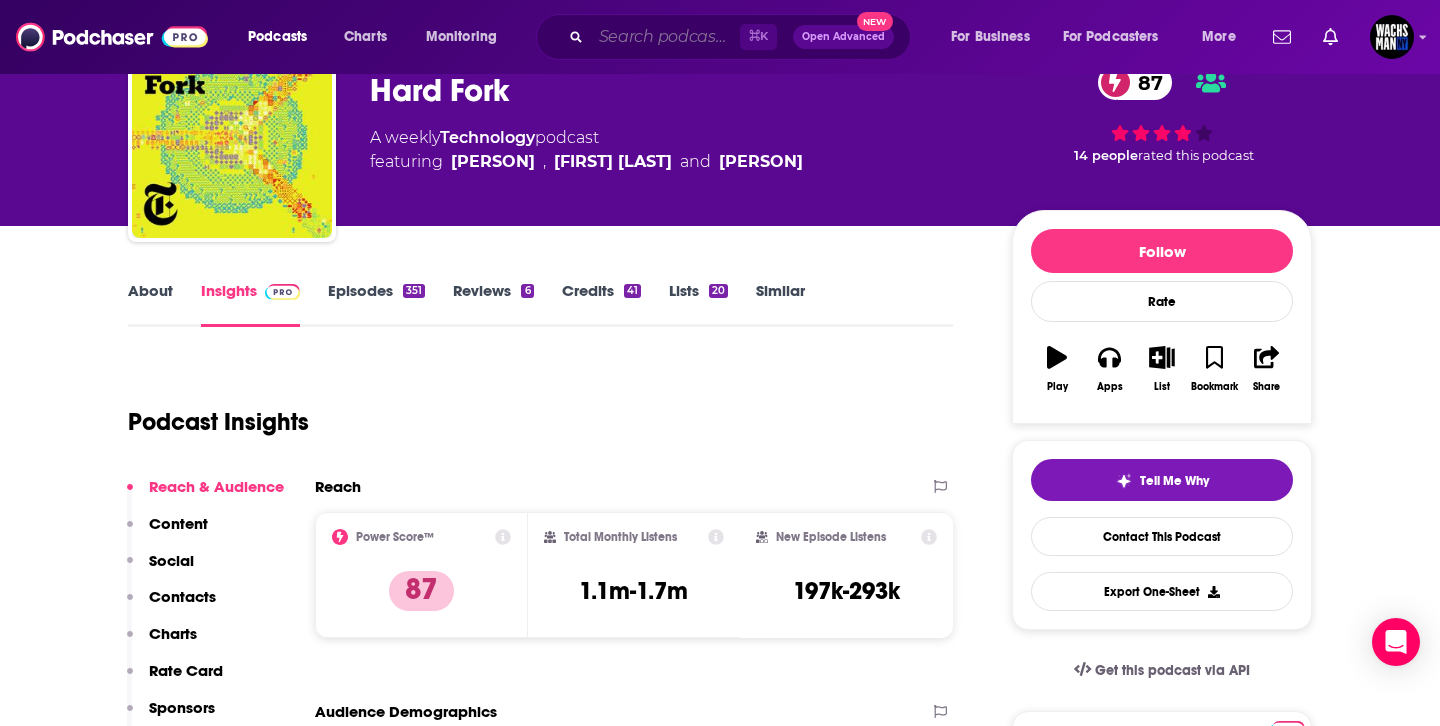 click at bounding box center [665, 37] 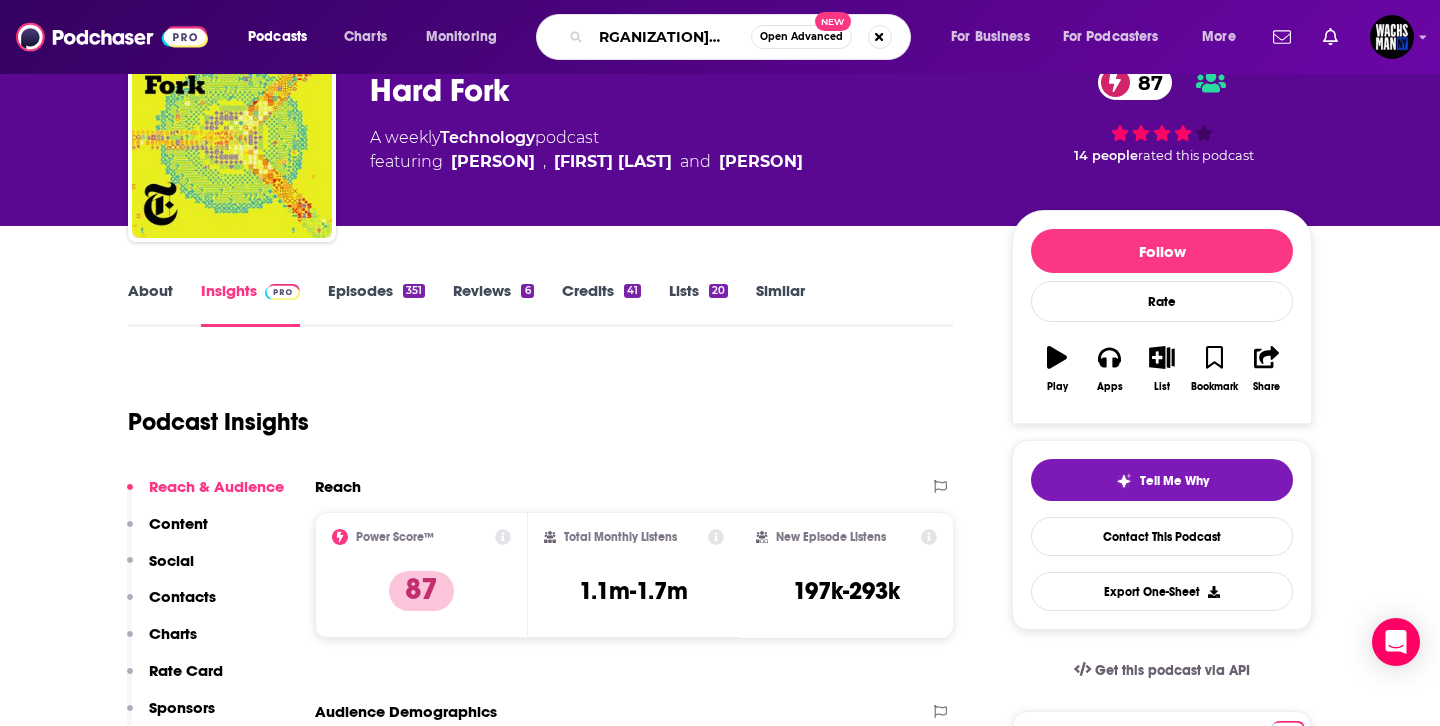 type on "[BRAND] [BRAND]" 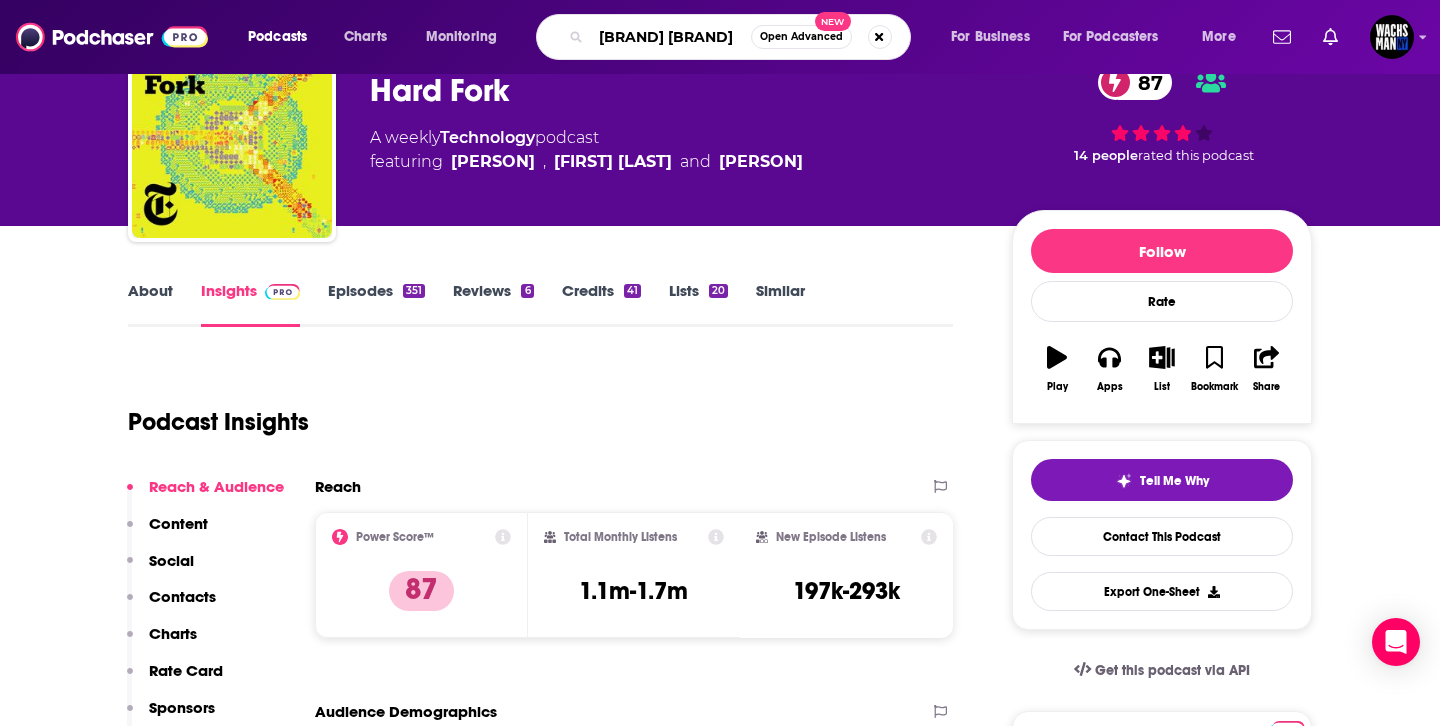 scroll, scrollTop: 0, scrollLeft: 25, axis: horizontal 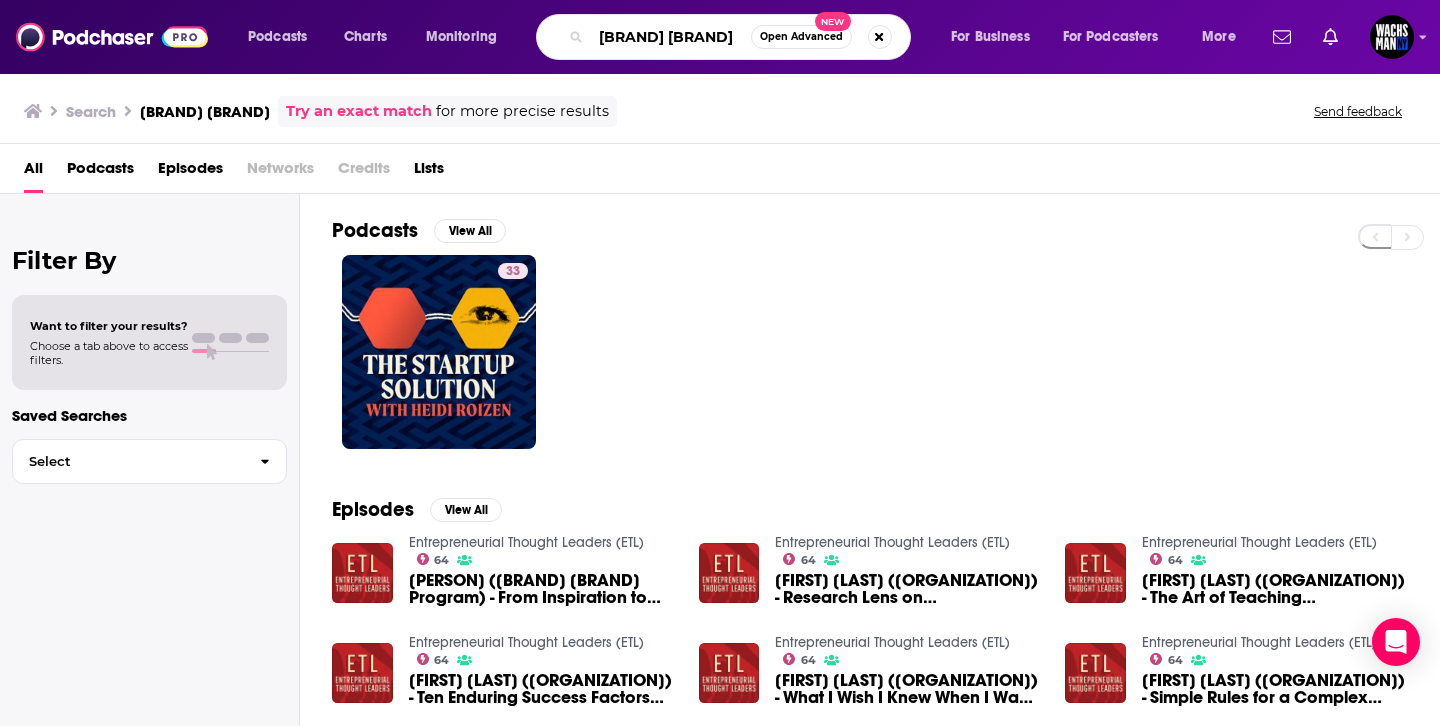 click on "[BRAND] [BRAND]" at bounding box center (671, 37) 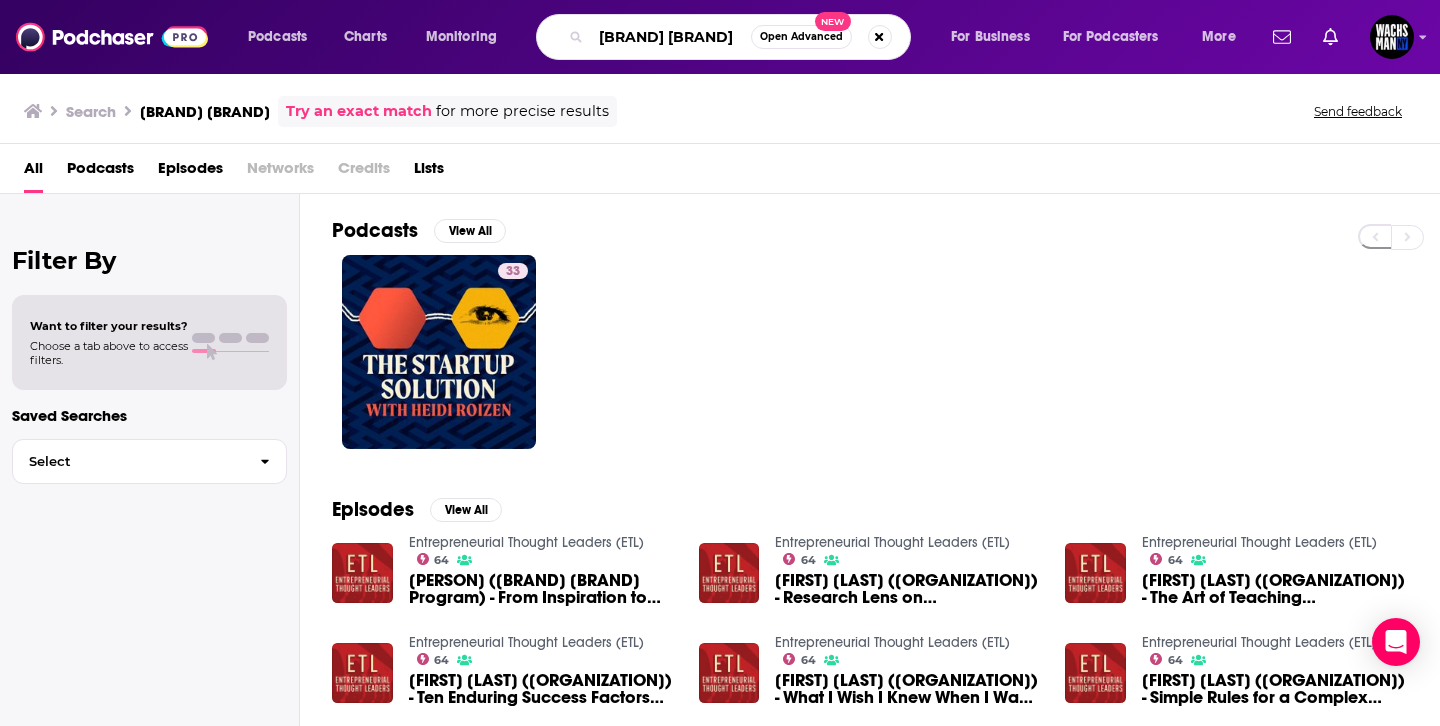 scroll, scrollTop: 0, scrollLeft: 25, axis: horizontal 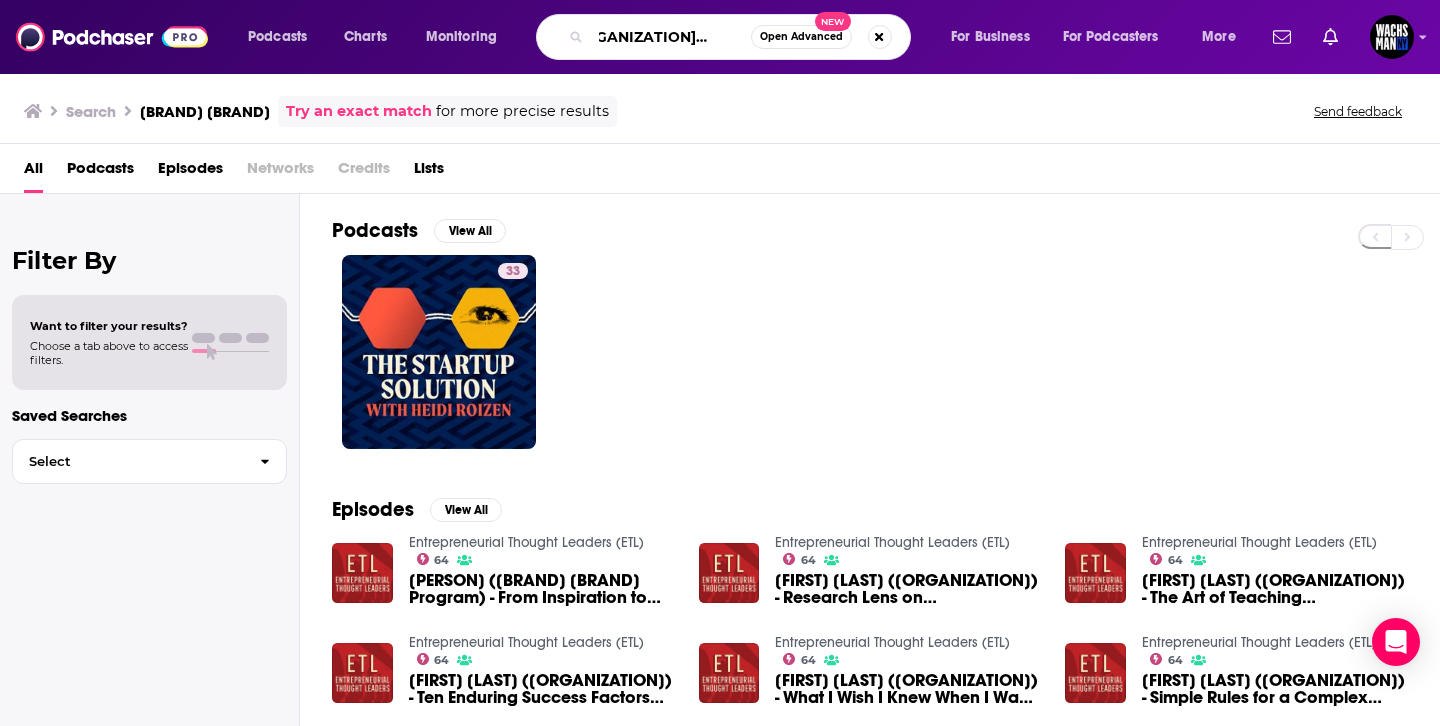 type on "[ORGANIZATION] Tech Ventures" 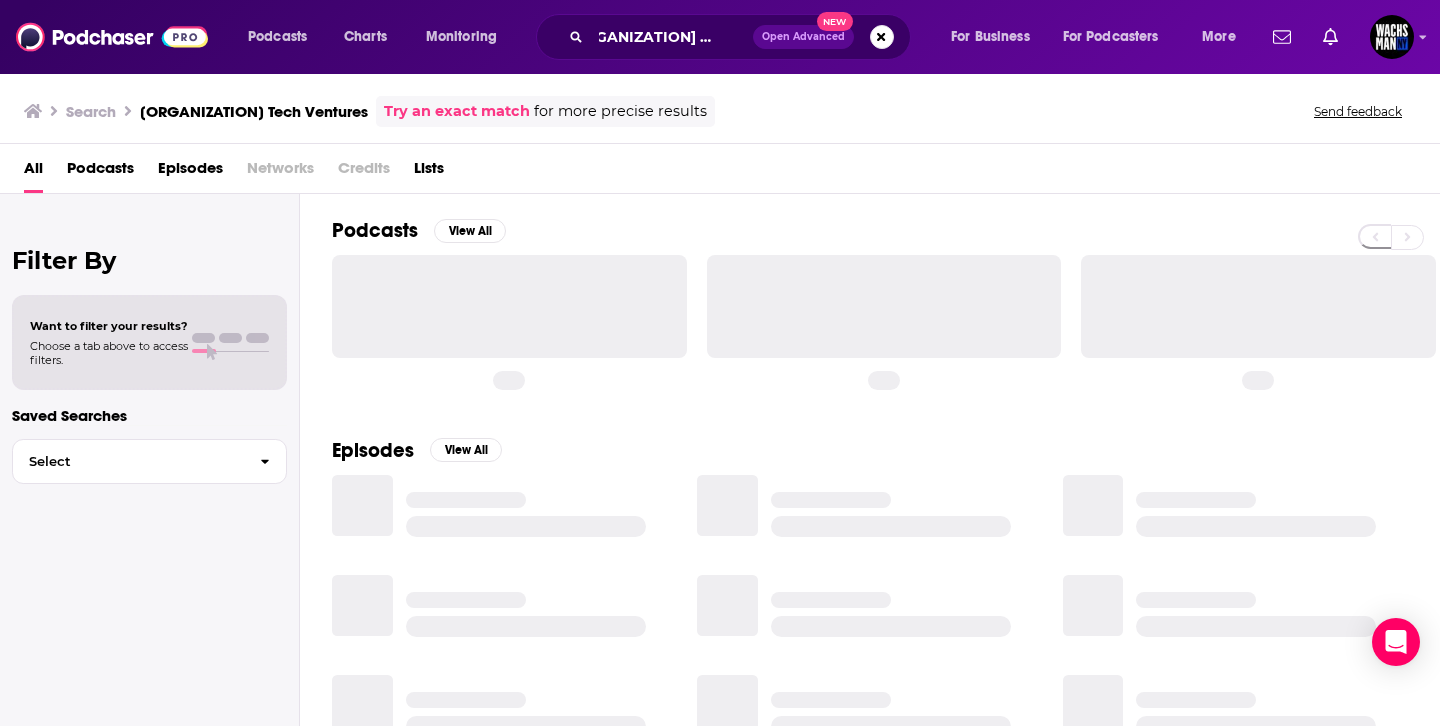 scroll, scrollTop: 0, scrollLeft: 0, axis: both 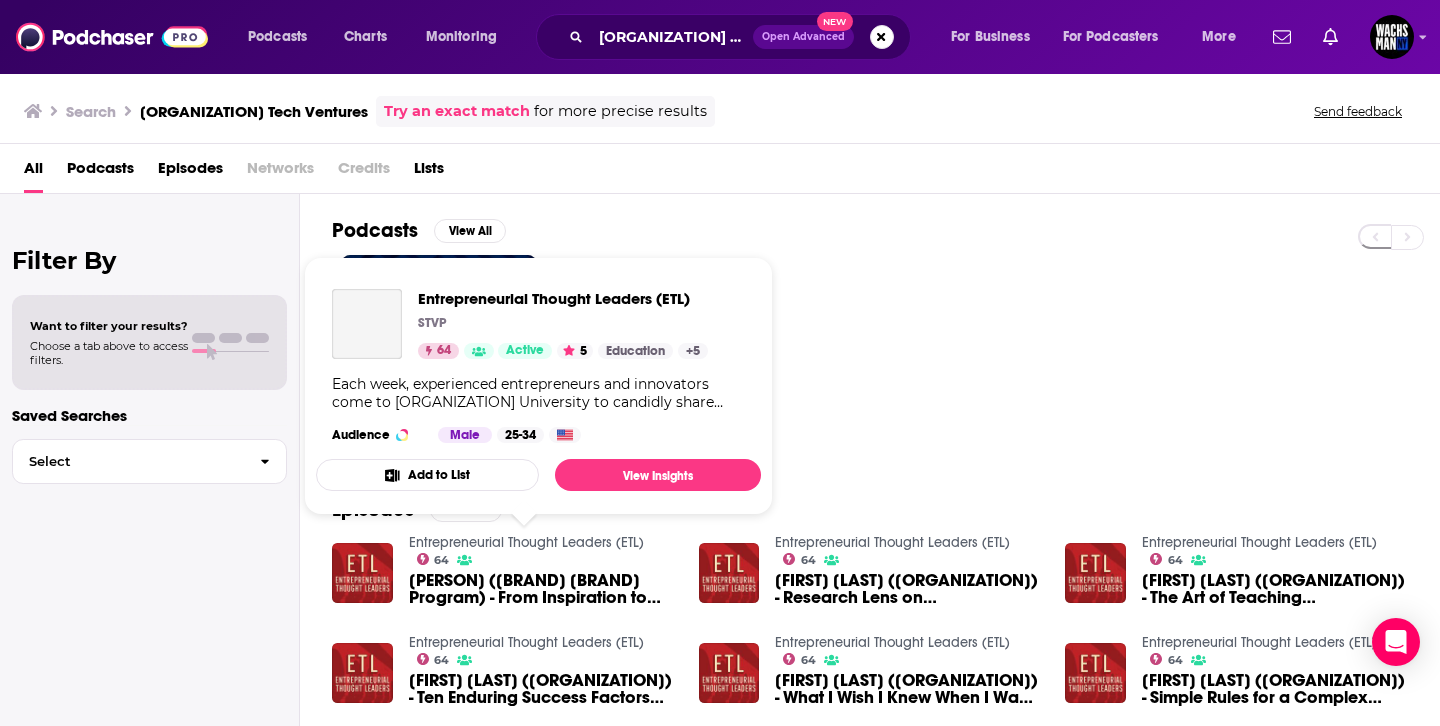 click on "Entrepreneurial Thought Leaders (ETL)" at bounding box center (526, 542) 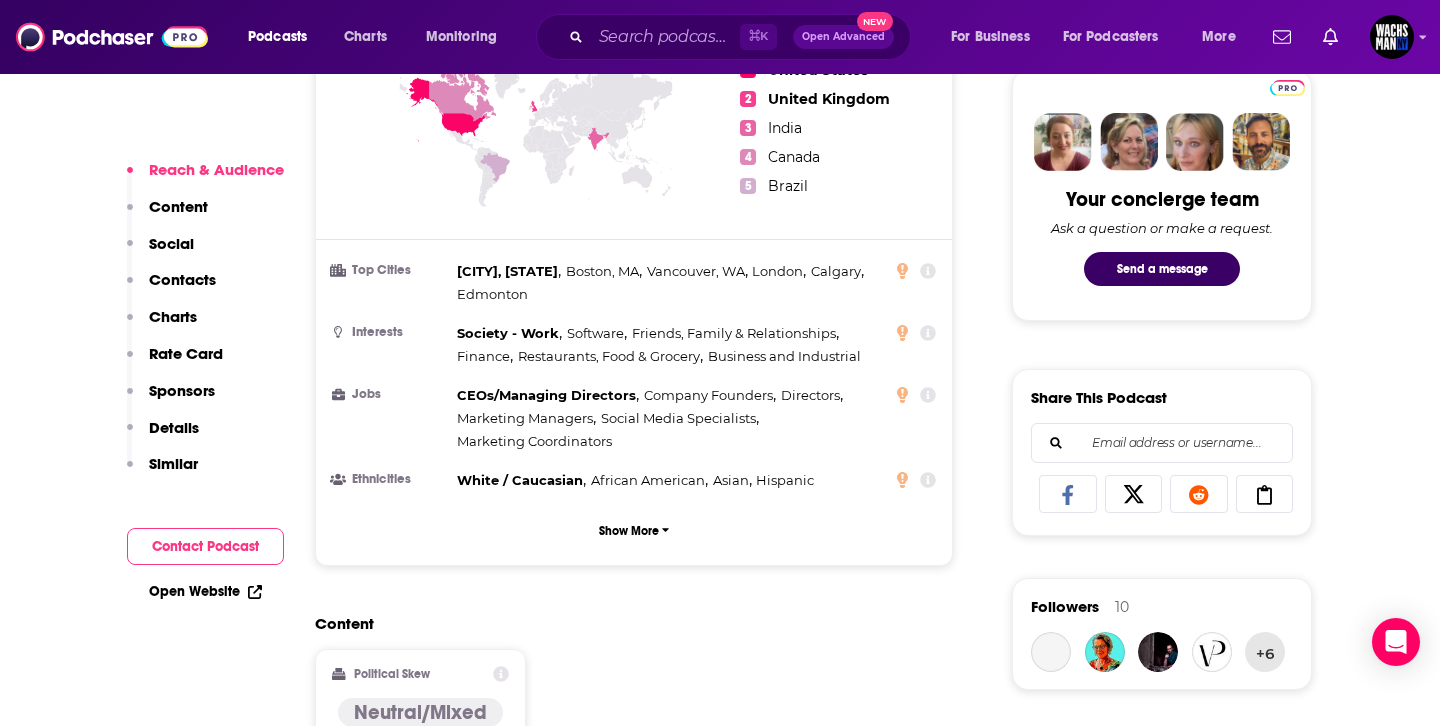 scroll, scrollTop: 821, scrollLeft: 0, axis: vertical 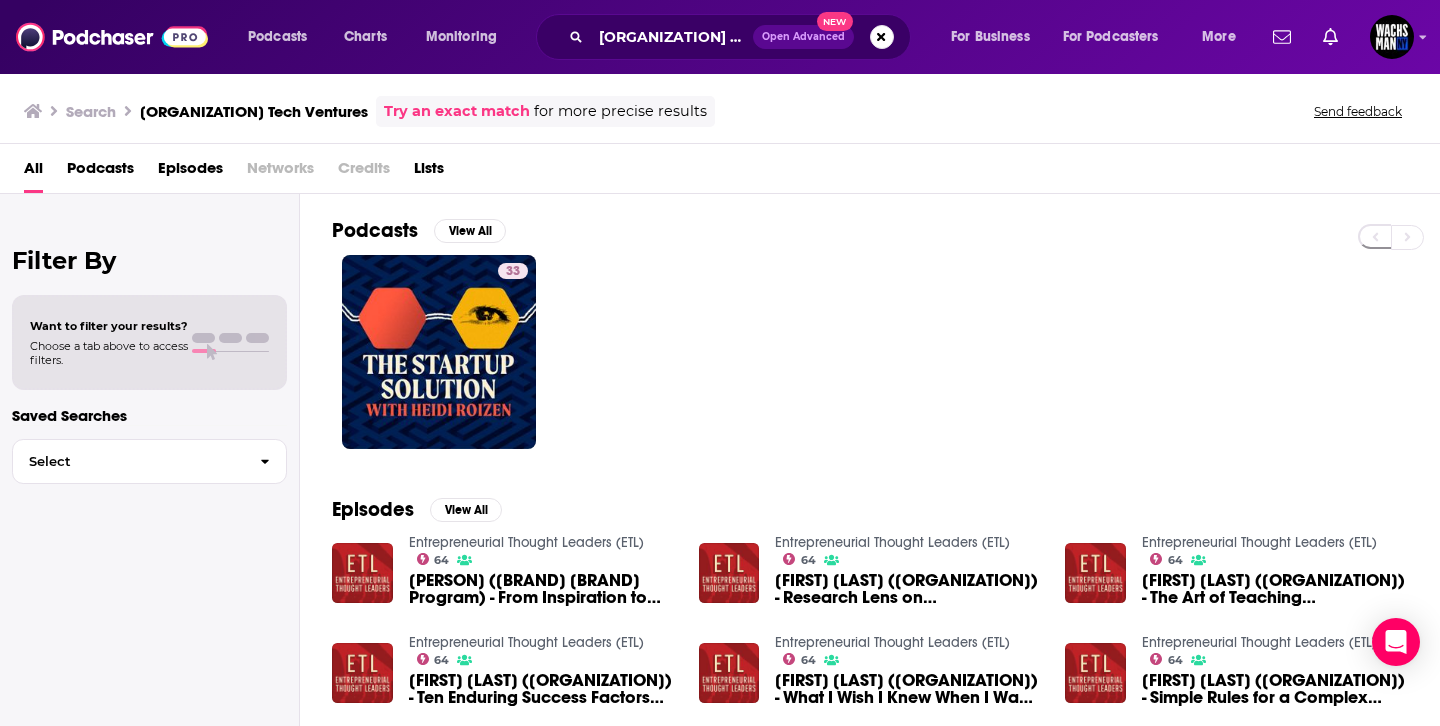 click on "[PERSON] ([BRAND] [BRAND] Program) - From Inspiration to Implementation" at bounding box center (542, 589) 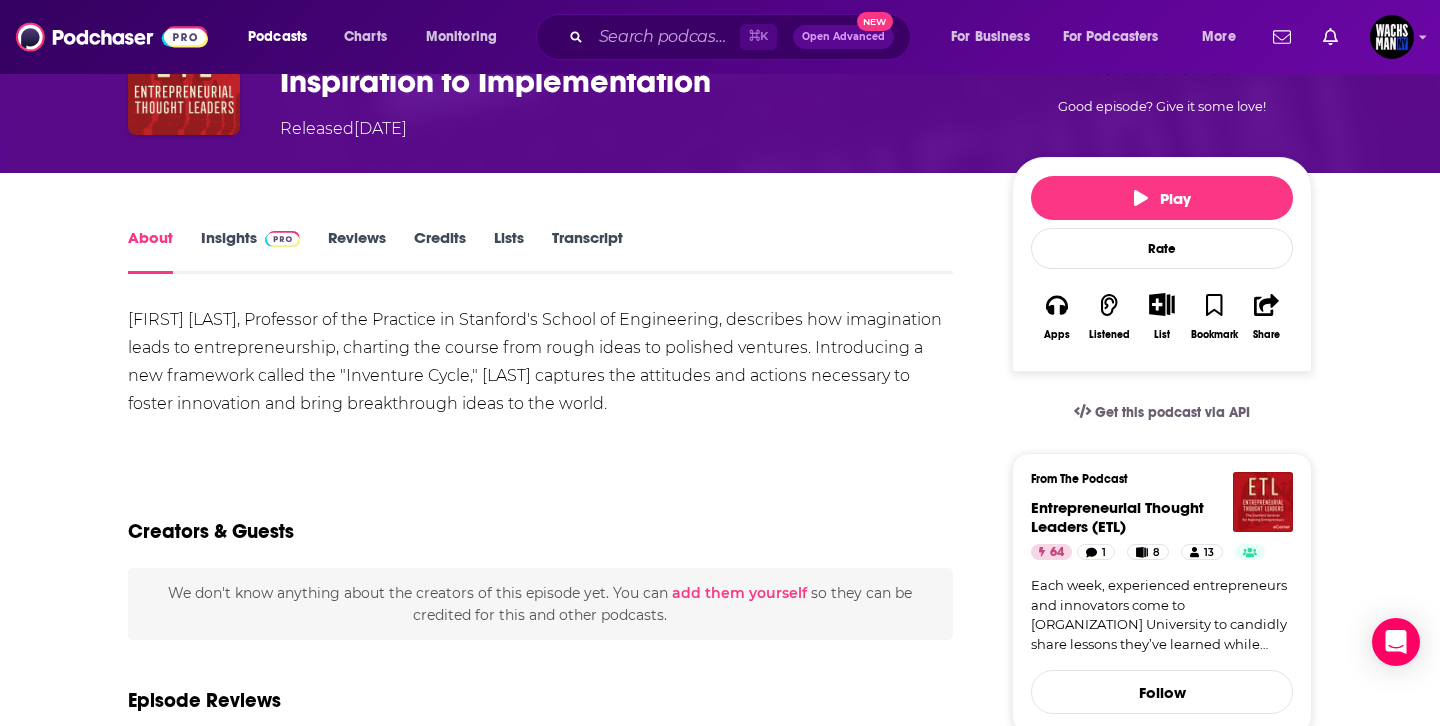 scroll, scrollTop: 0, scrollLeft: 0, axis: both 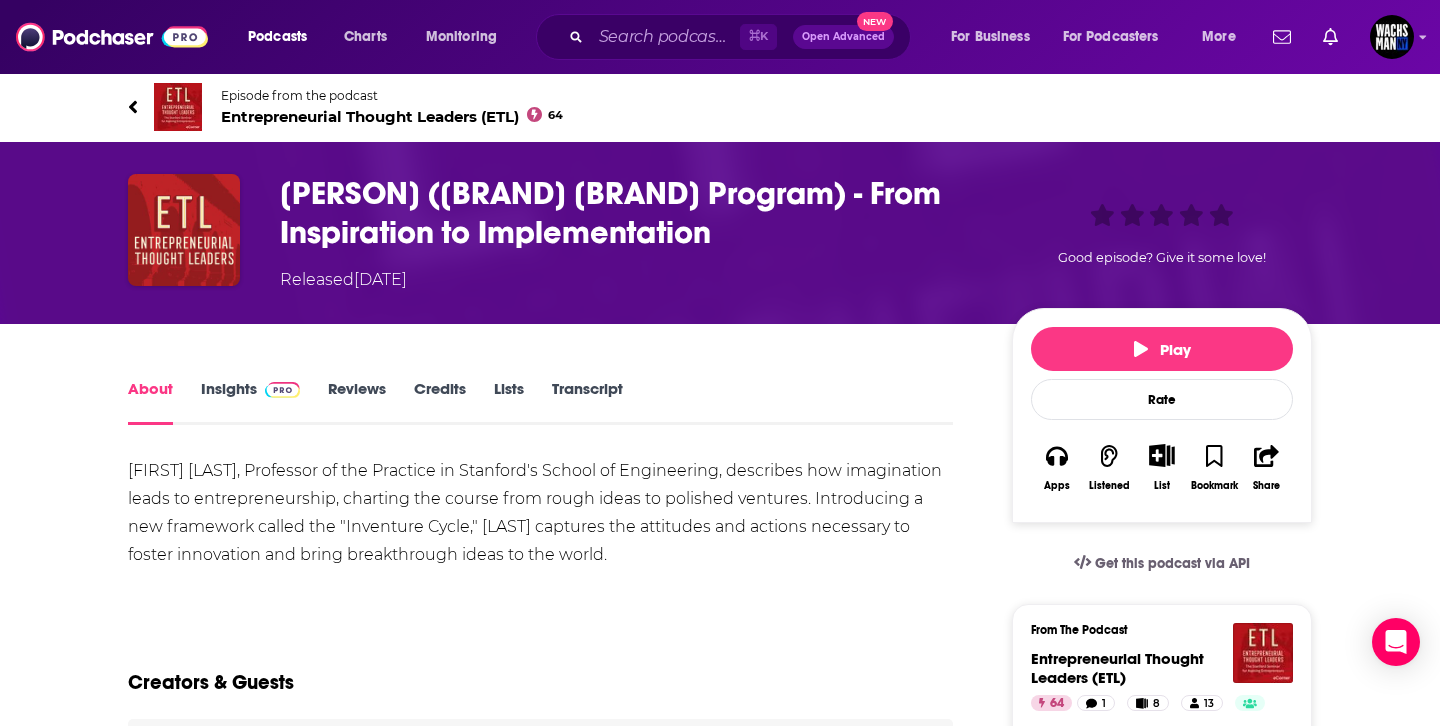 click on "Entrepreneurial Thought Leaders (ETL) 64" at bounding box center (392, 116) 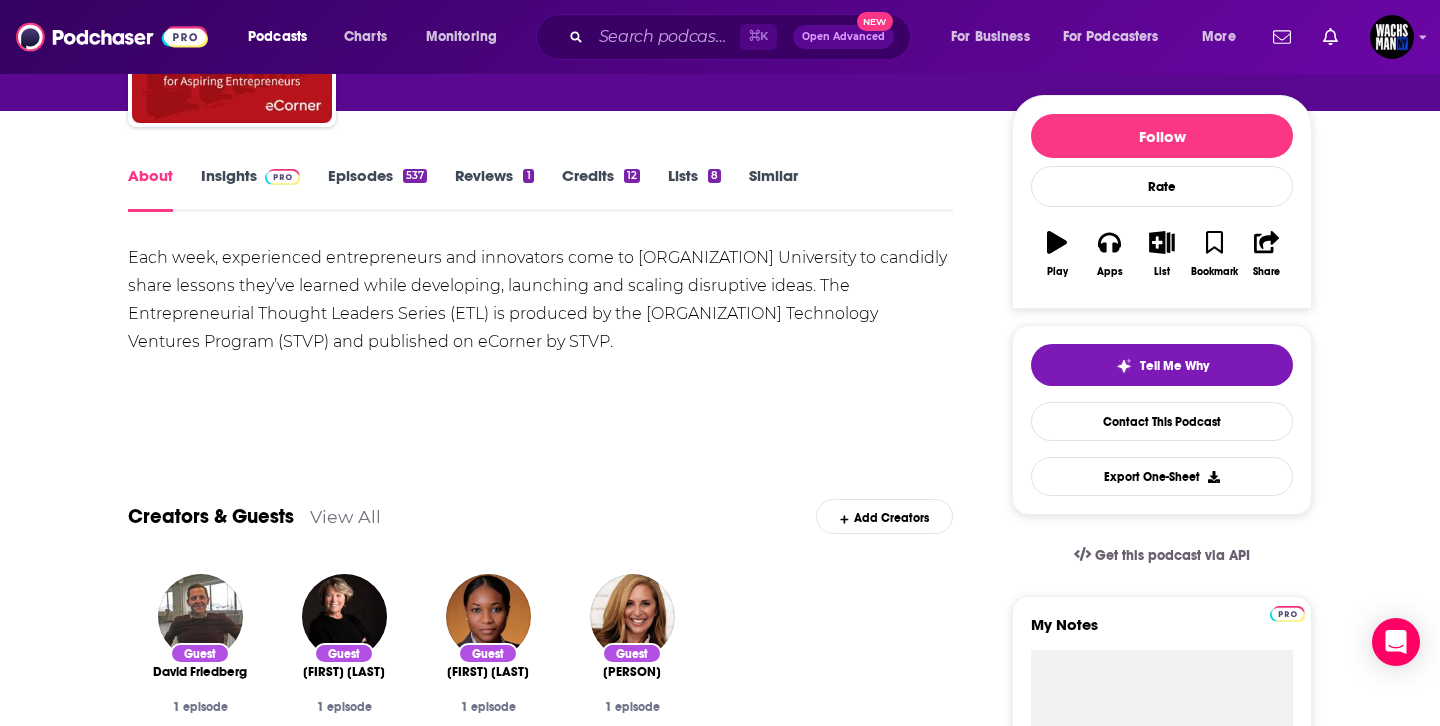 scroll, scrollTop: 0, scrollLeft: 0, axis: both 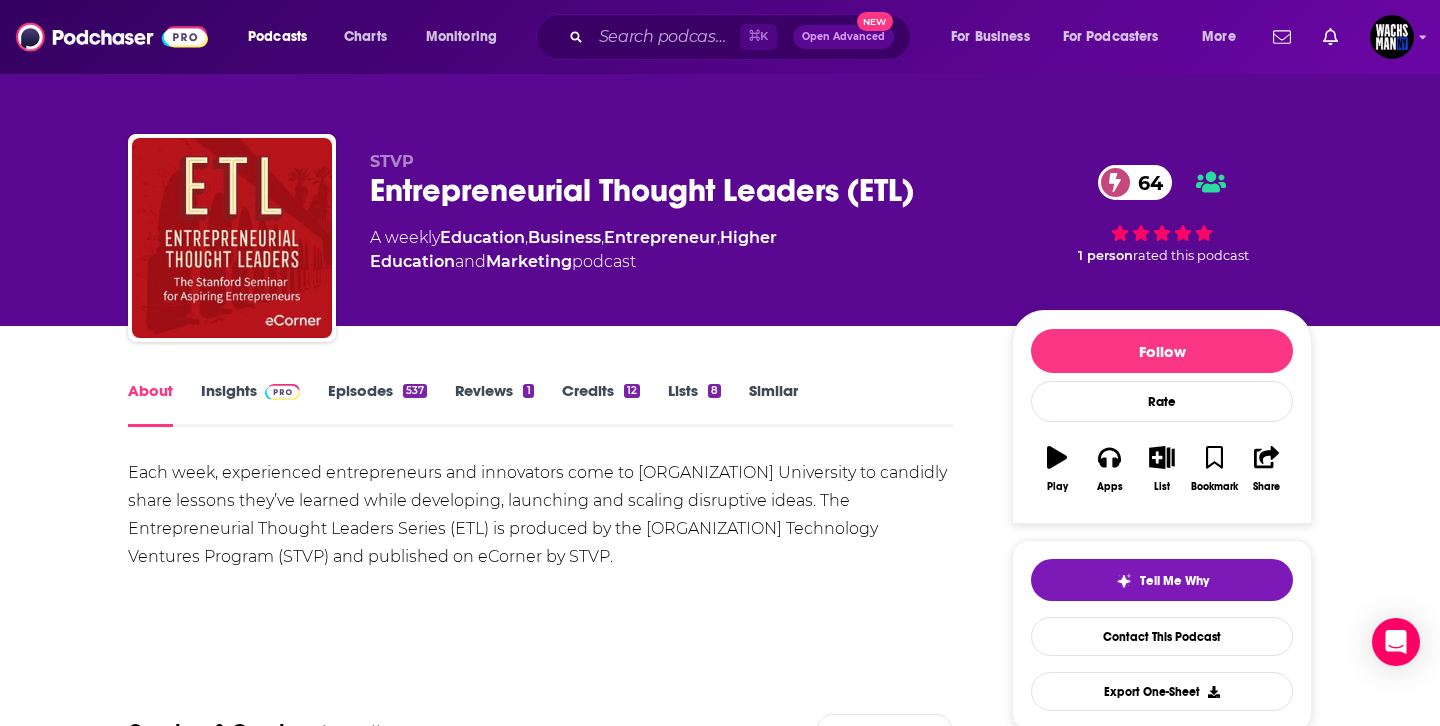 click at bounding box center (282, 392) 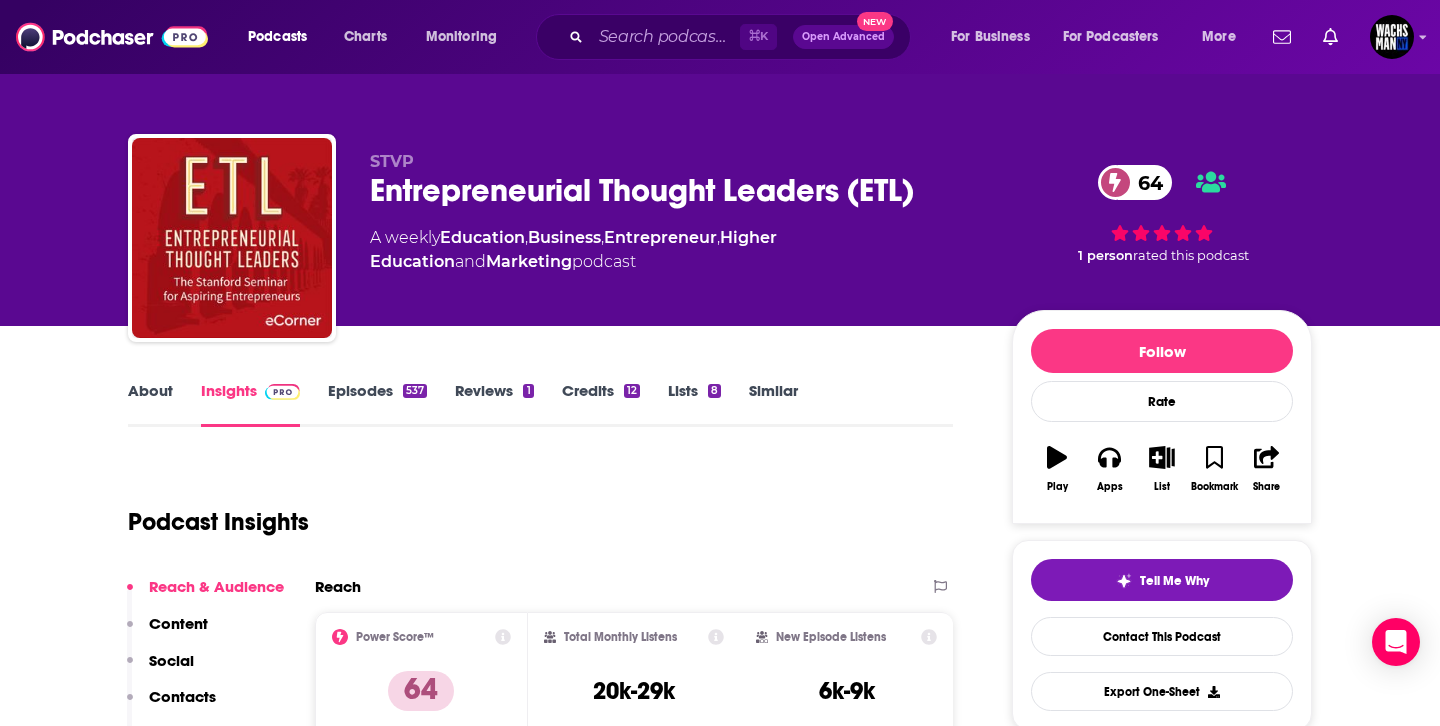 scroll, scrollTop: 0, scrollLeft: 0, axis: both 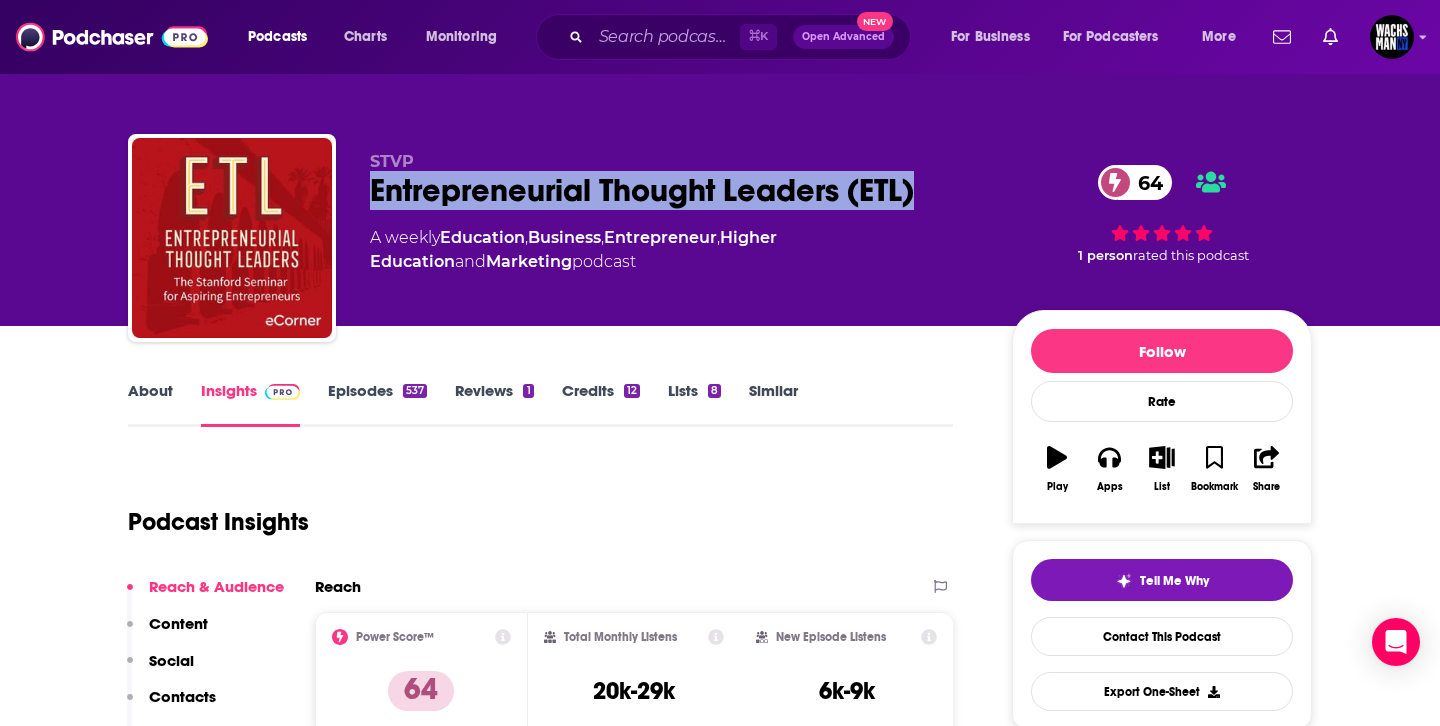 drag, startPoint x: 930, startPoint y: 191, endPoint x: 374, endPoint y: 178, distance: 556.152 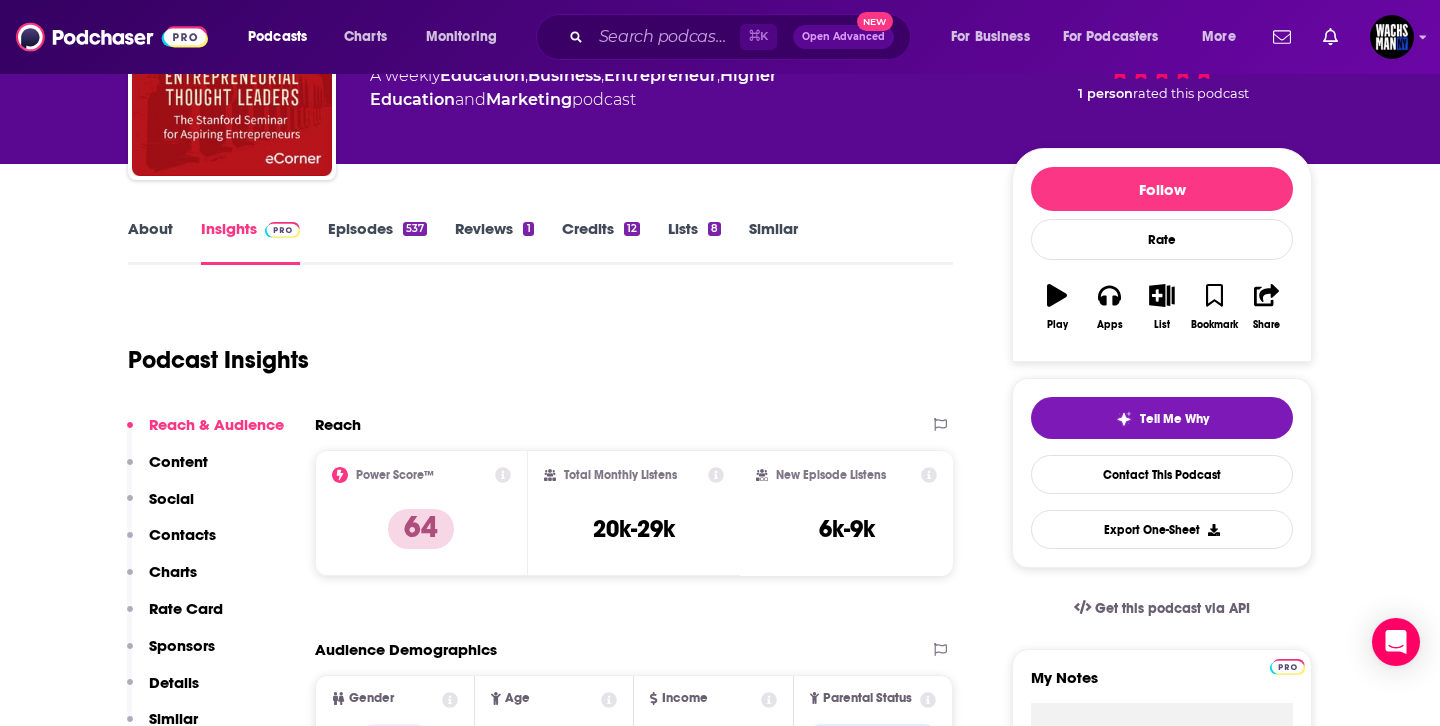 scroll, scrollTop: 197, scrollLeft: 0, axis: vertical 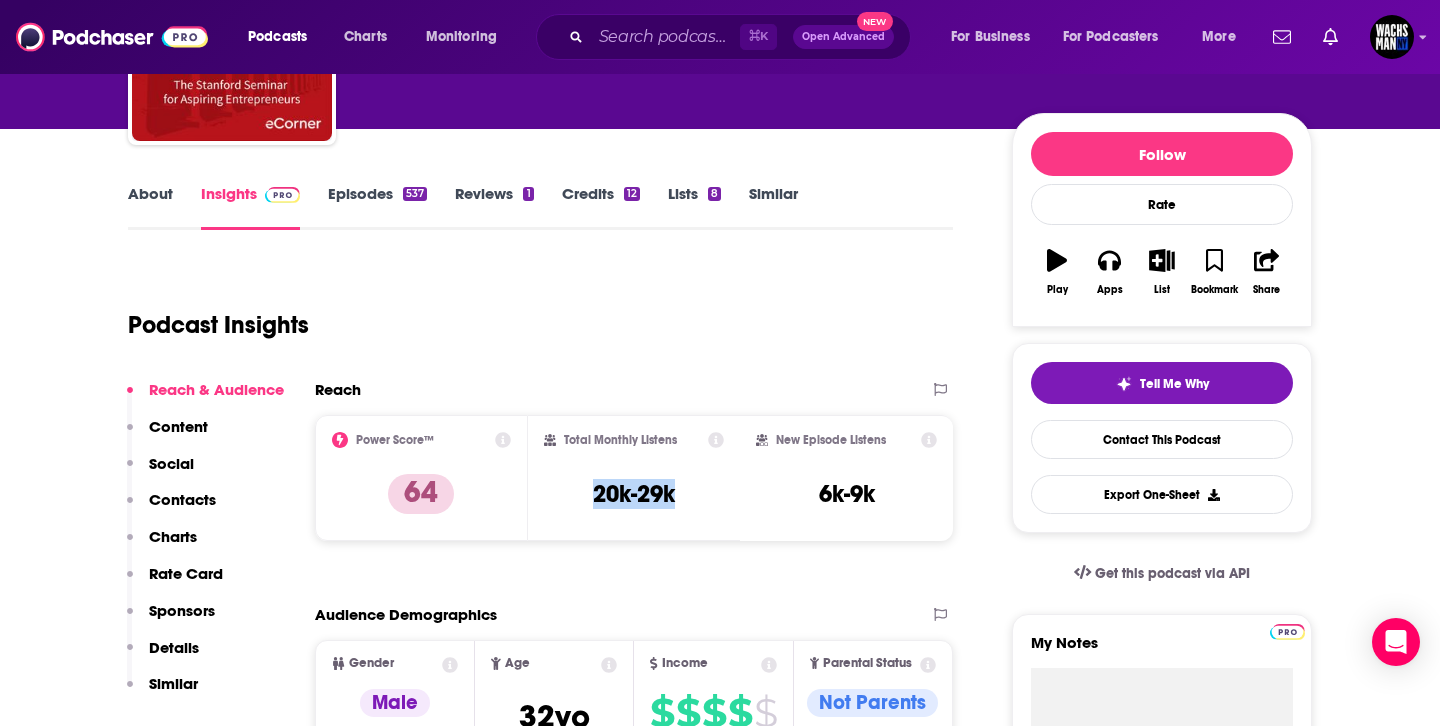 drag, startPoint x: 692, startPoint y: 494, endPoint x: 580, endPoint y: 493, distance: 112.00446 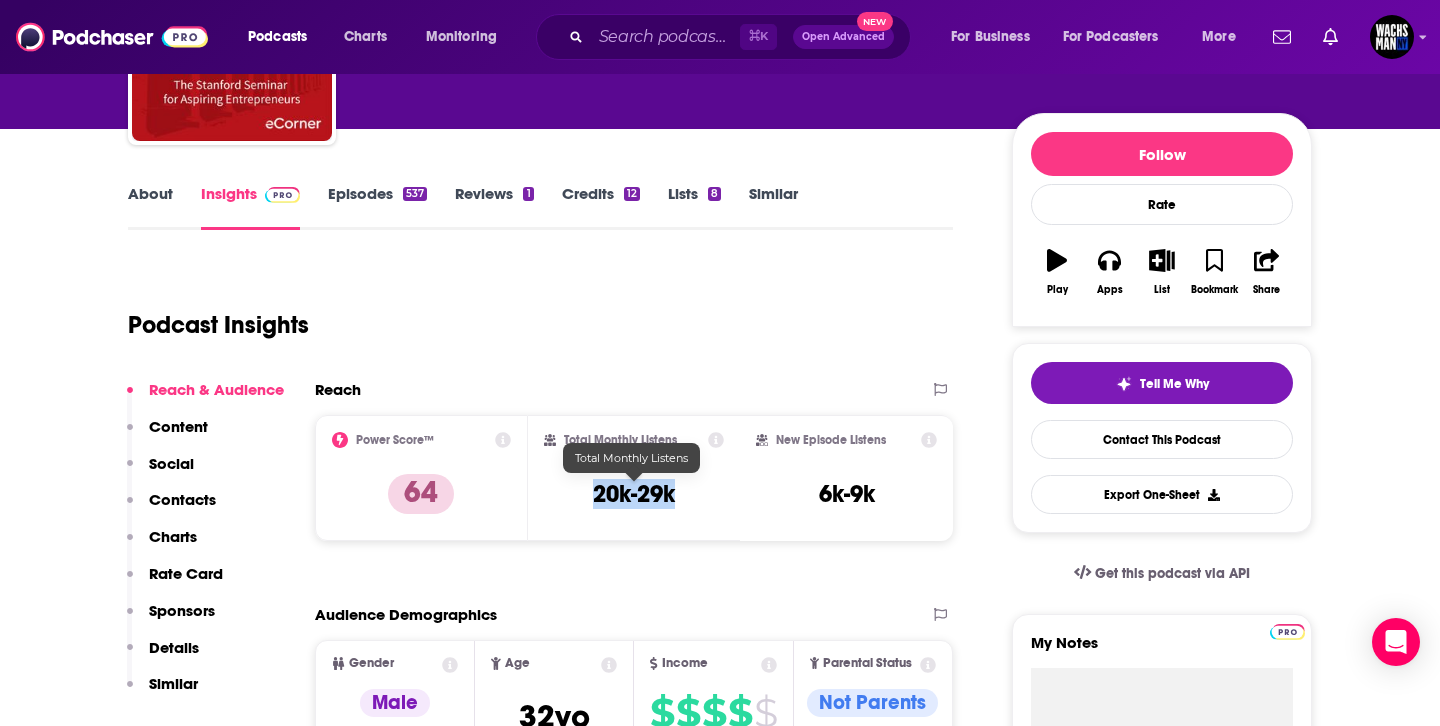 copy on "20k-29k" 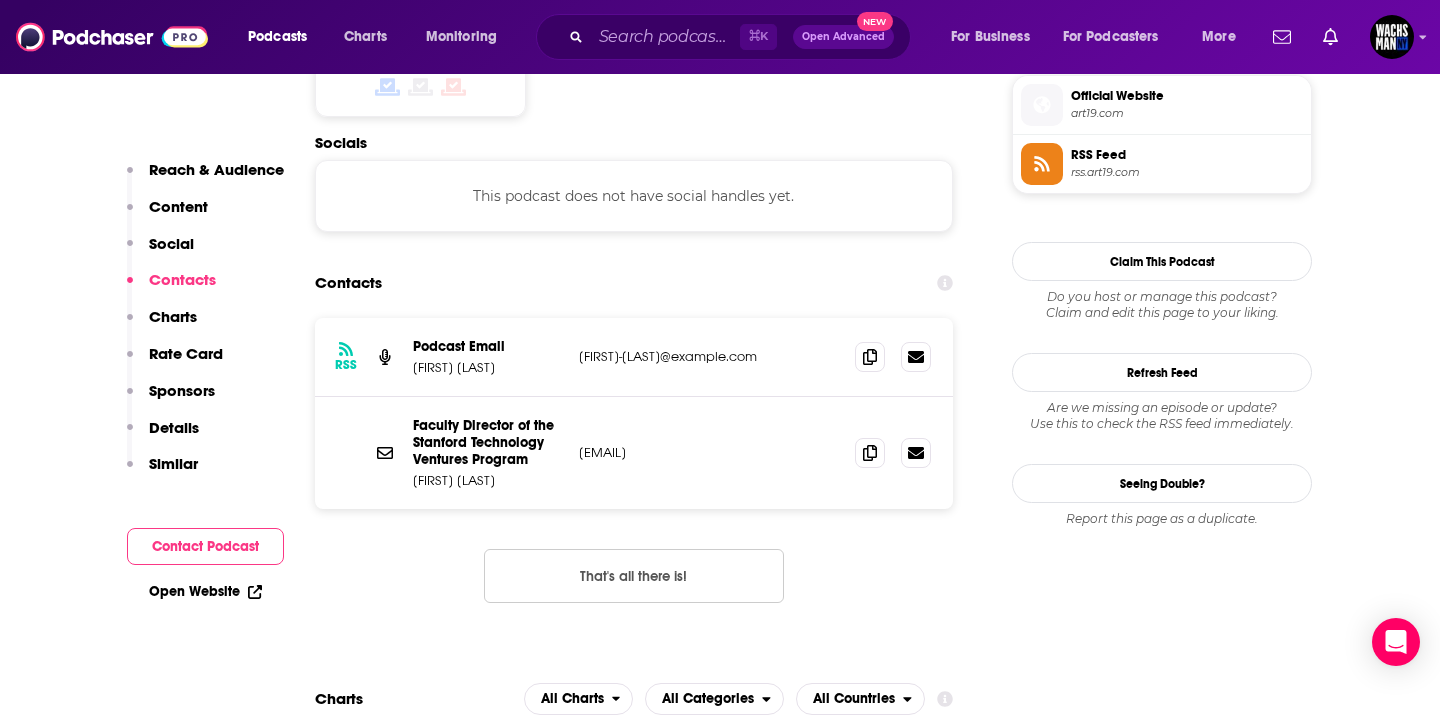 scroll, scrollTop: 1623, scrollLeft: 0, axis: vertical 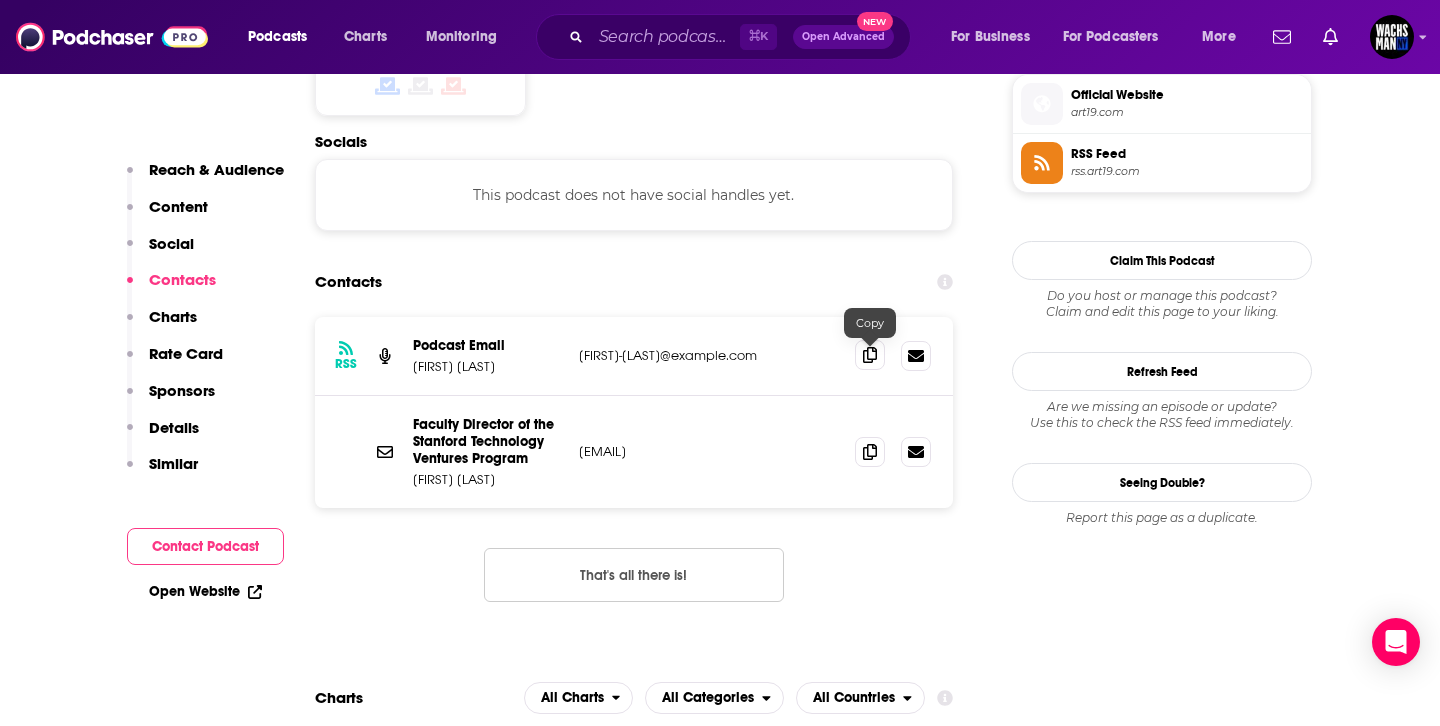 click 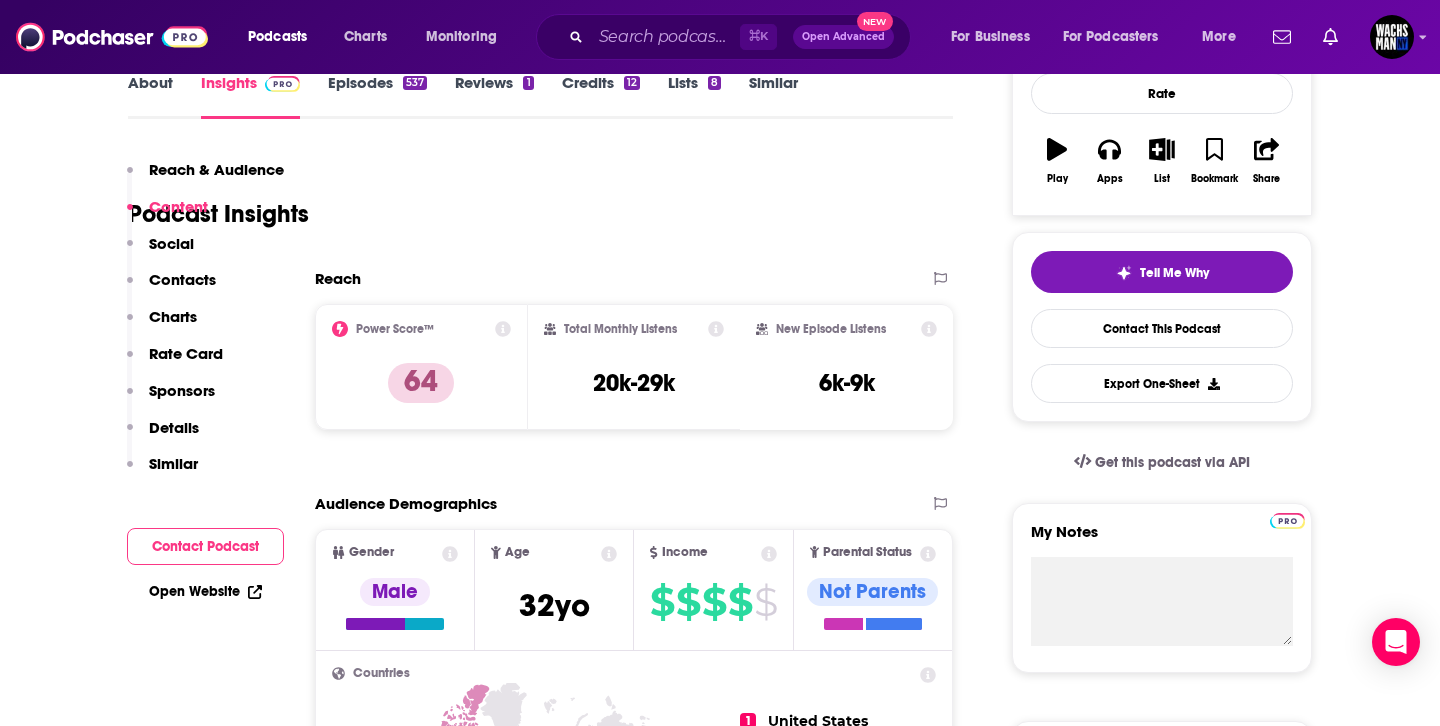 scroll, scrollTop: 0, scrollLeft: 0, axis: both 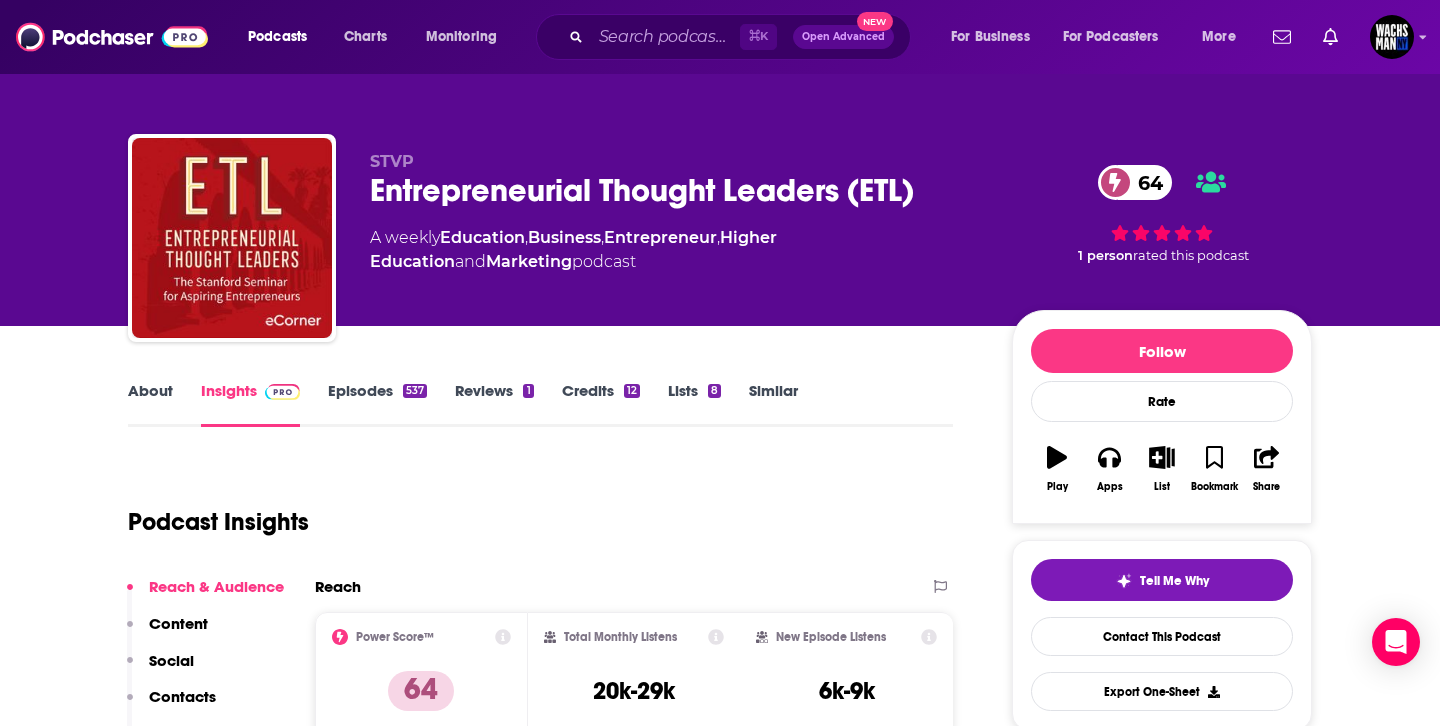 click on "Episodes 537" at bounding box center [377, 404] 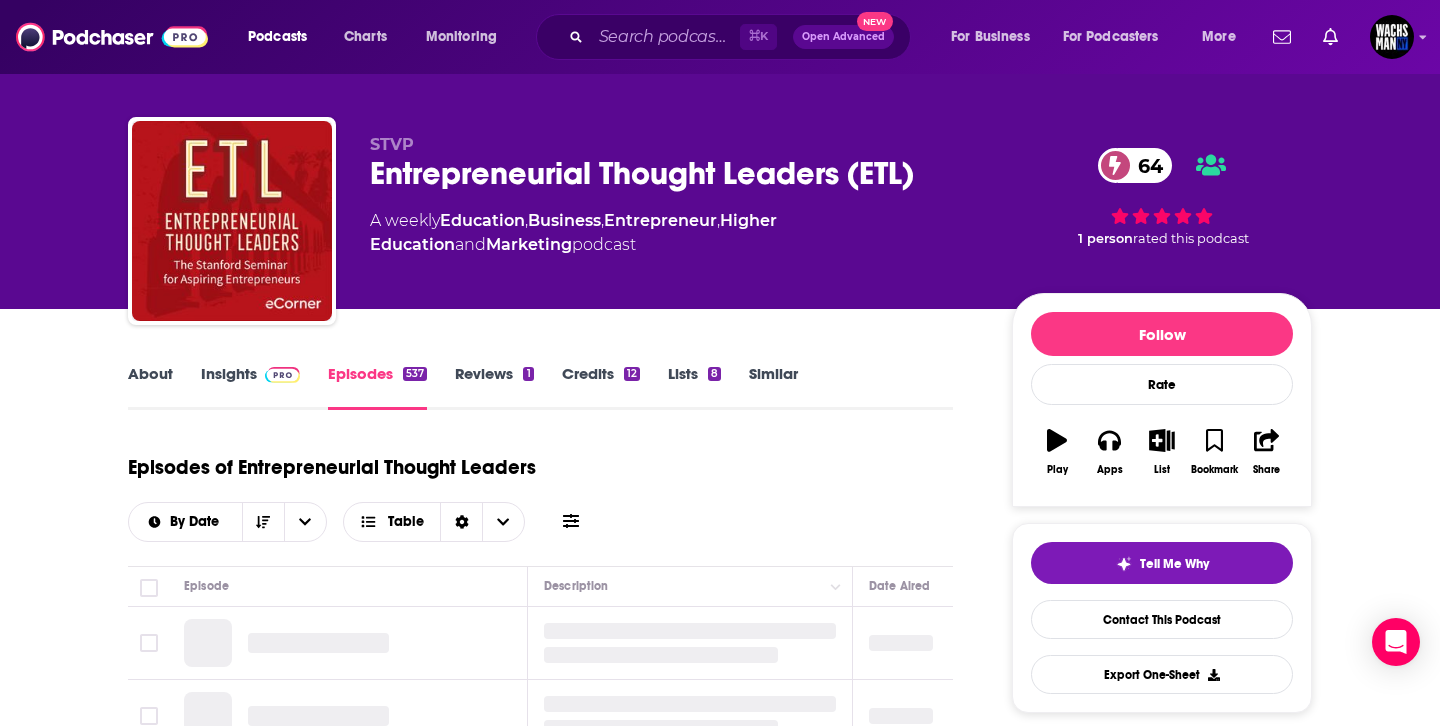 scroll, scrollTop: 229, scrollLeft: 0, axis: vertical 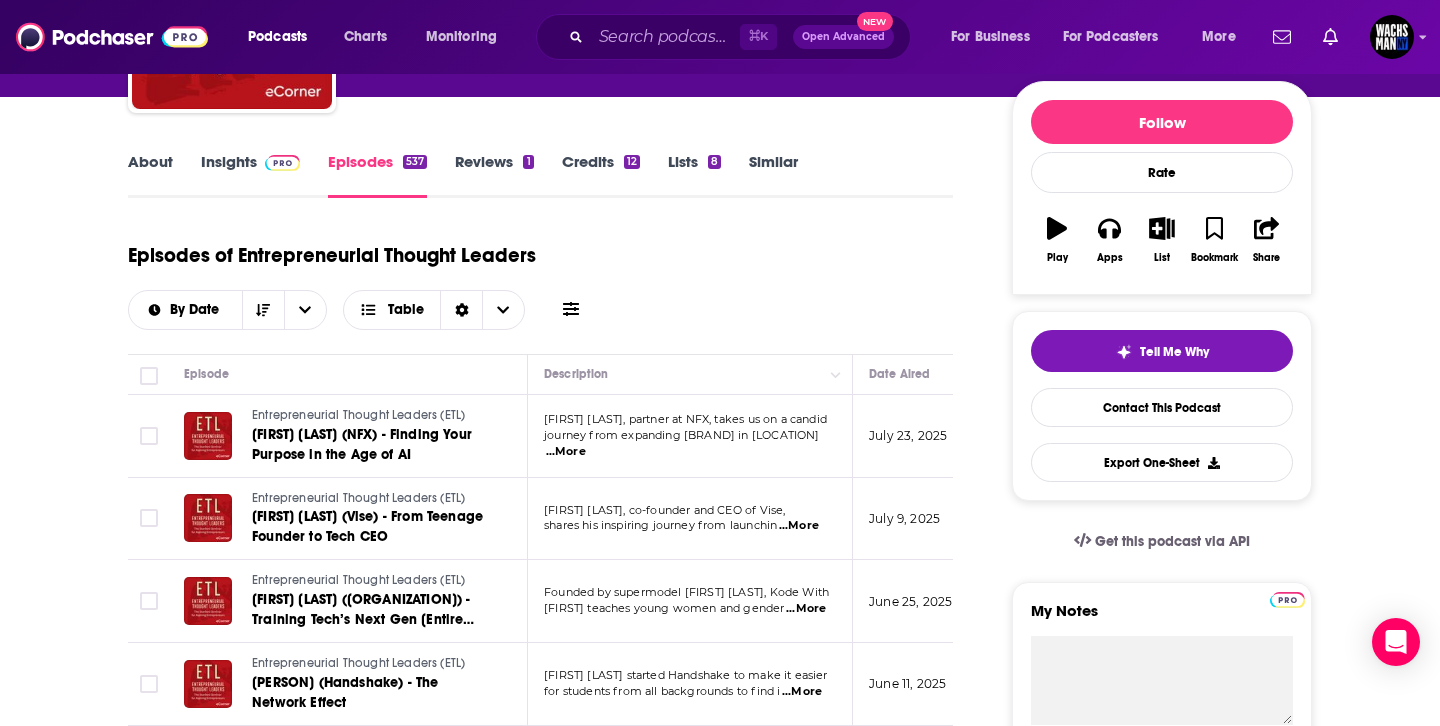 click on "...More" at bounding box center [799, 526] 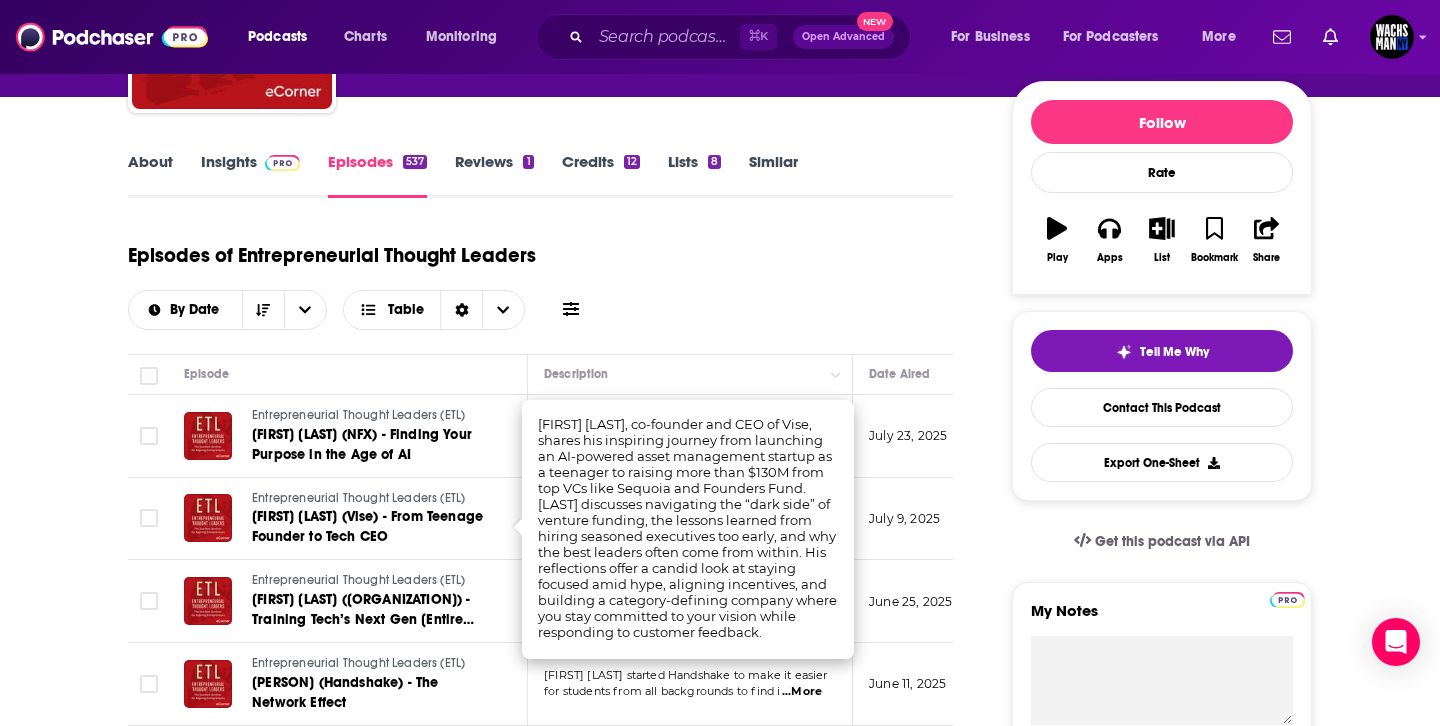 click on "About Insights Episodes 537 Reviews 1 Credits 12 Lists 8 Similar Episodes of [BRAND] ([ABBREVIATION]) By Date Table Episode Description Date Aired Reach Episode Guests Length [BRAND] ([ABBREVIATION]) [PERSON], partner at [BRAND], takes us on a candid journey from expanding [BRAND] in [LOCATION] ...More [DATE] [RANGE] -- [DURATION] s [BRAND] ([ABBREVIATION]) [PERSON], co-founder and CEO of [BRAND], shares his inspiring journey from launchin ...More [DATE] [RANGE] -- [DURATION] s [BRAND] ([ABBREVIATION]) Founded by supermodel [PERSON], [BRAND] teaches young women and gender ...More [DATE] [RANGE] -- [DURATION] s [BRAND] ([ABBREVIATION]) [PERSON] started [BRAND] to make it easier ...More" at bounding box center (540, 1461) 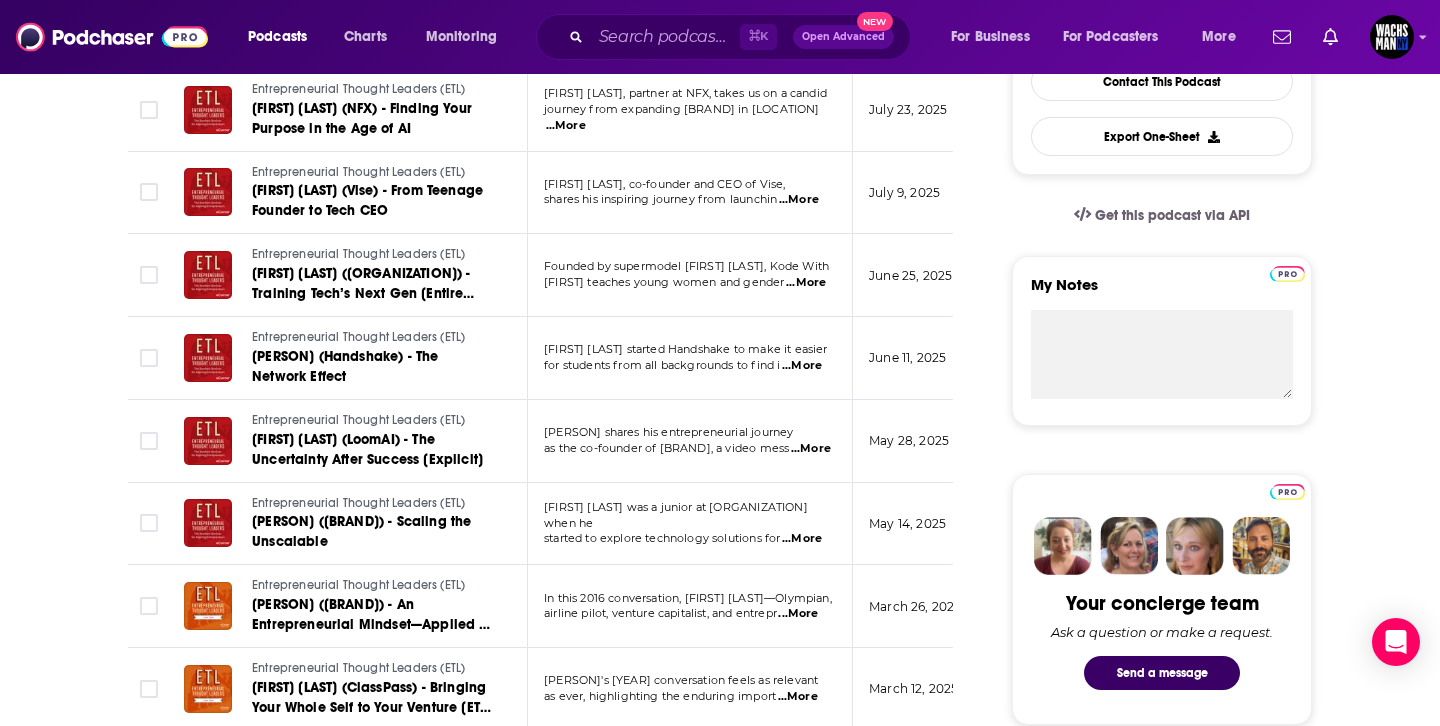 scroll, scrollTop: 655, scrollLeft: 0, axis: vertical 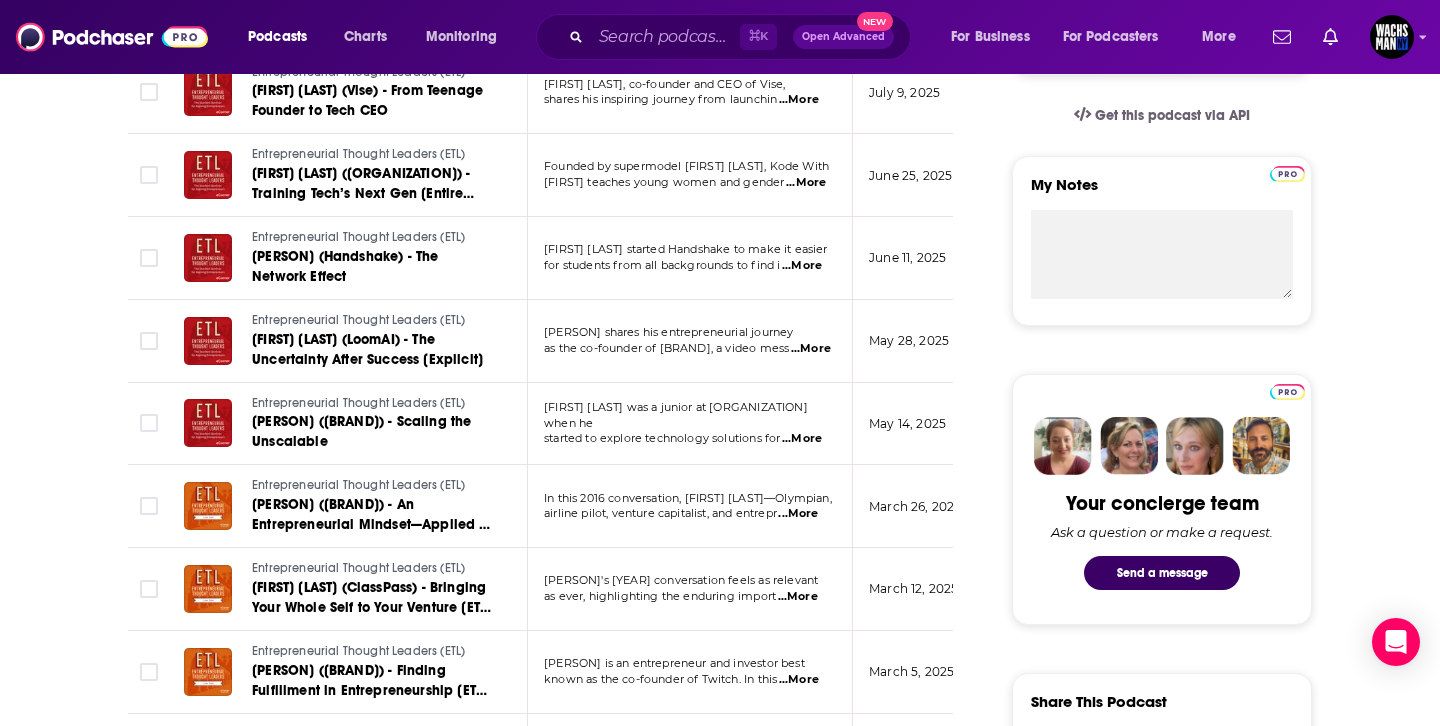 click on "...More" at bounding box center (802, 439) 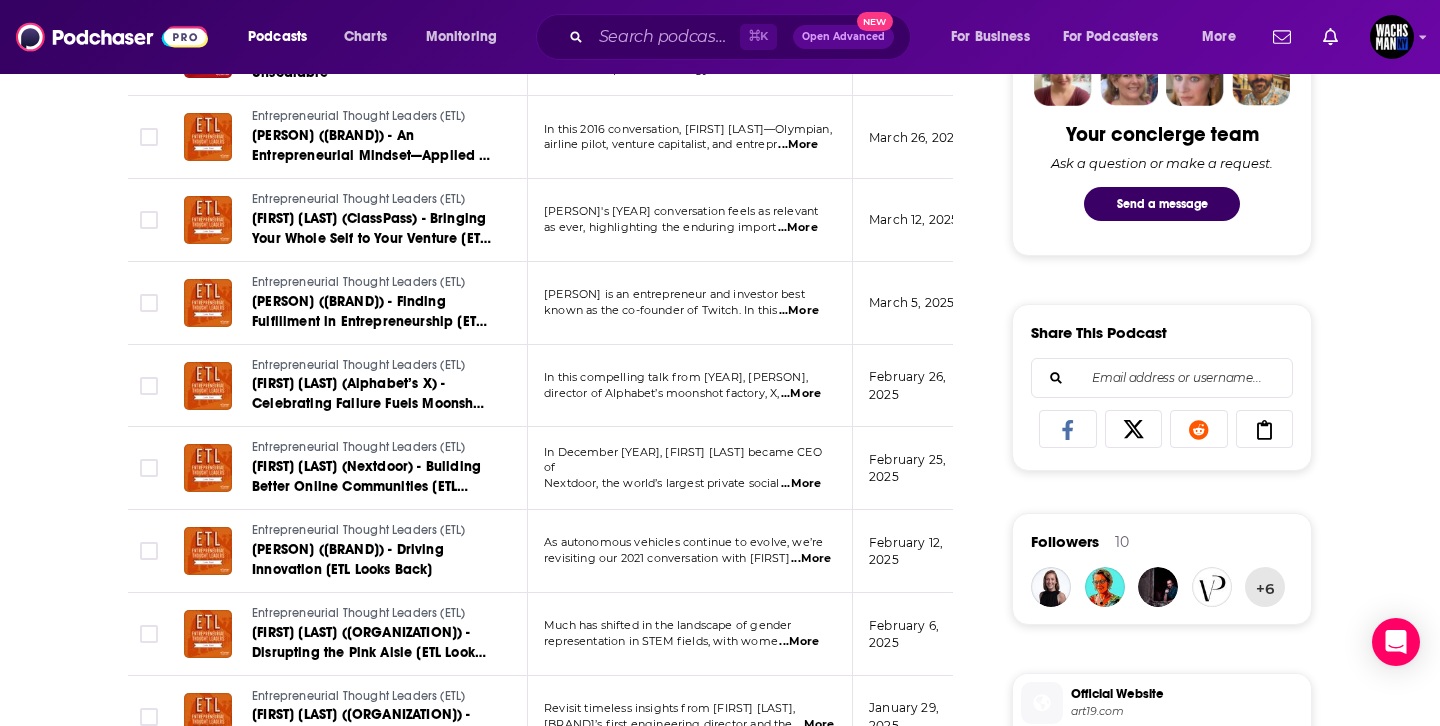 scroll, scrollTop: 0, scrollLeft: 0, axis: both 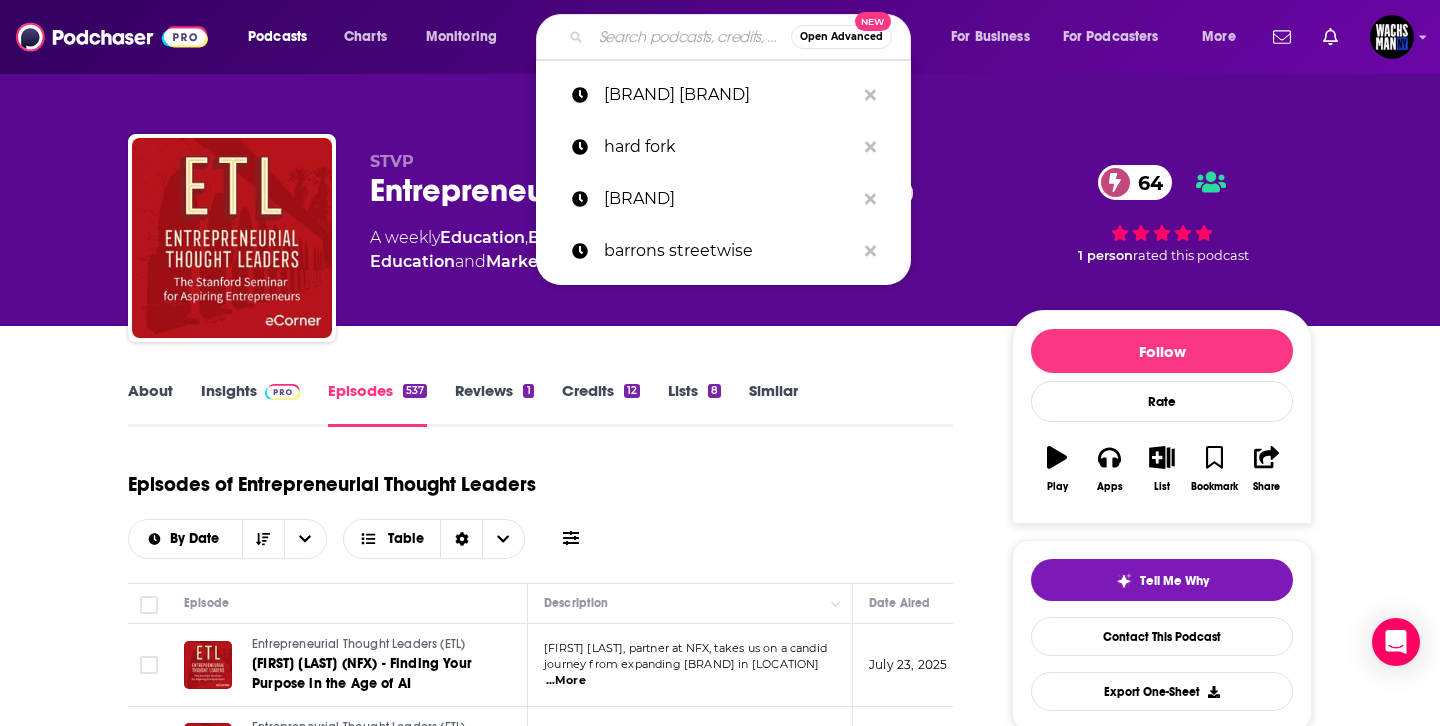 click on "Open Advanced New" at bounding box center (723, 37) 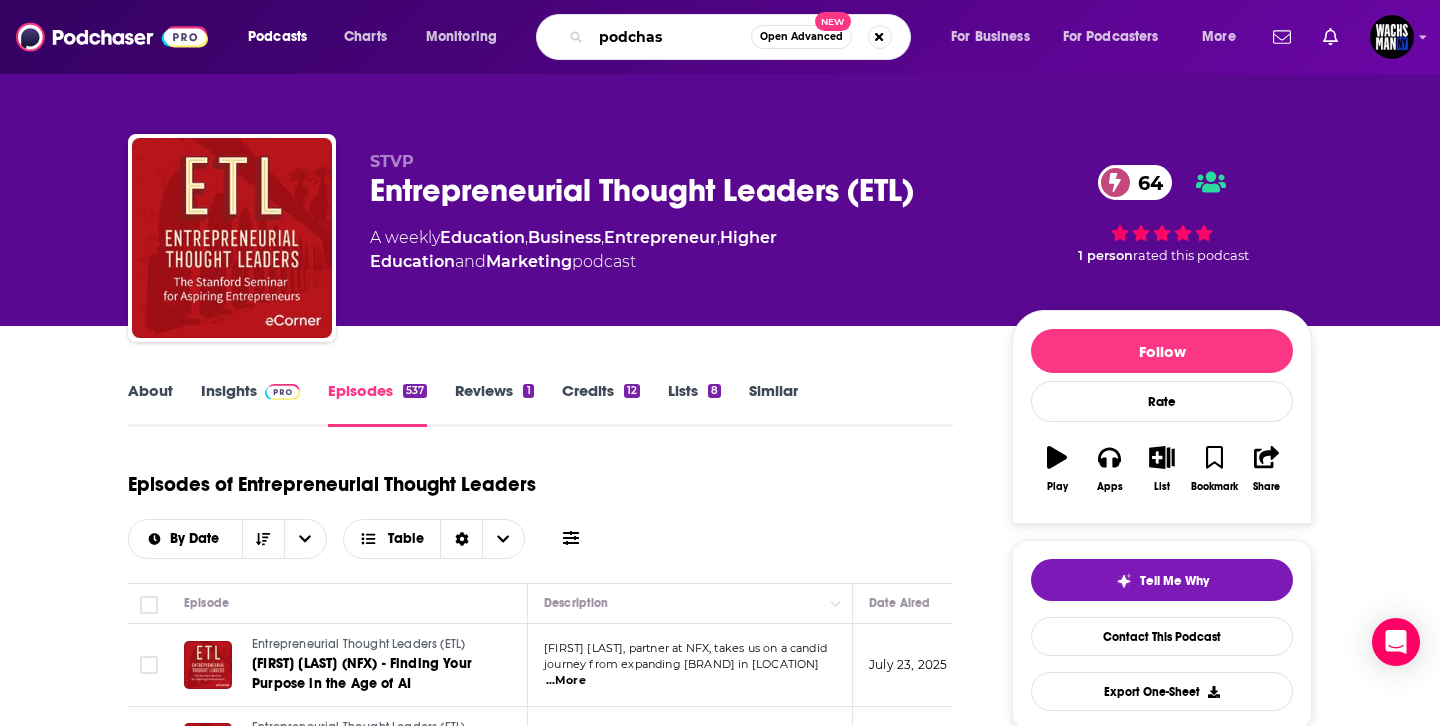 type on "podchase" 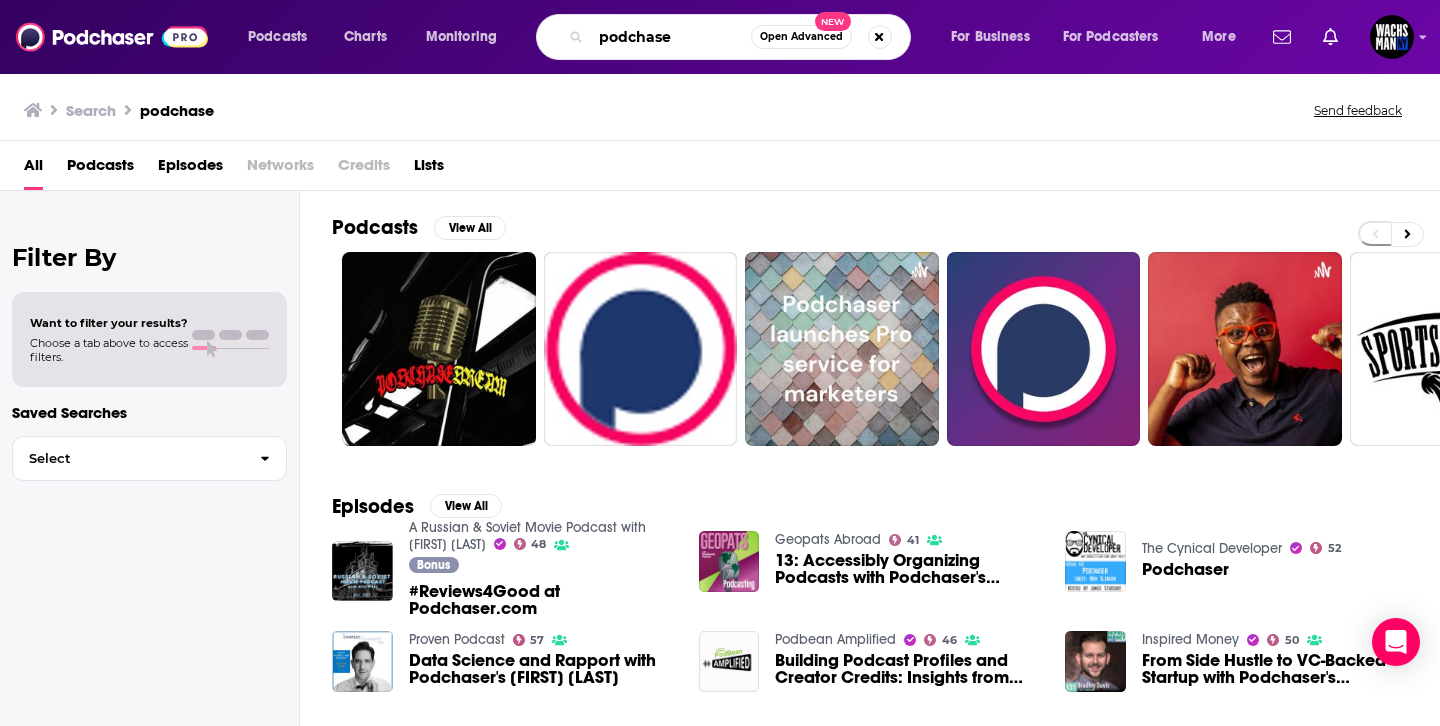 click on "podchase" at bounding box center (671, 37) 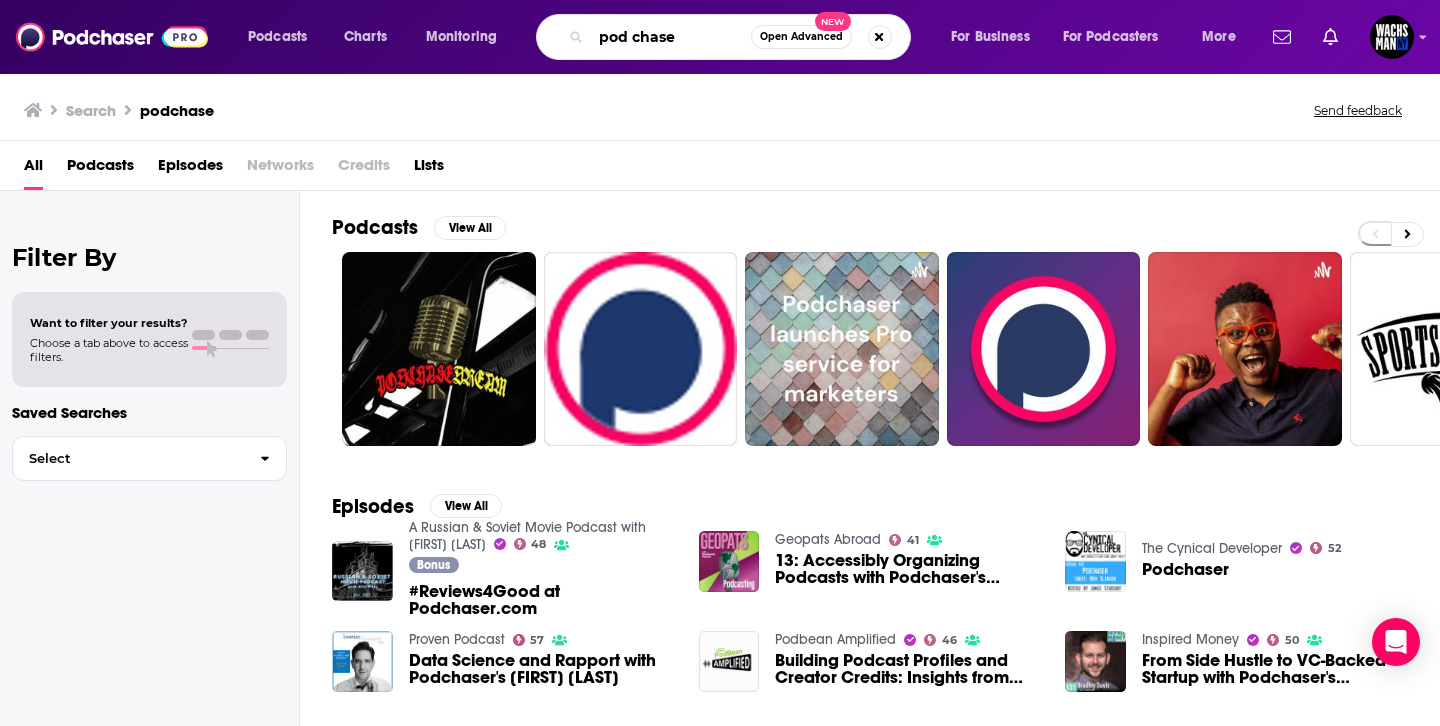type on "pod chase" 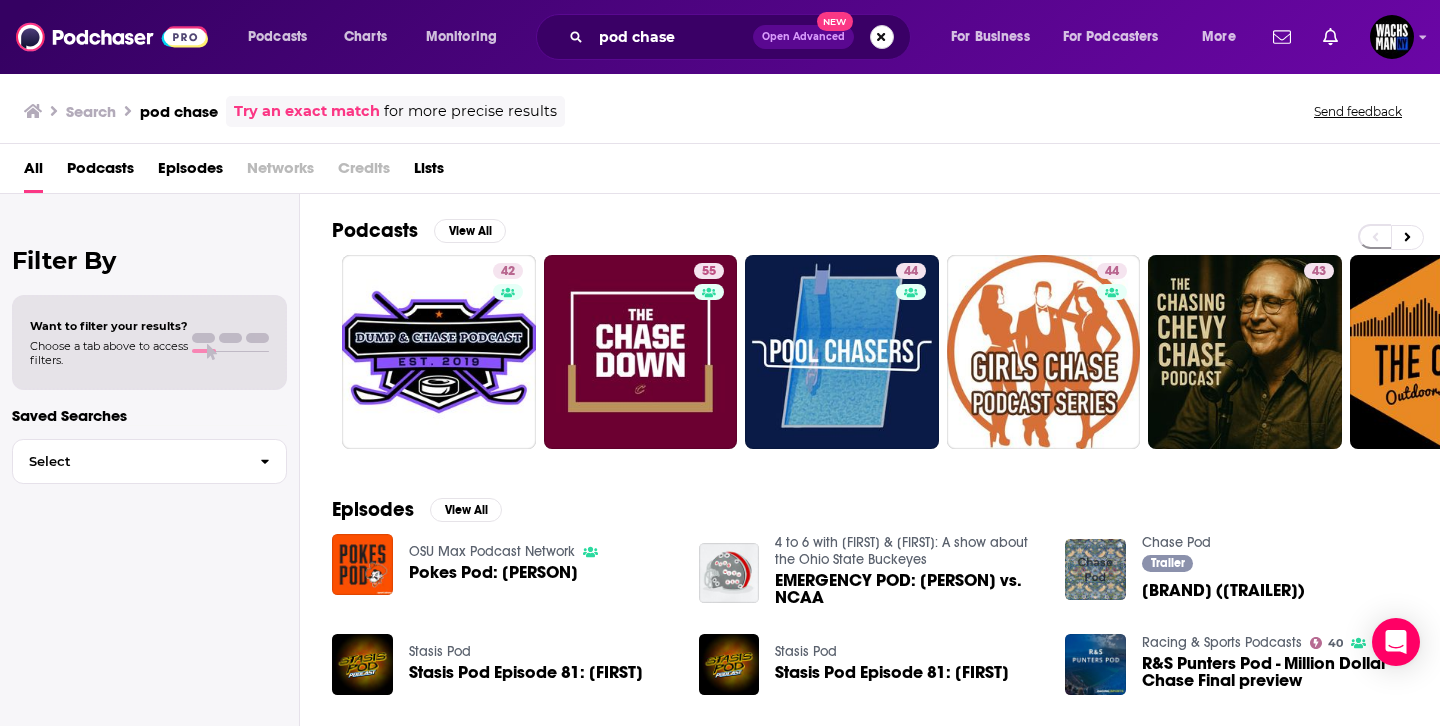 click at bounding box center (882, 37) 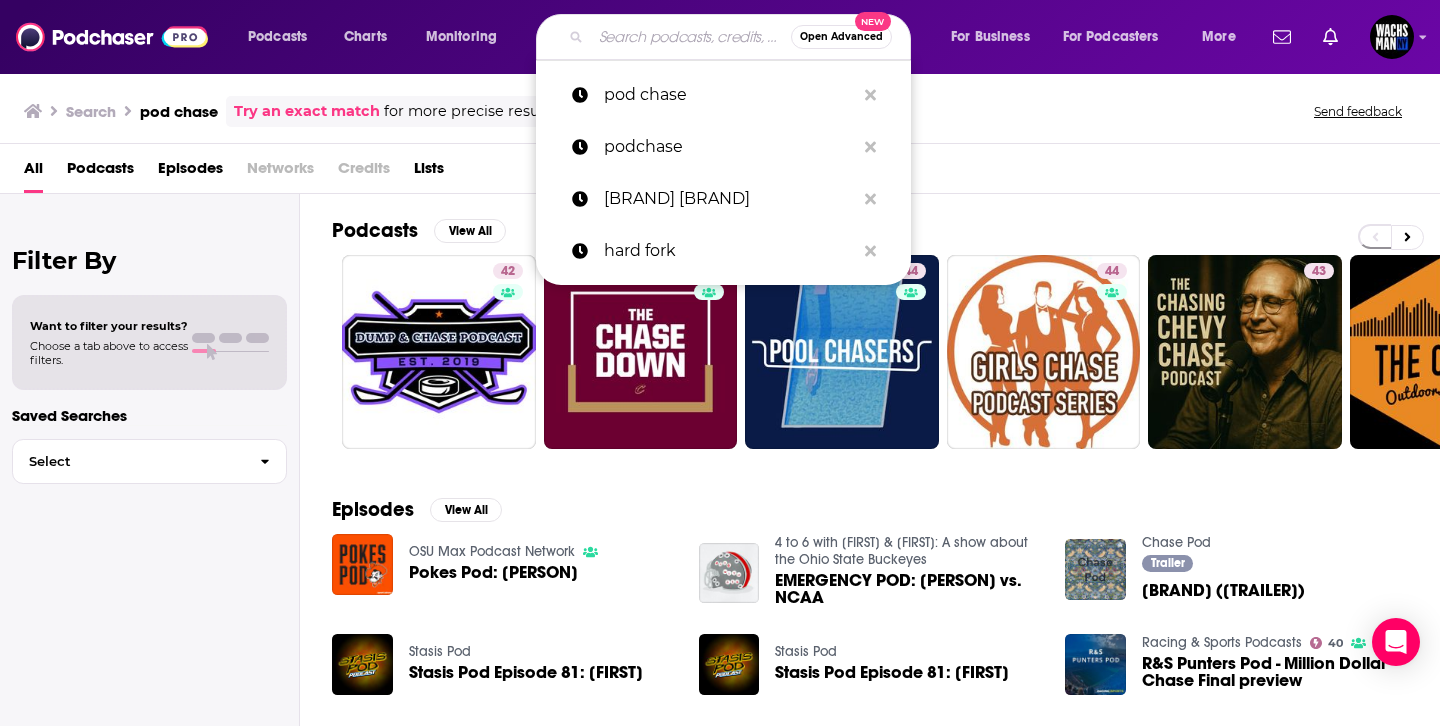 paste on "Podchase, [FIRST] [LAST]" 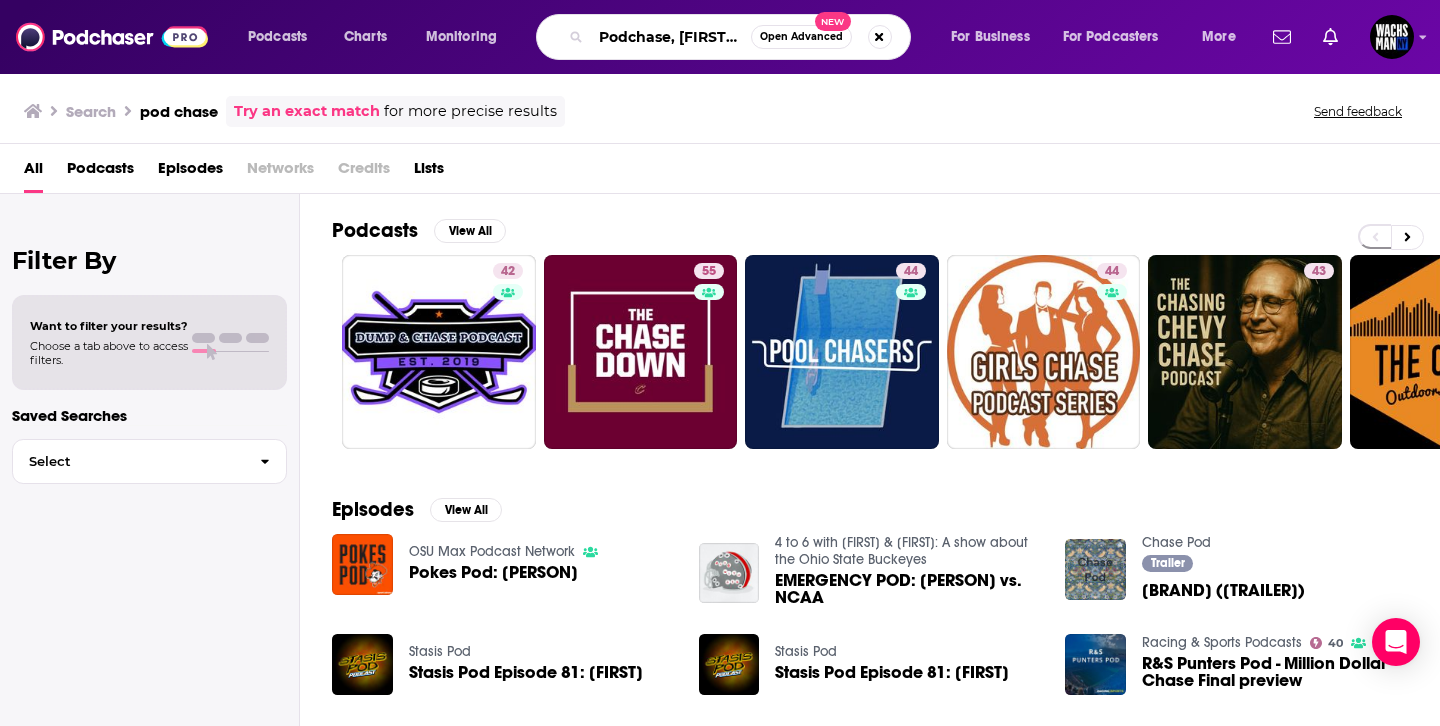 scroll, scrollTop: 0, scrollLeft: 18, axis: horizontal 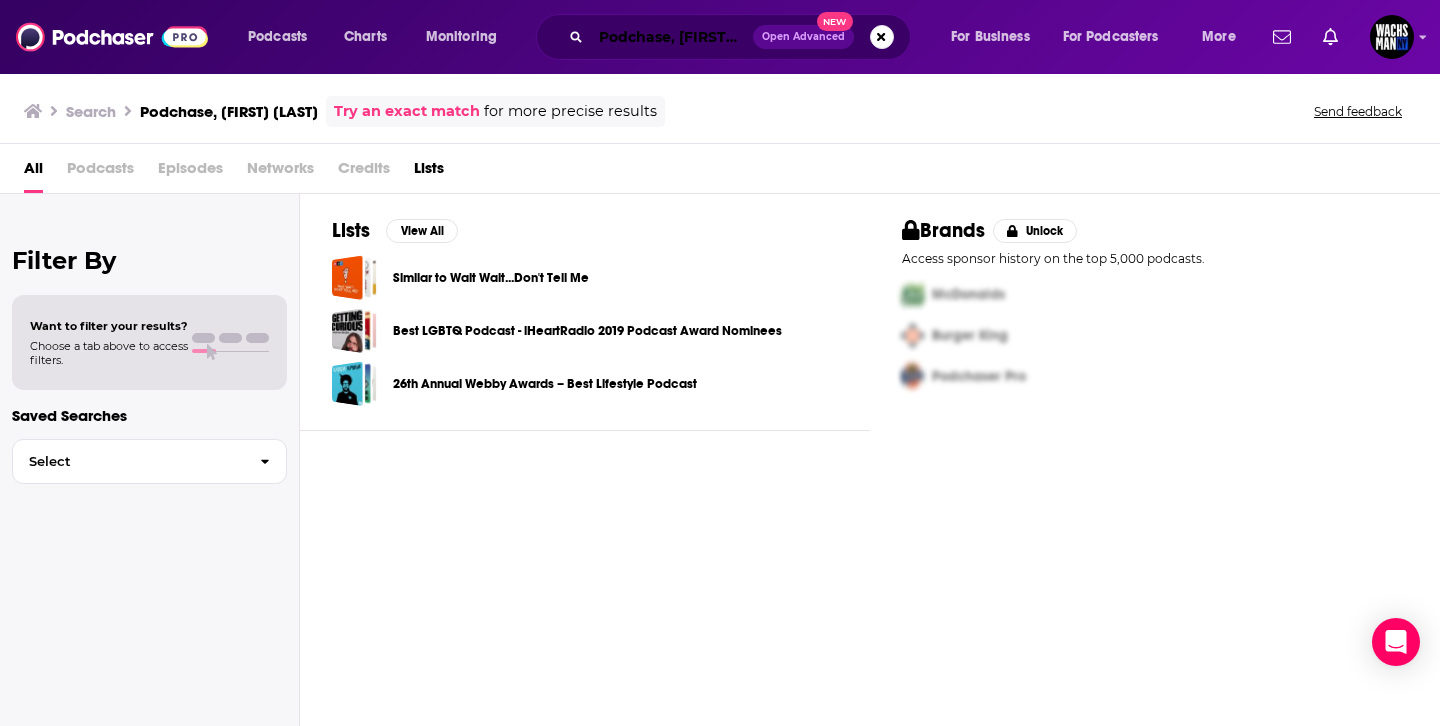 click on "Podchase, [FIRST] [LAST]" at bounding box center (672, 37) 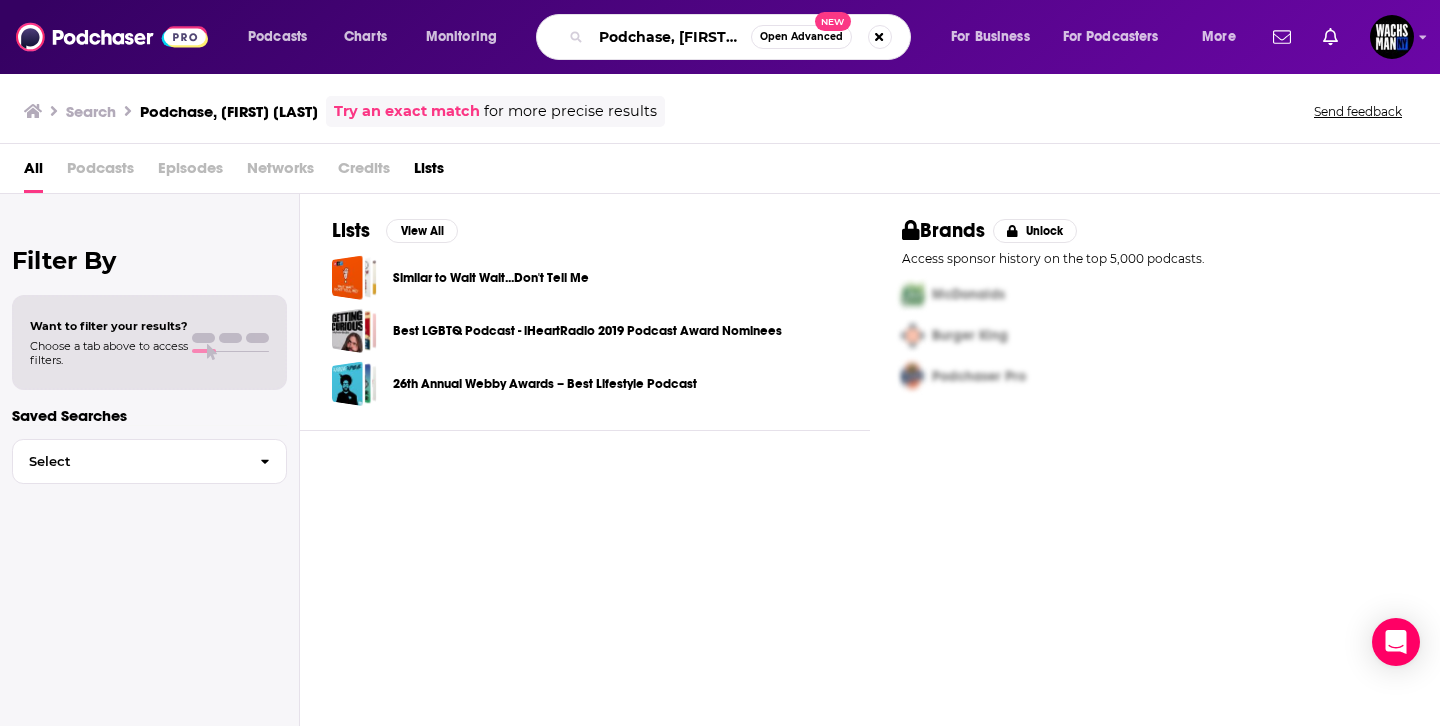drag, startPoint x: 736, startPoint y: 41, endPoint x: 602, endPoint y: 37, distance: 134.0597 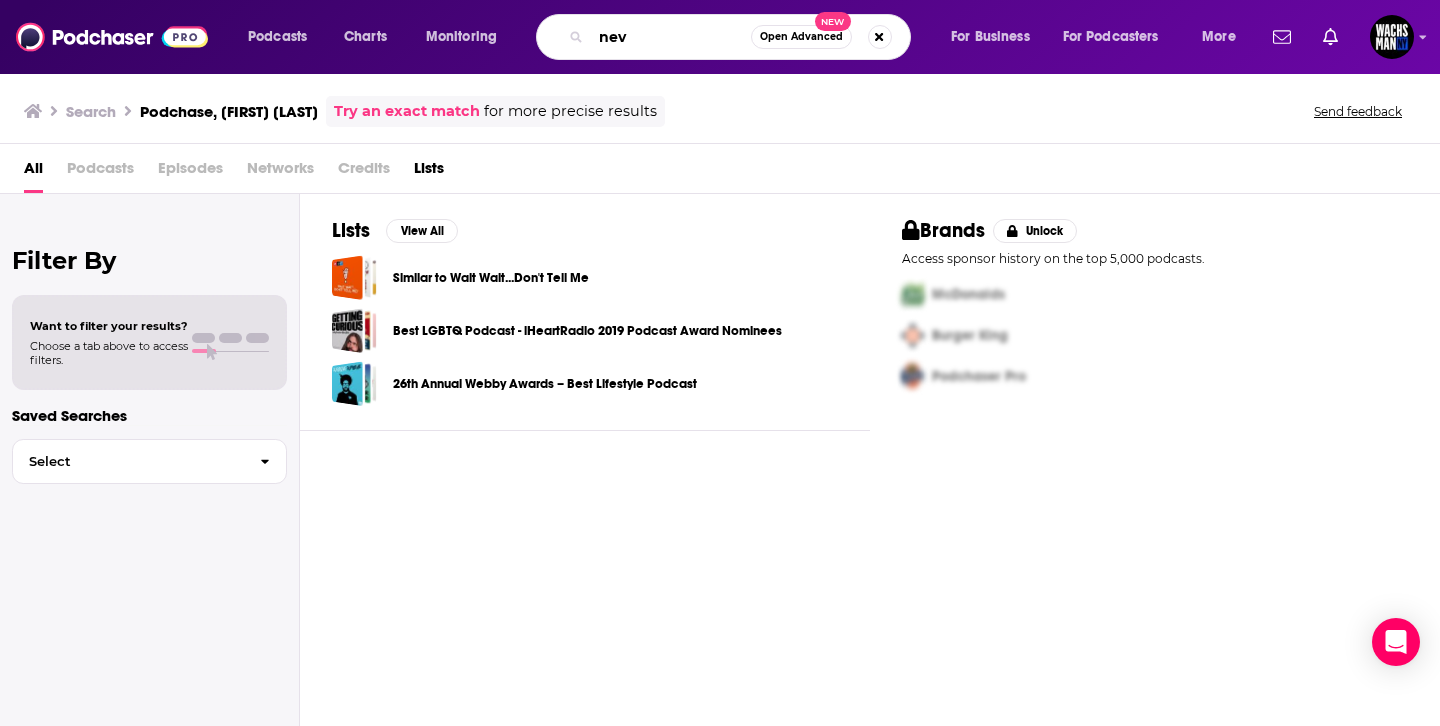 drag, startPoint x: 623, startPoint y: 41, endPoint x: 560, endPoint y: 37, distance: 63.126858 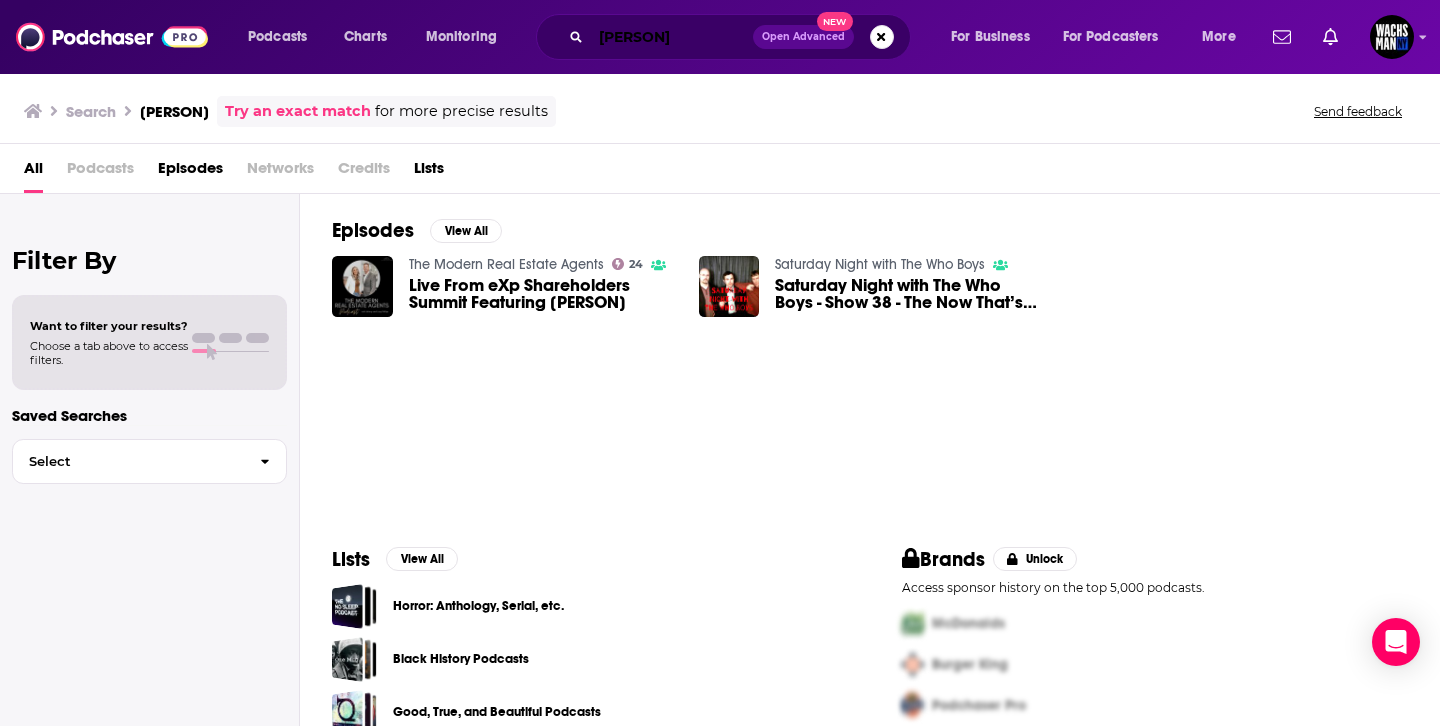 click on "[PERSON]" at bounding box center [672, 37] 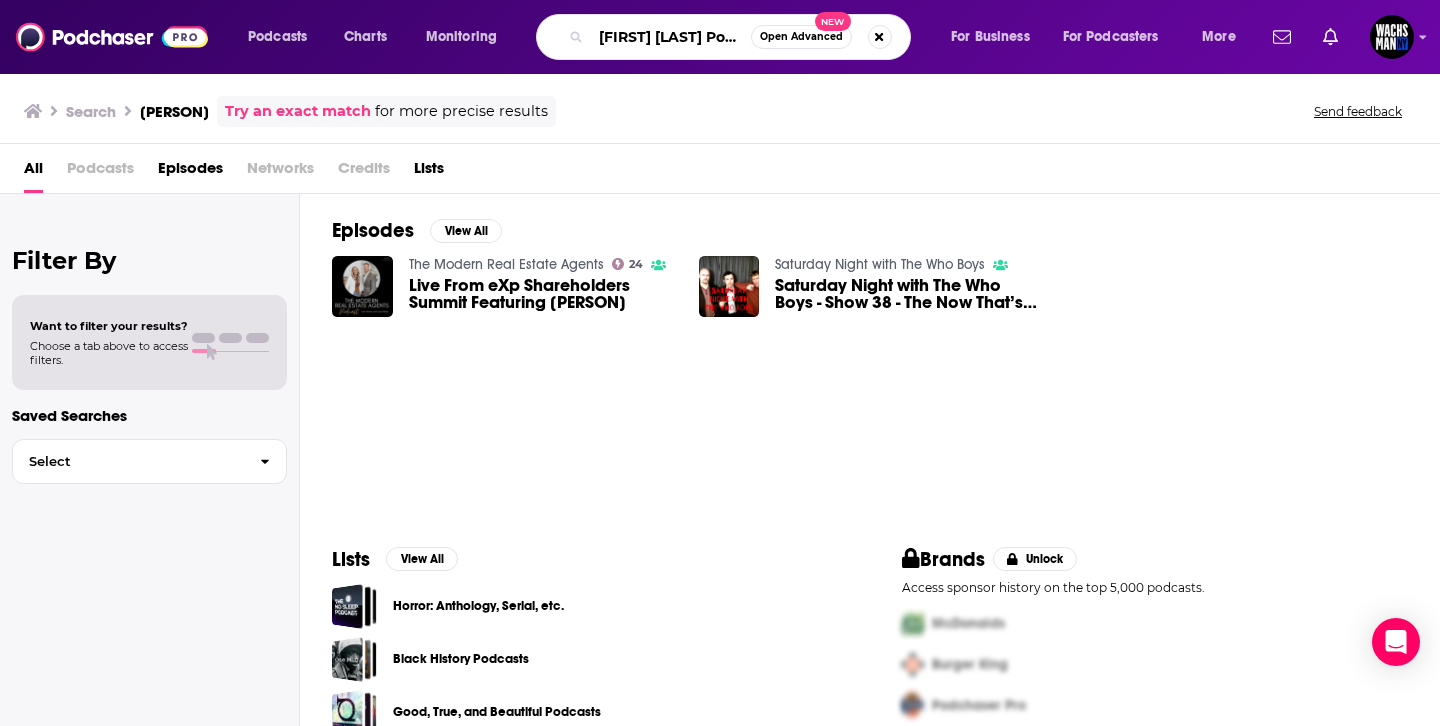 scroll, scrollTop: 0, scrollLeft: 5, axis: horizontal 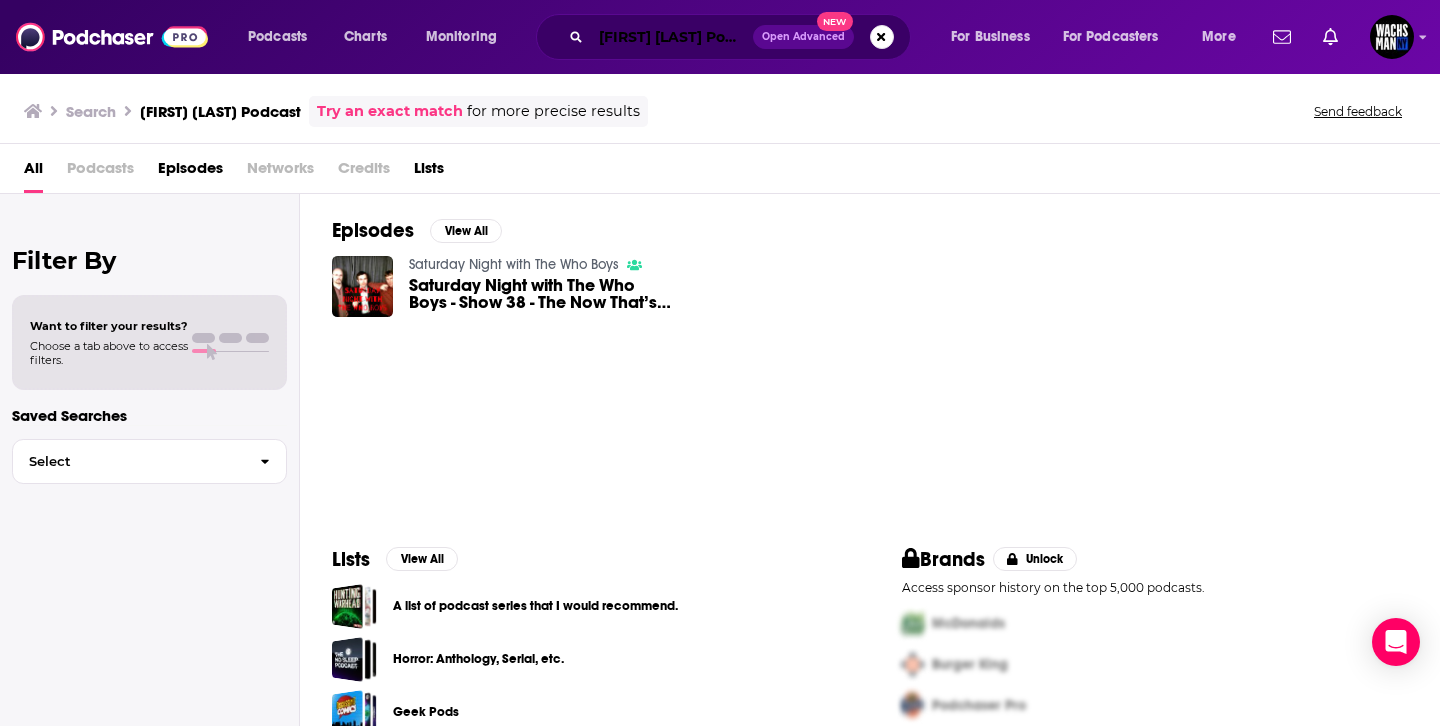 click on "[FIRST] [LAST] Podcast" at bounding box center [672, 37] 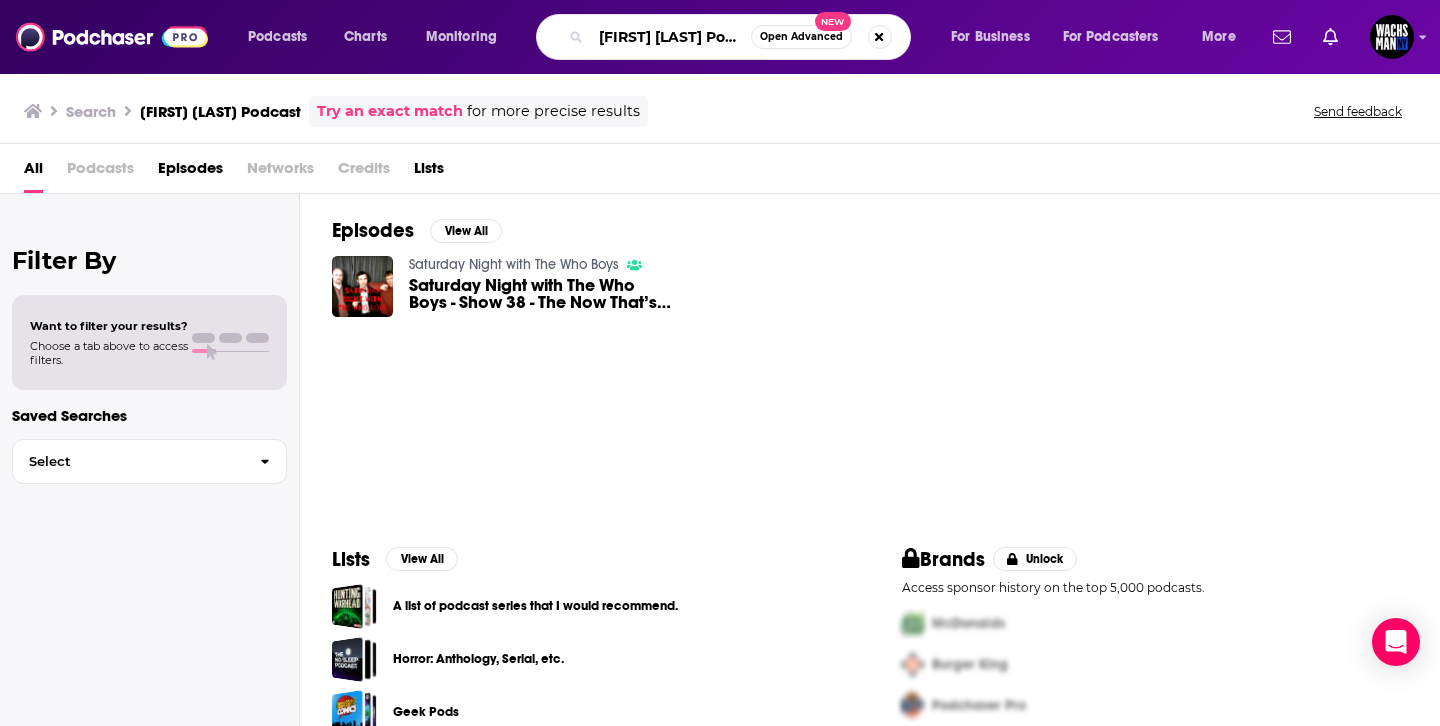 click on "[FIRST] [LAST] Podcast" at bounding box center (671, 37) 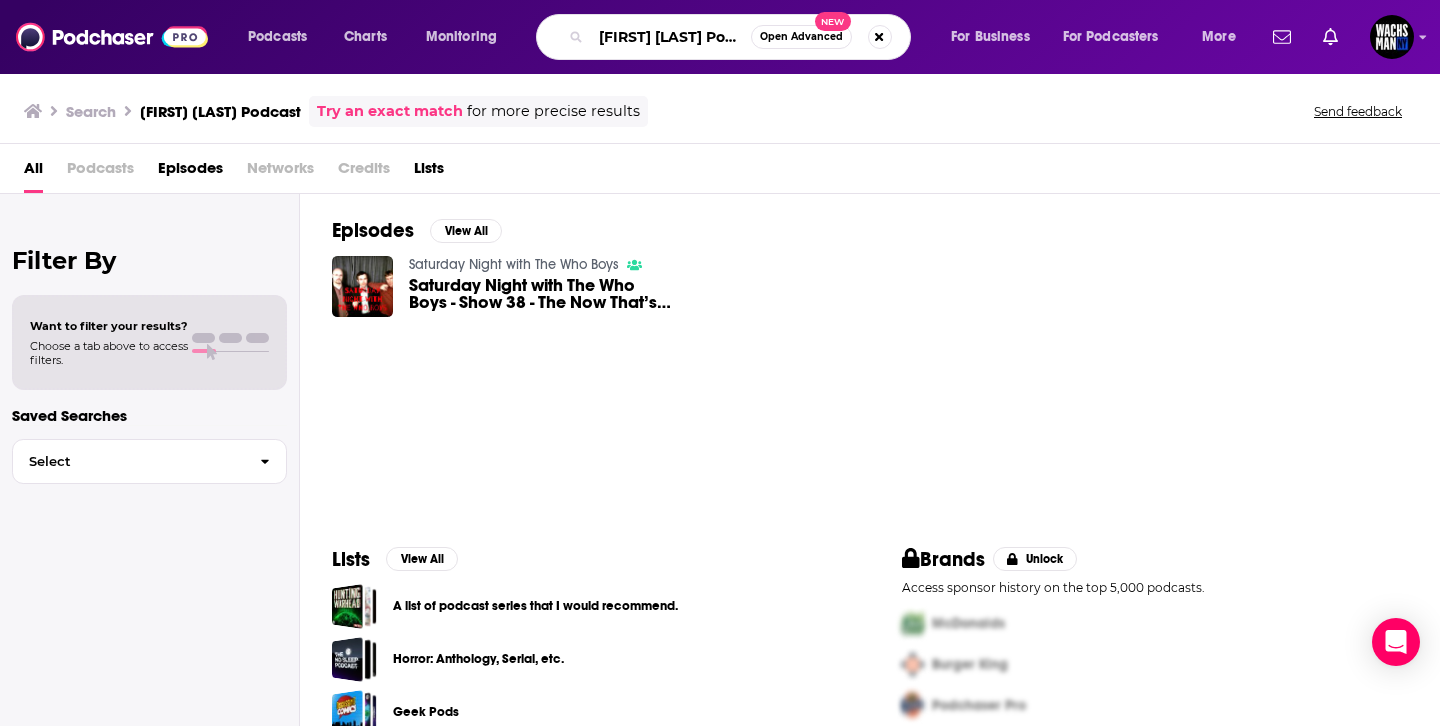 type on "[FIRST] [LAST] Podcast" 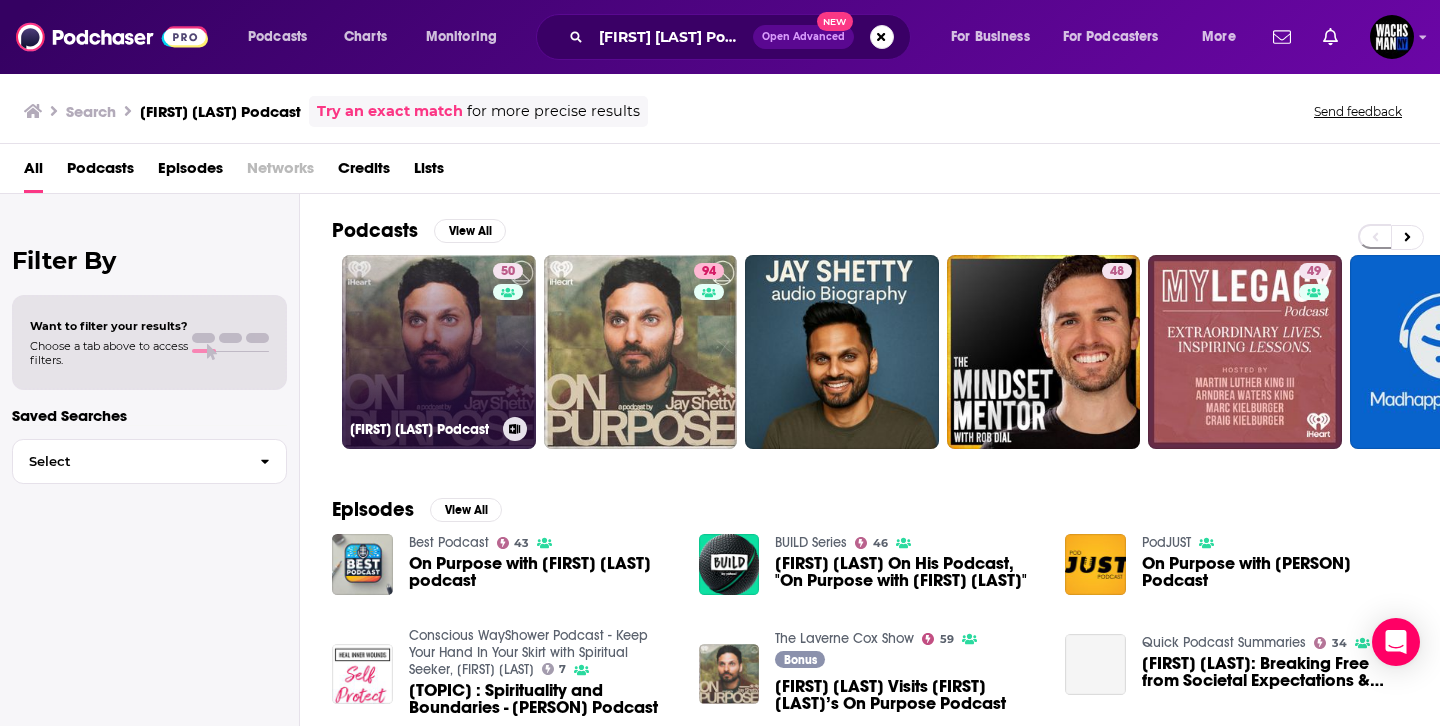 click on "[NUMBER] [PERSON] Podcast" at bounding box center [439, 352] 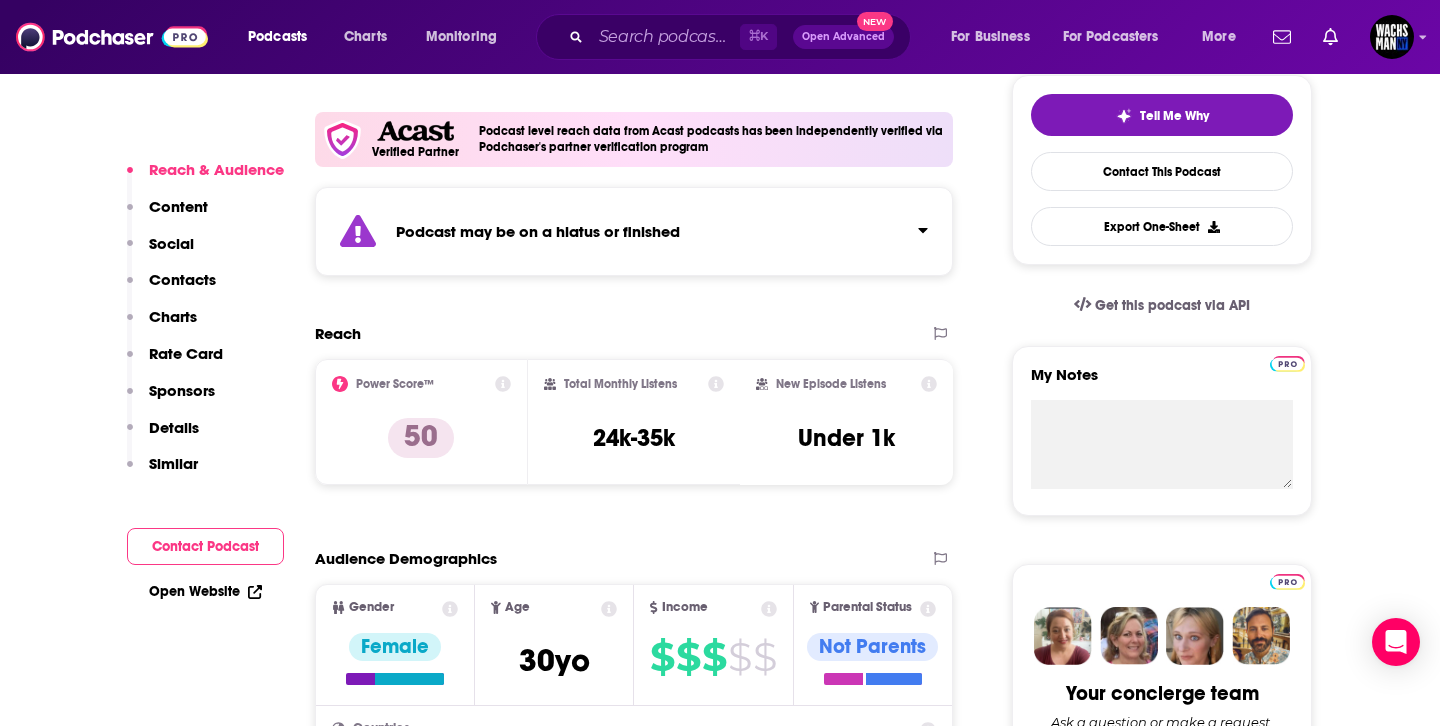 scroll, scrollTop: 453, scrollLeft: 0, axis: vertical 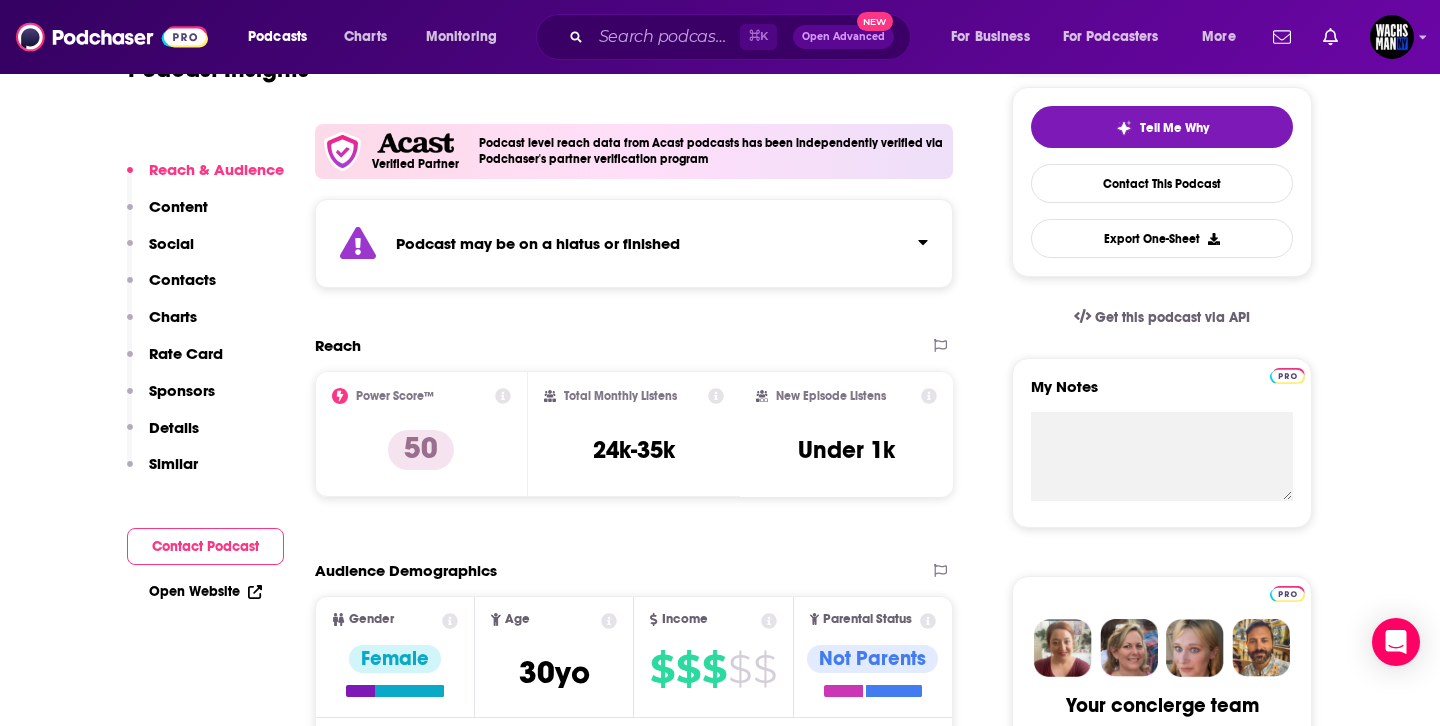 click on "Podcast may be on a hiatus or finished" at bounding box center [634, 243] 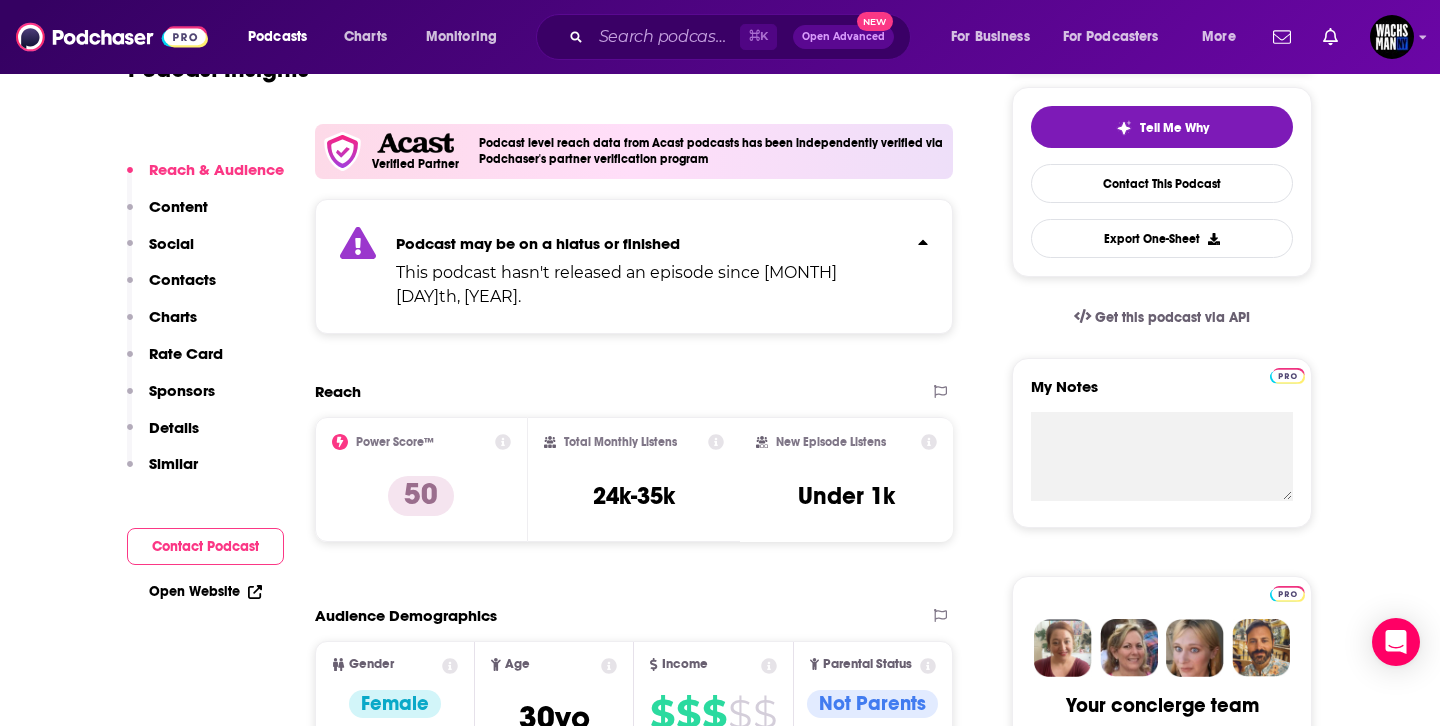 click on "Podcast may be on a hiatus or finished This podcast hasn't released an episode since [DATE]." at bounding box center (634, 266) 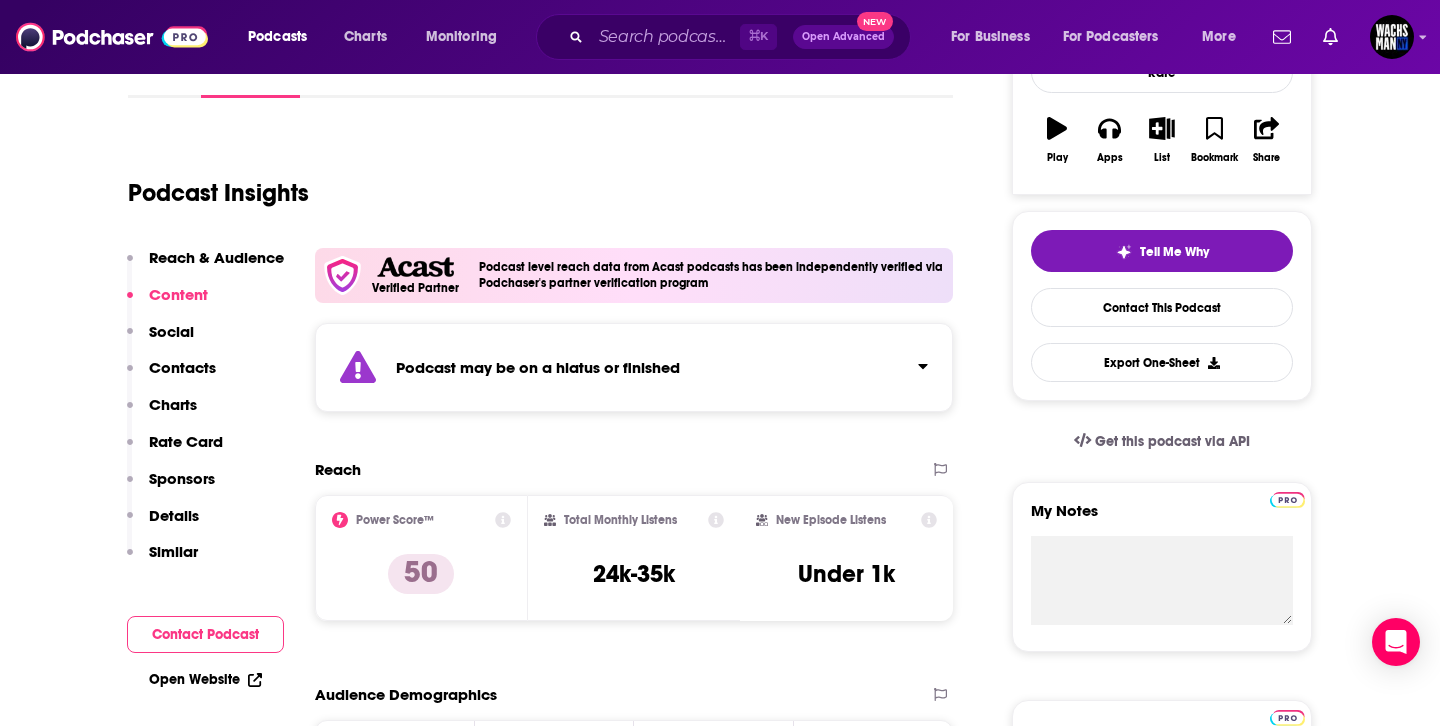 scroll, scrollTop: 447, scrollLeft: 0, axis: vertical 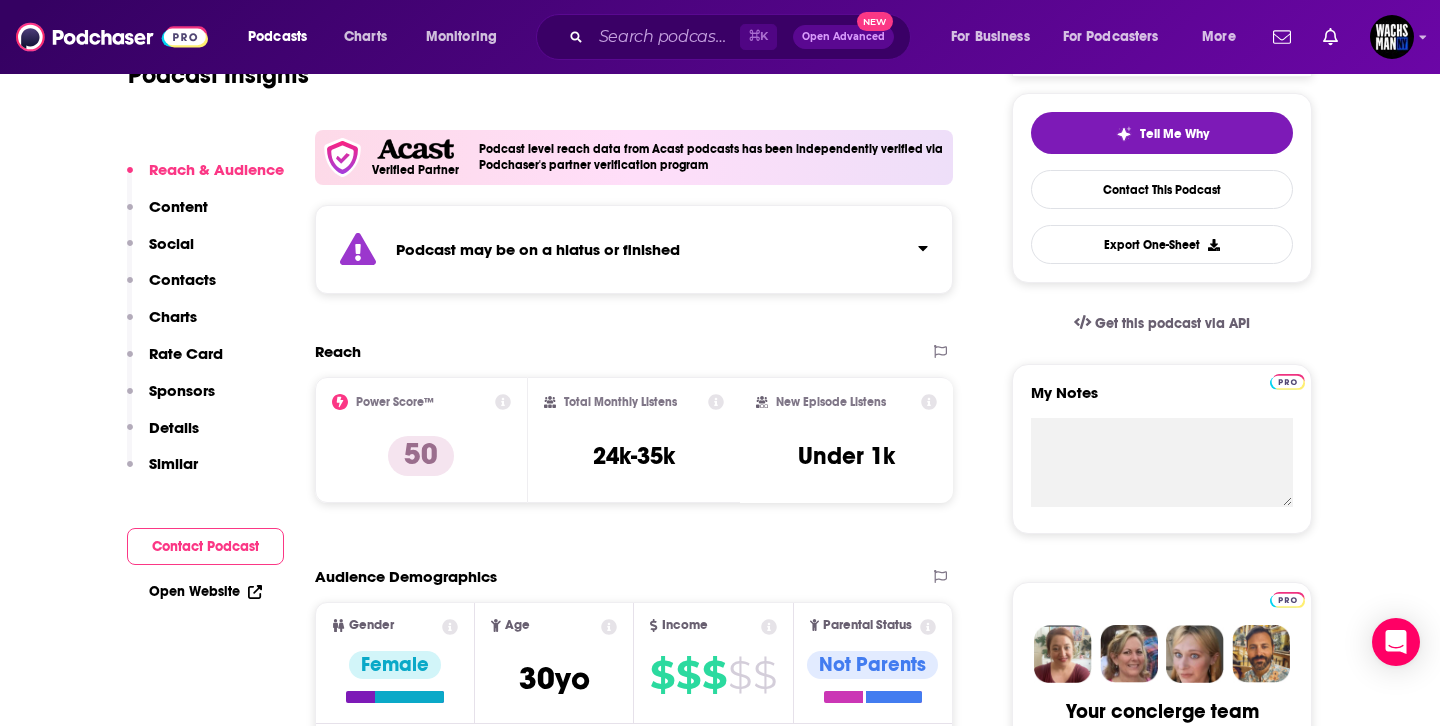 click at bounding box center (915, 244) 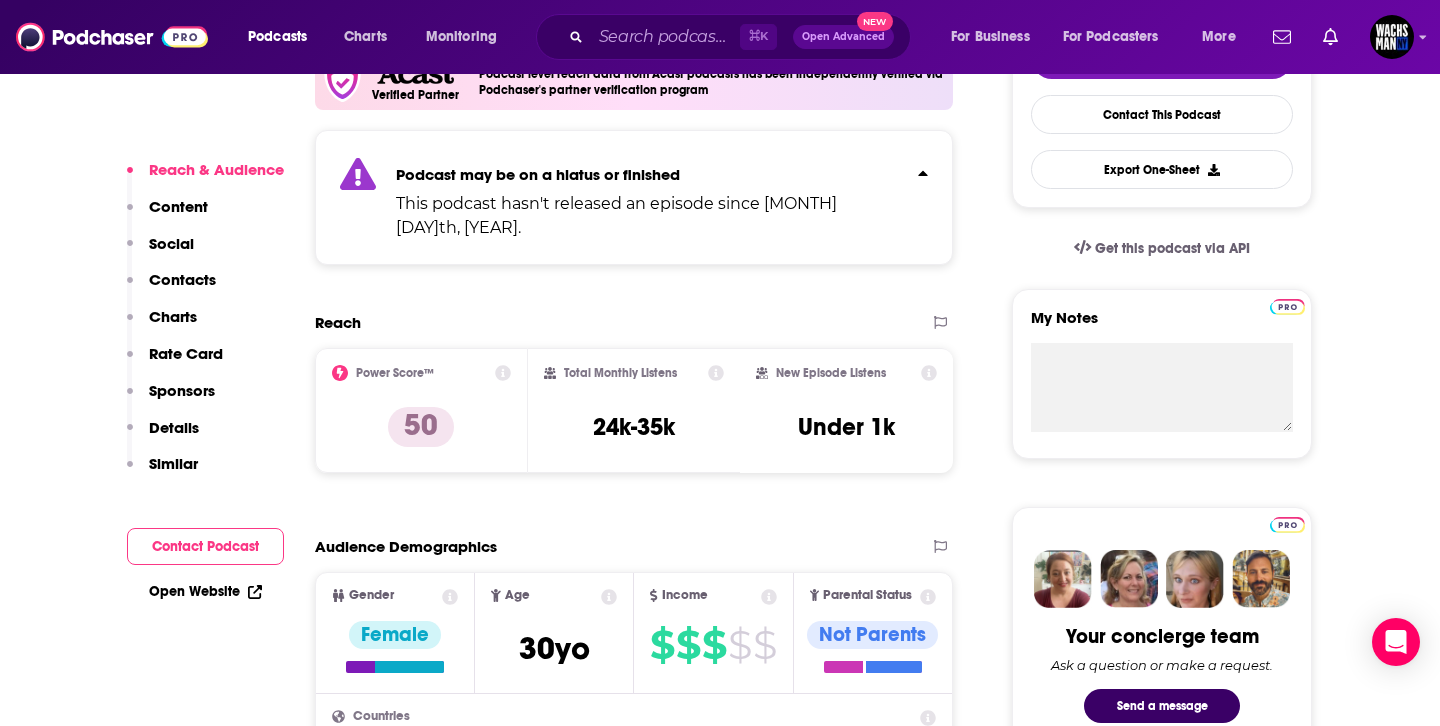 scroll, scrollTop: 527, scrollLeft: 0, axis: vertical 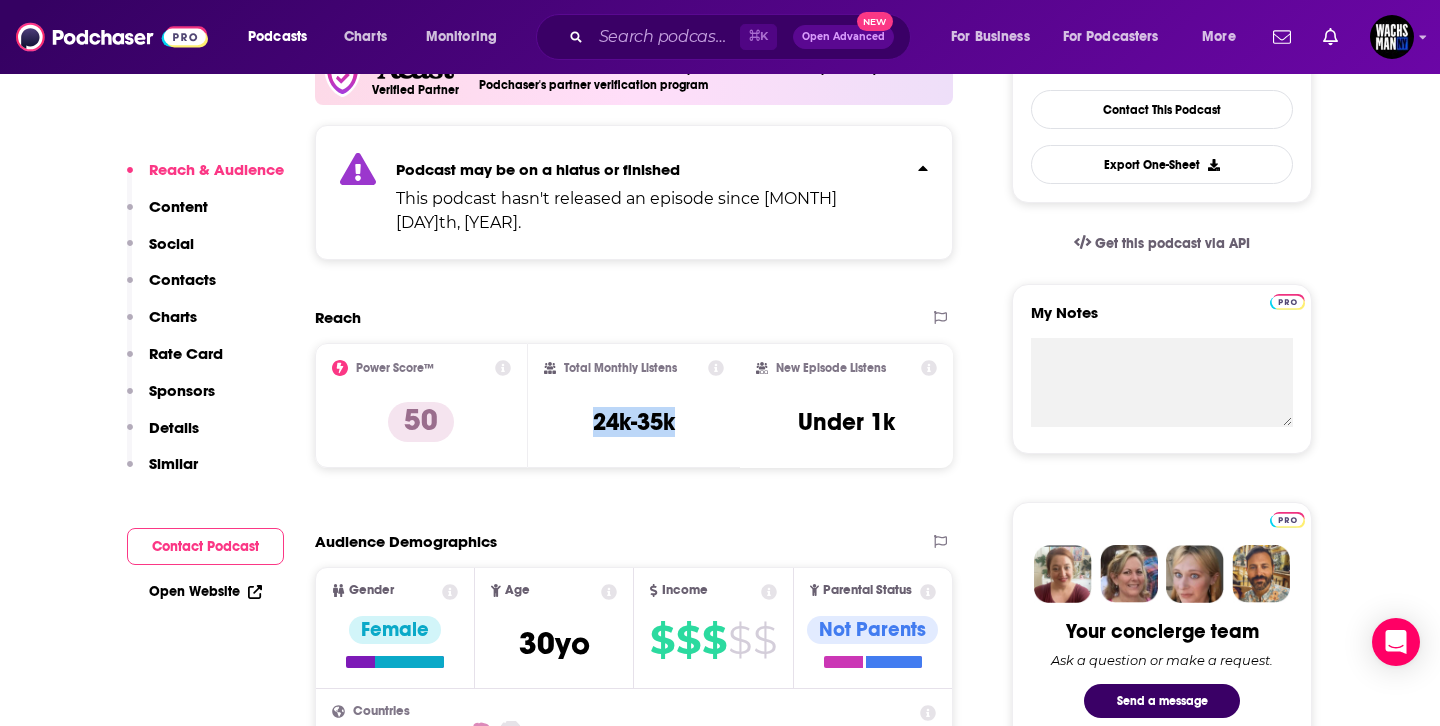drag, startPoint x: 682, startPoint y: 396, endPoint x: 579, endPoint y: 394, distance: 103.01942 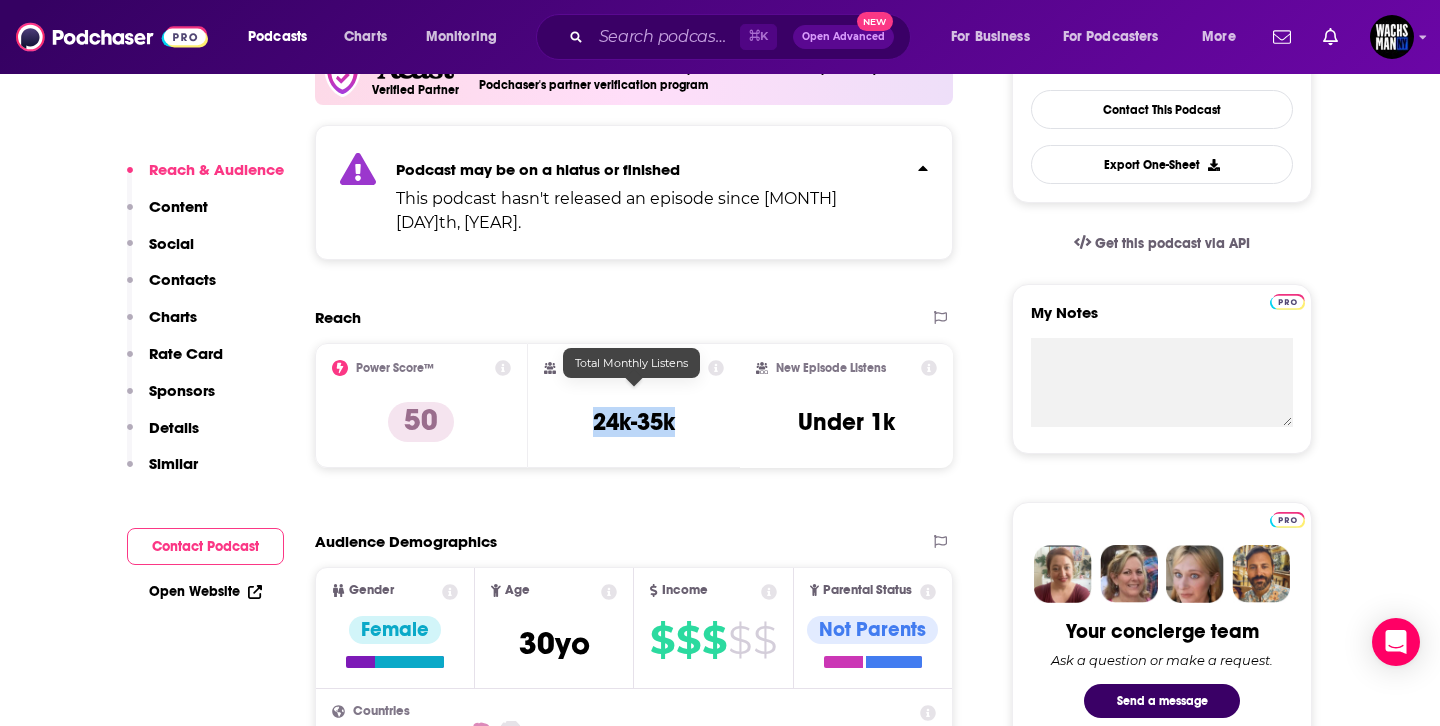copy on "24k-35k" 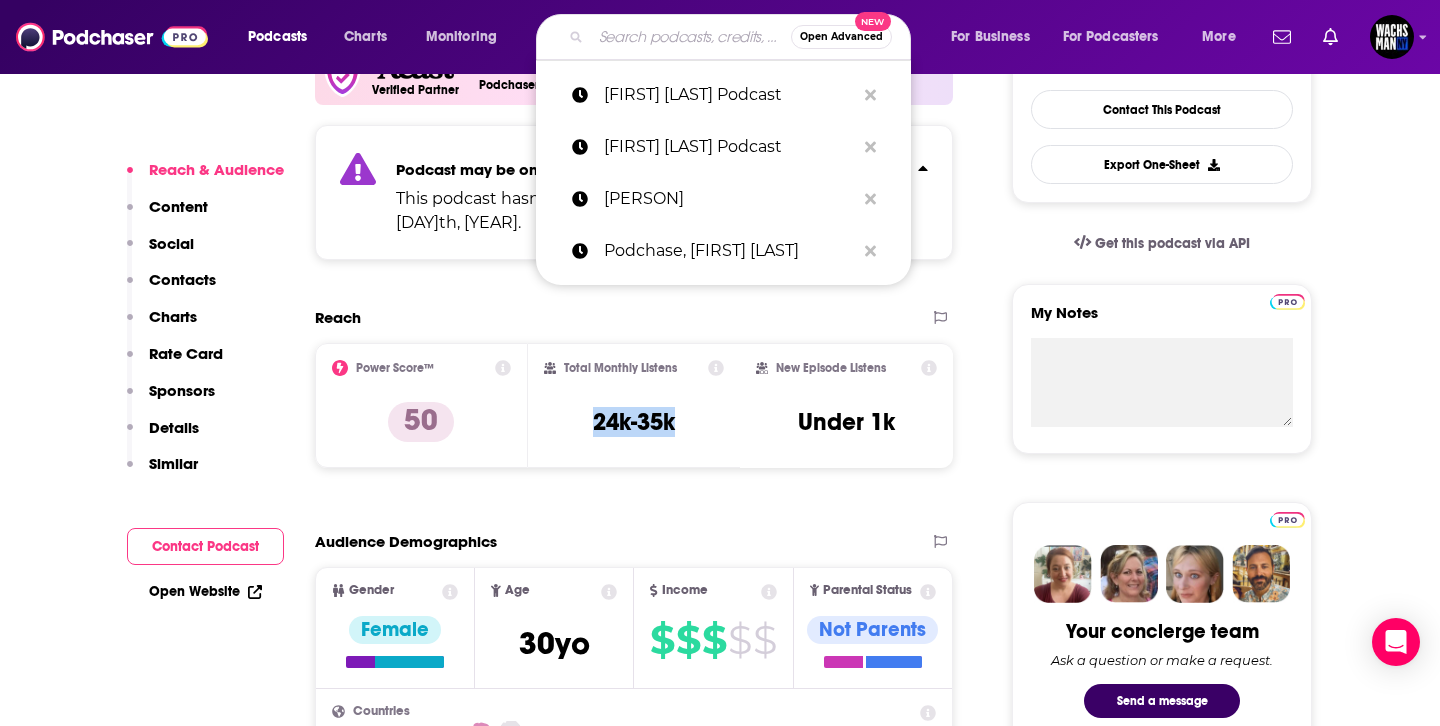 click at bounding box center [691, 37] 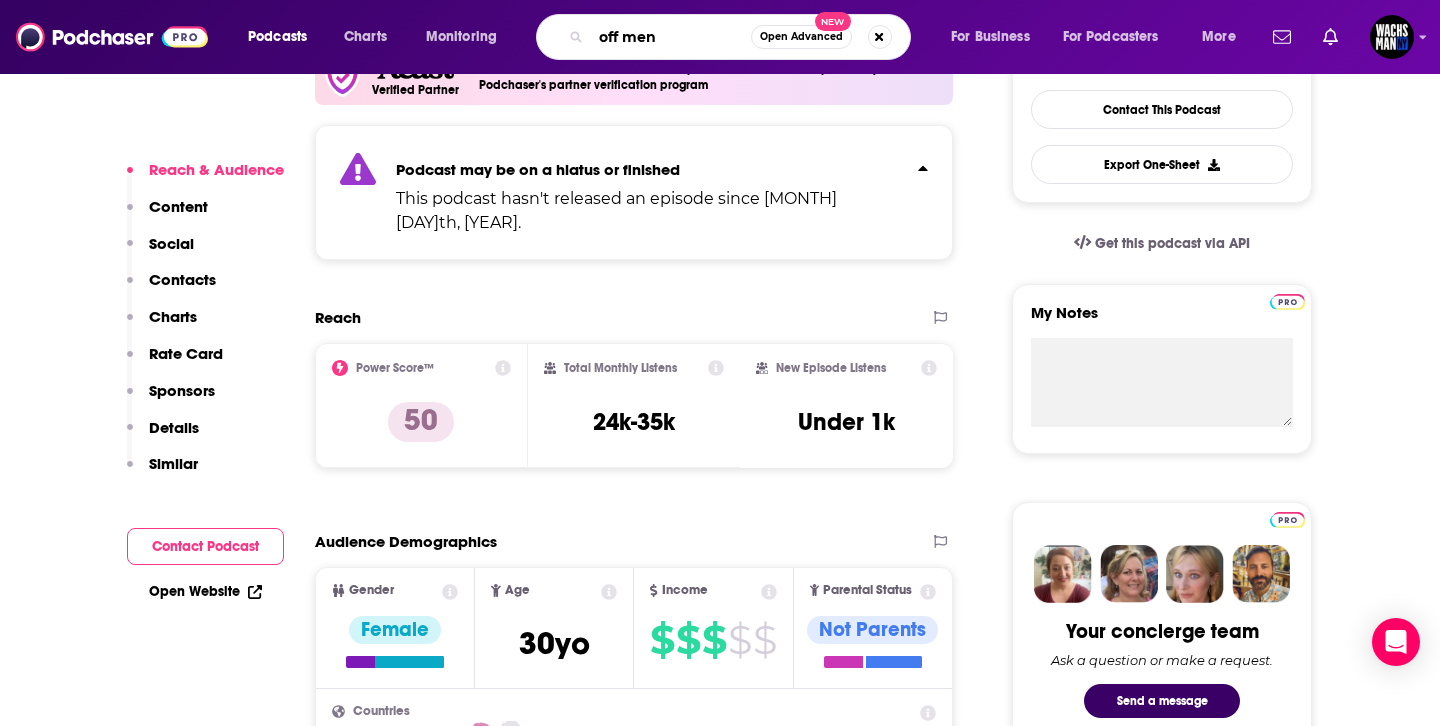 type on "off menu" 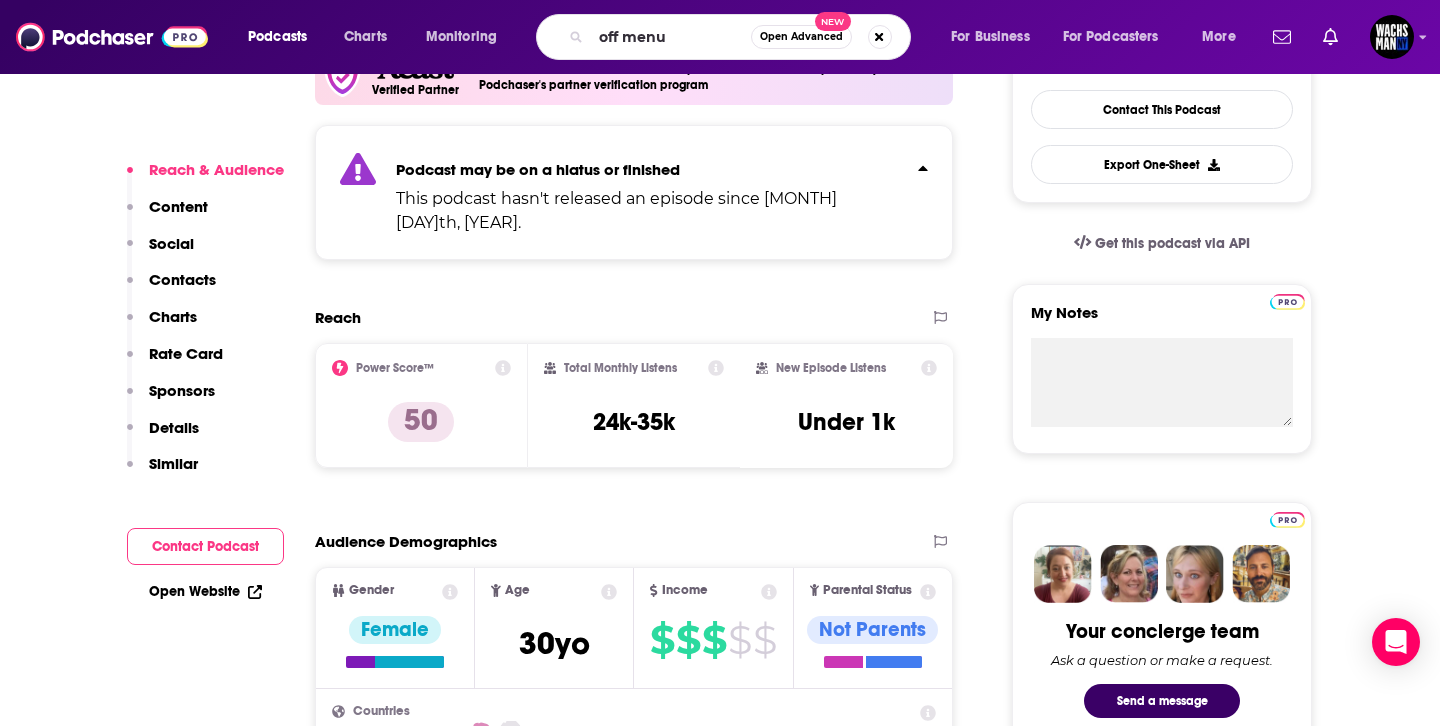 scroll, scrollTop: 0, scrollLeft: 0, axis: both 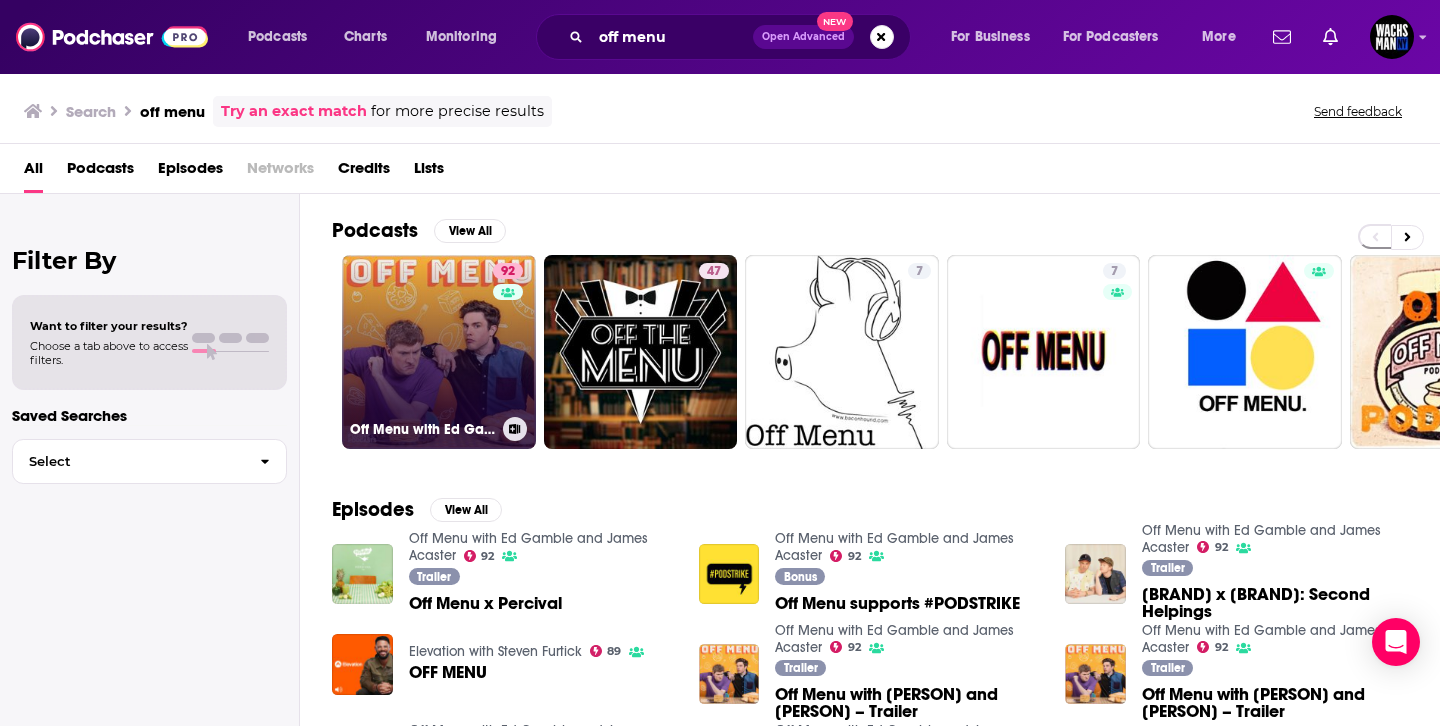 click on "#2 Off Menu with [FIRST] [LAST] and [FIRST] [LAST]" at bounding box center [439, 352] 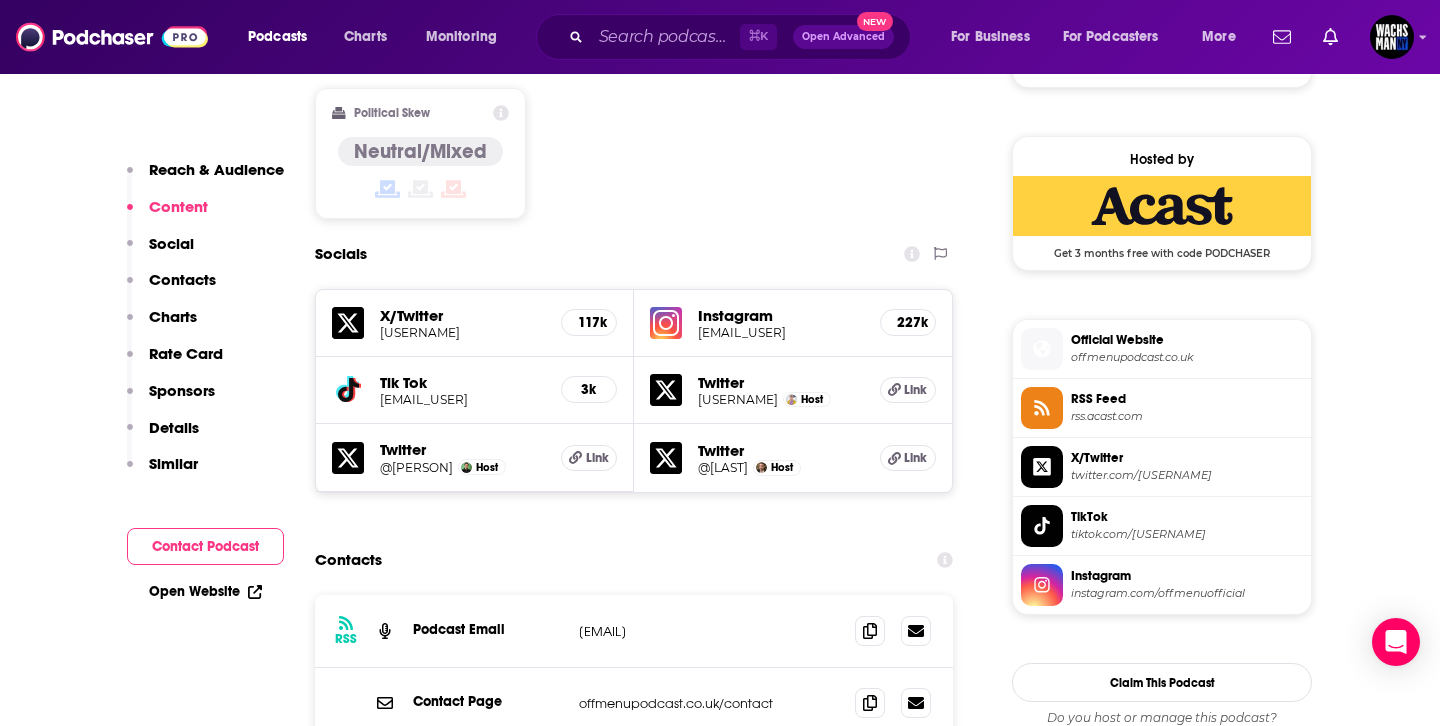scroll, scrollTop: 0, scrollLeft: 0, axis: both 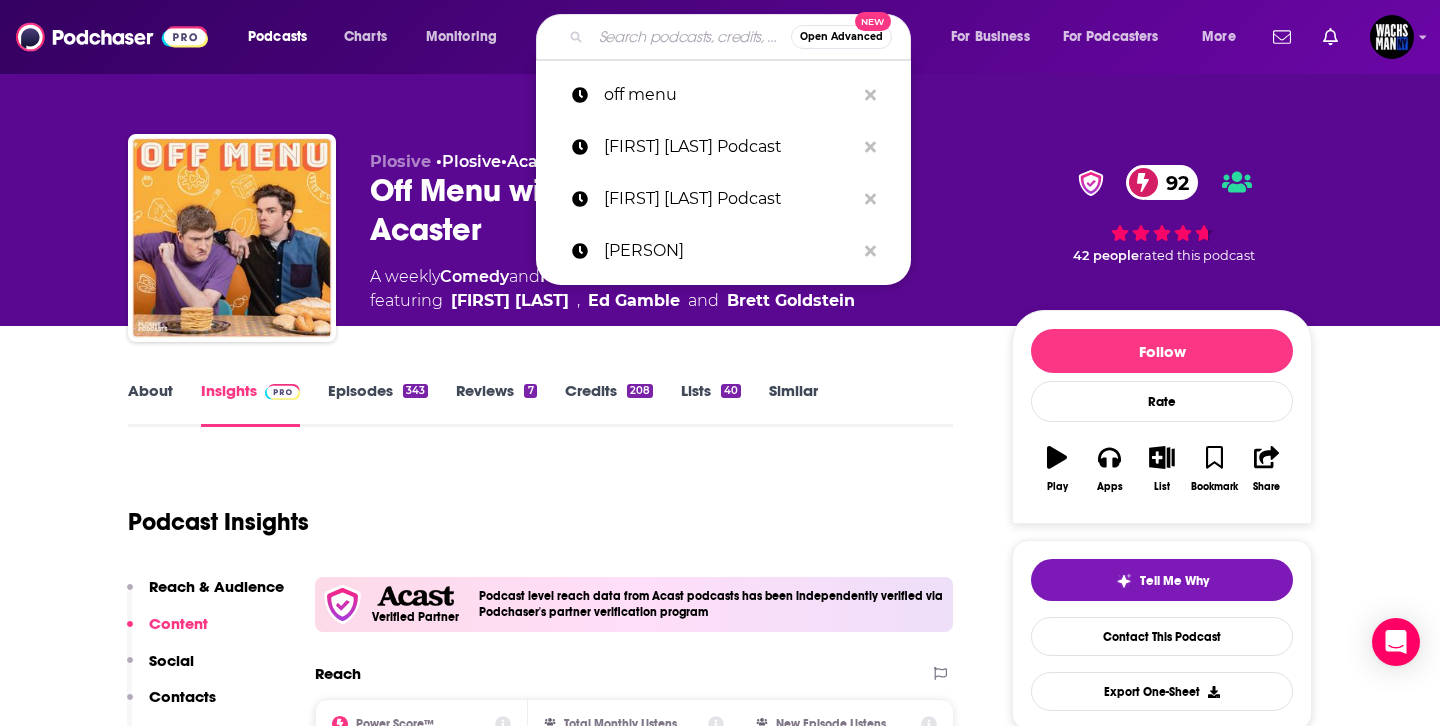 click at bounding box center (691, 37) 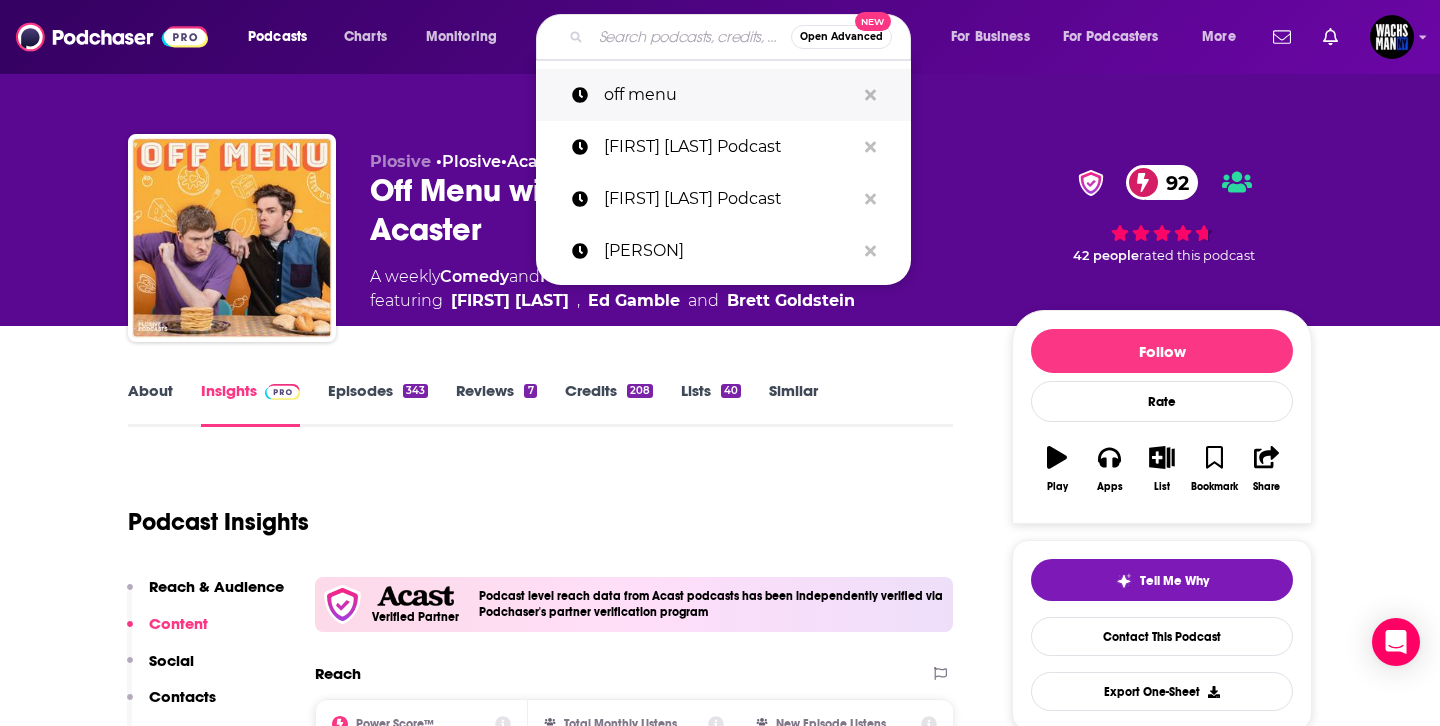 click at bounding box center [870, 95] 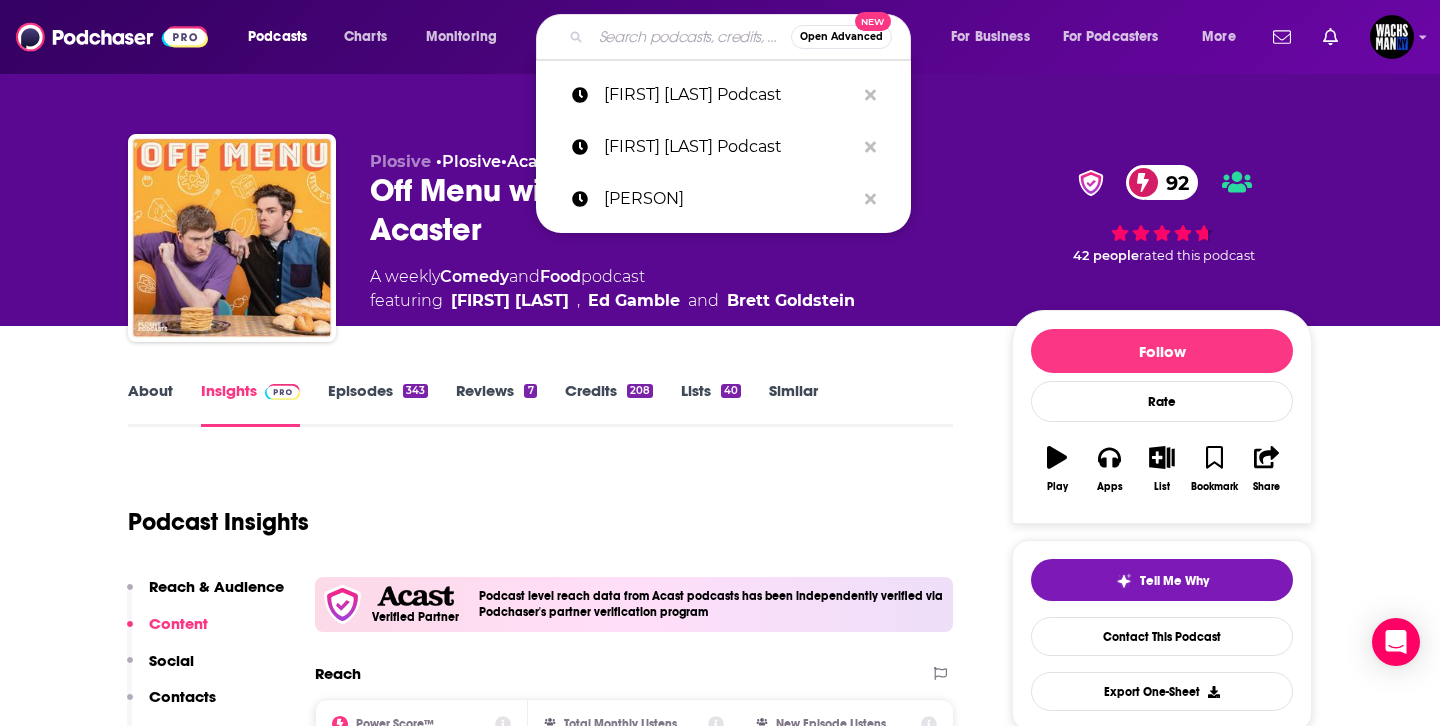 click at bounding box center [691, 37] 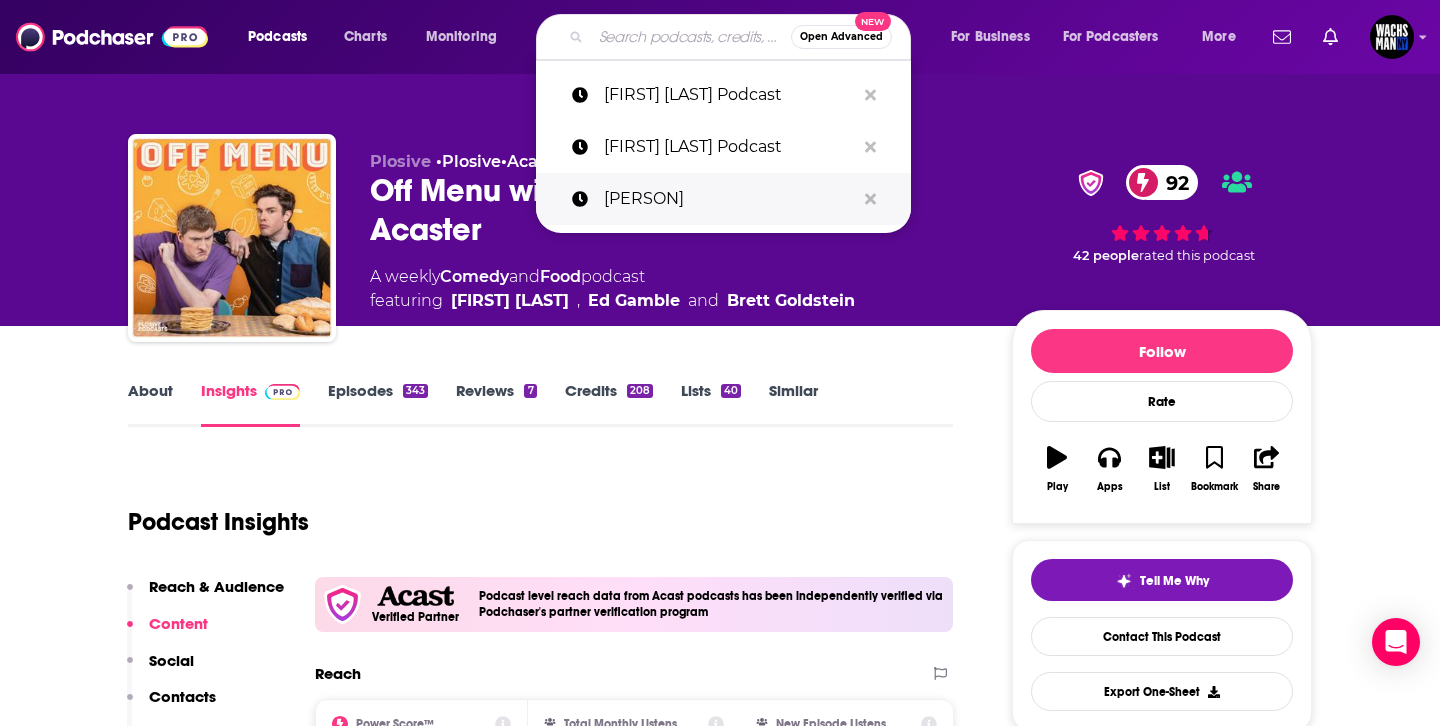 click at bounding box center [870, 199] 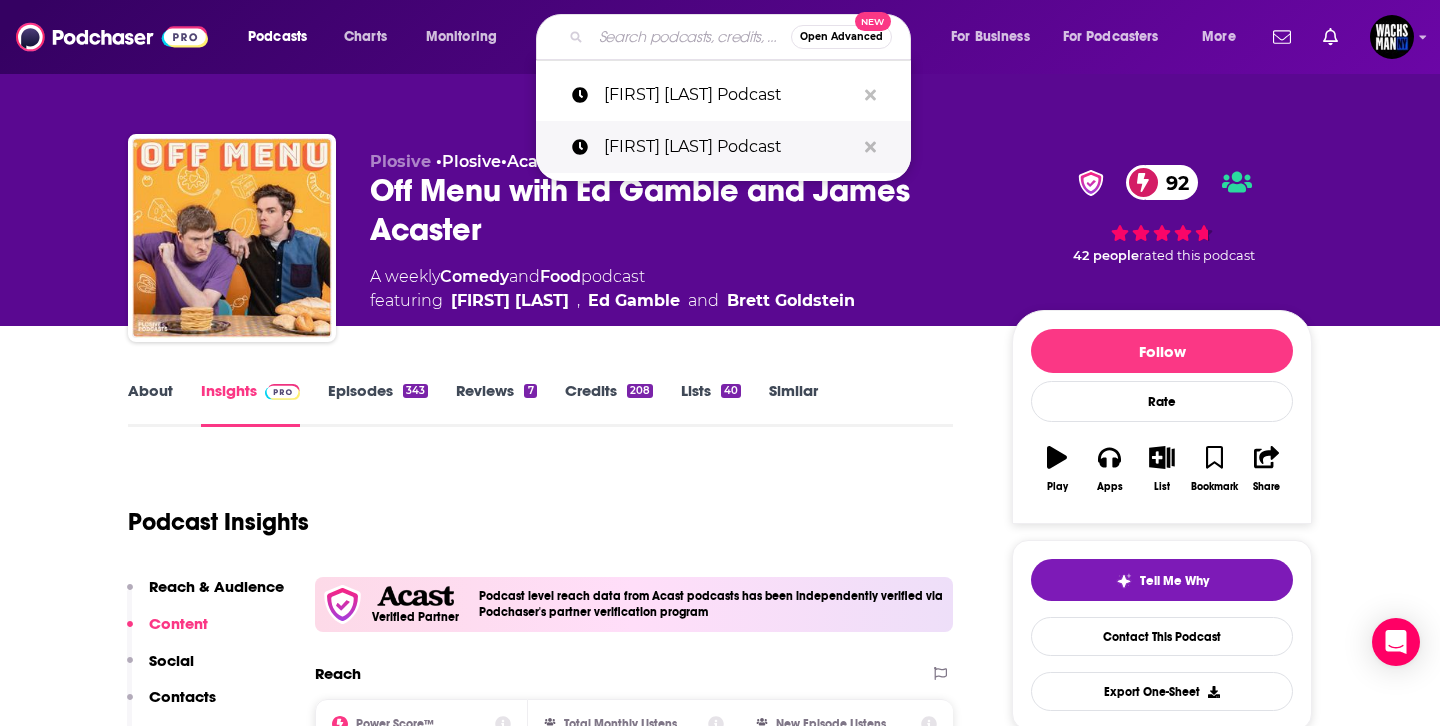 click at bounding box center (870, 147) 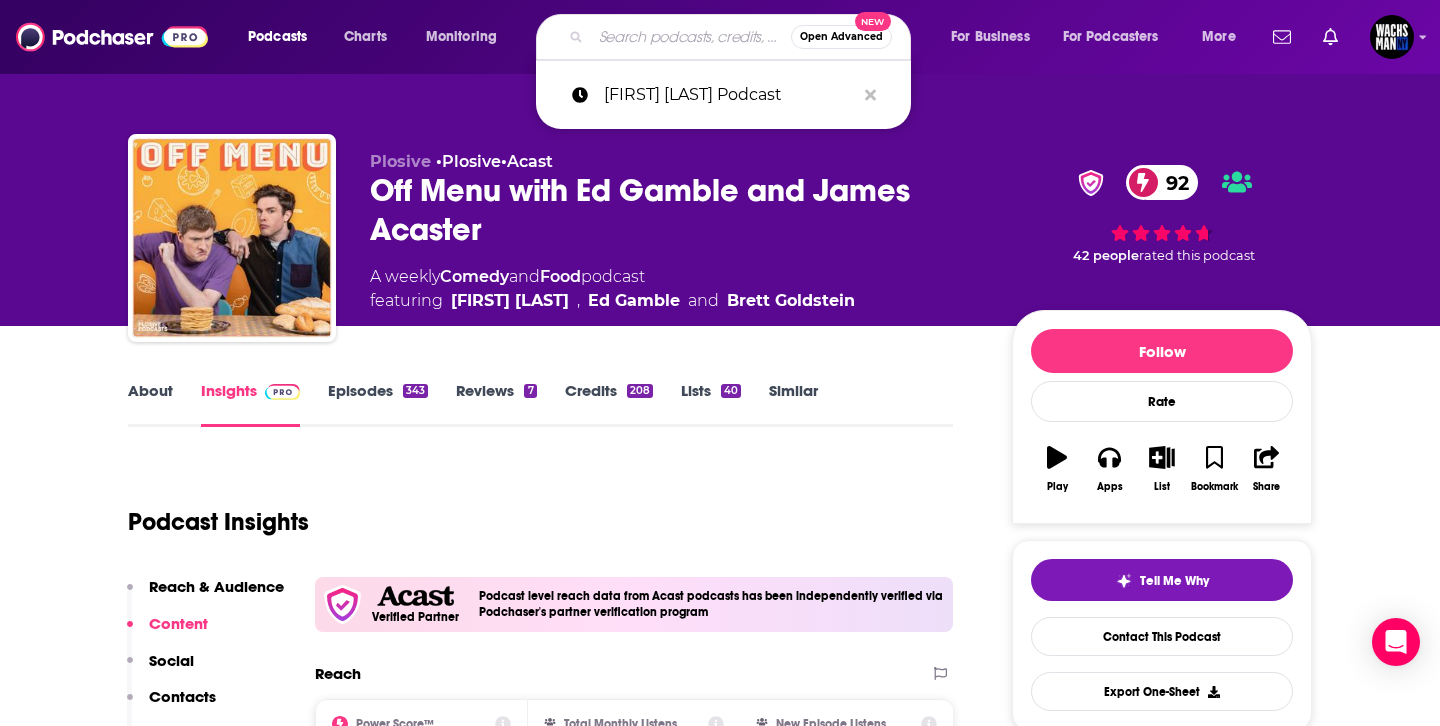 click at bounding box center [691, 37] 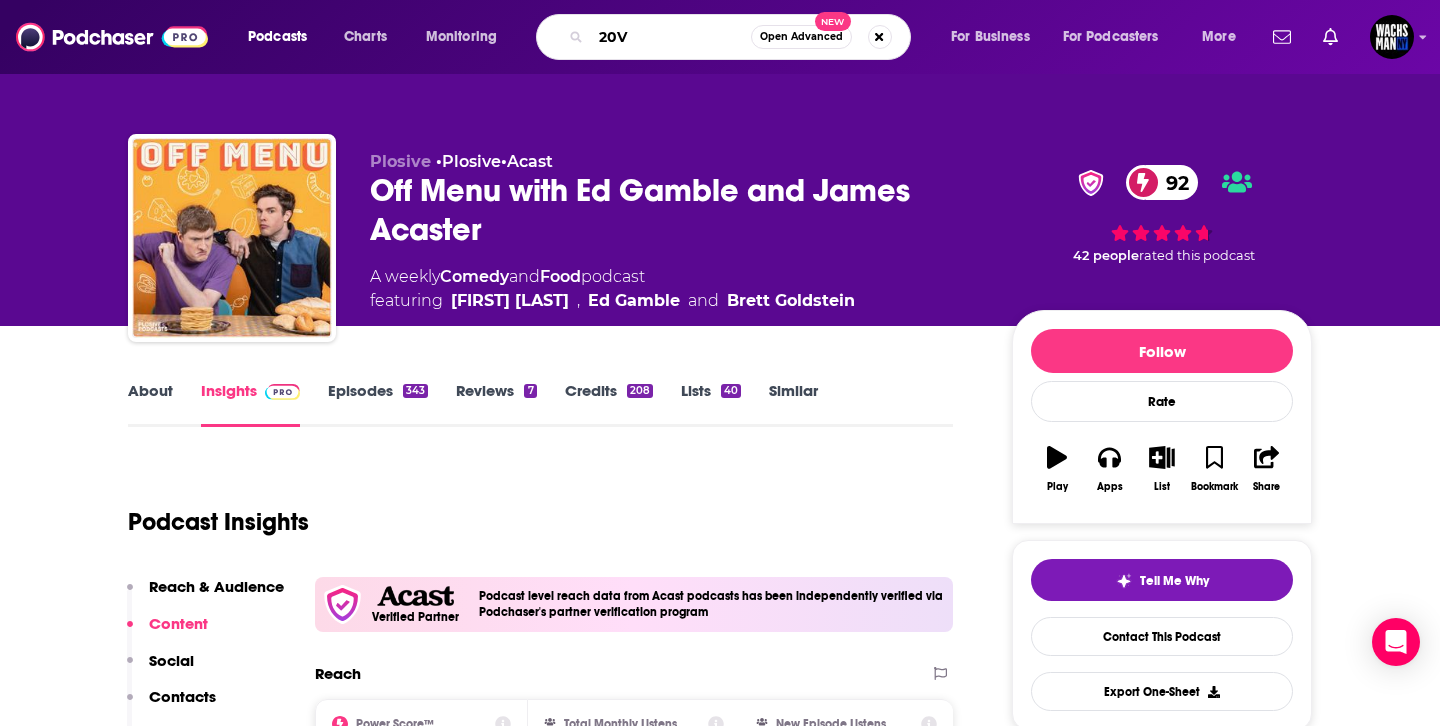 type on "20VC" 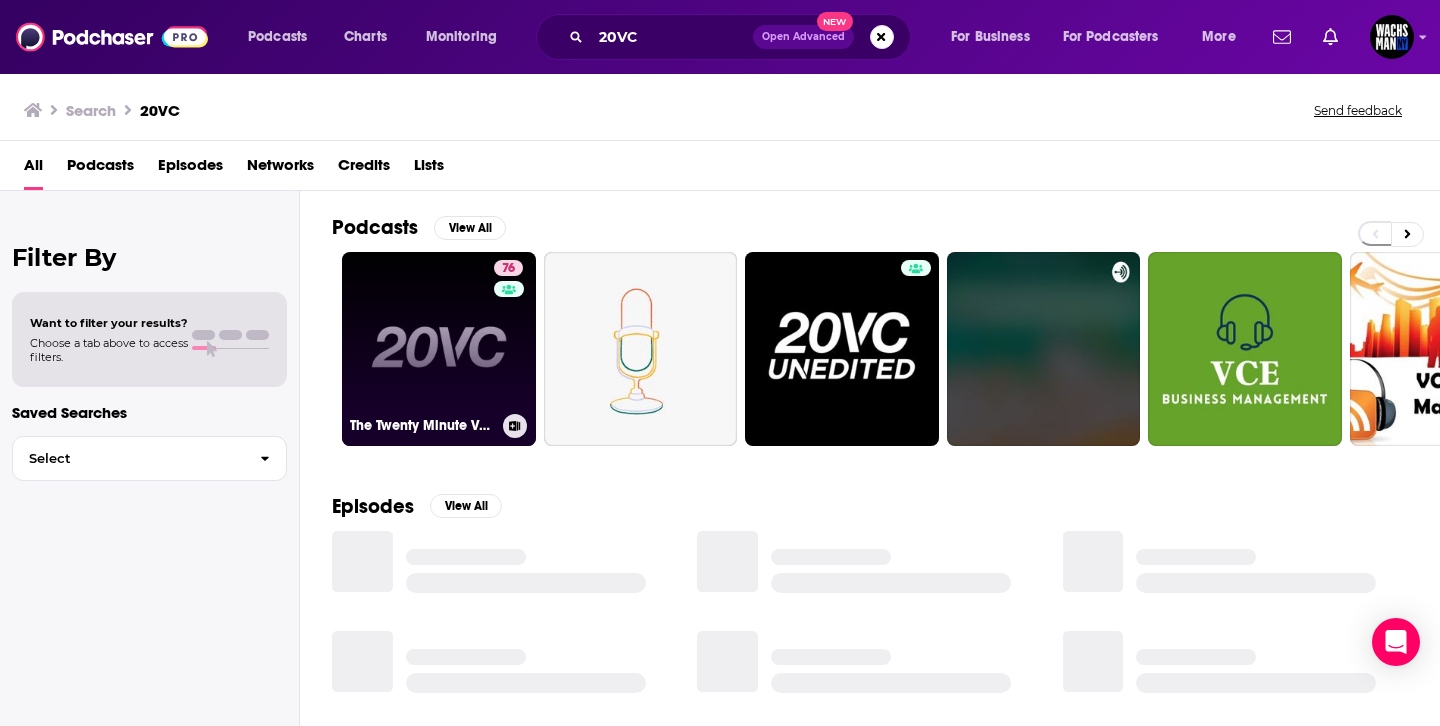 click on "76 The Twenty Minute VC (20VC): Venture Capital | Startup Funding | The Pitch" at bounding box center [439, 349] 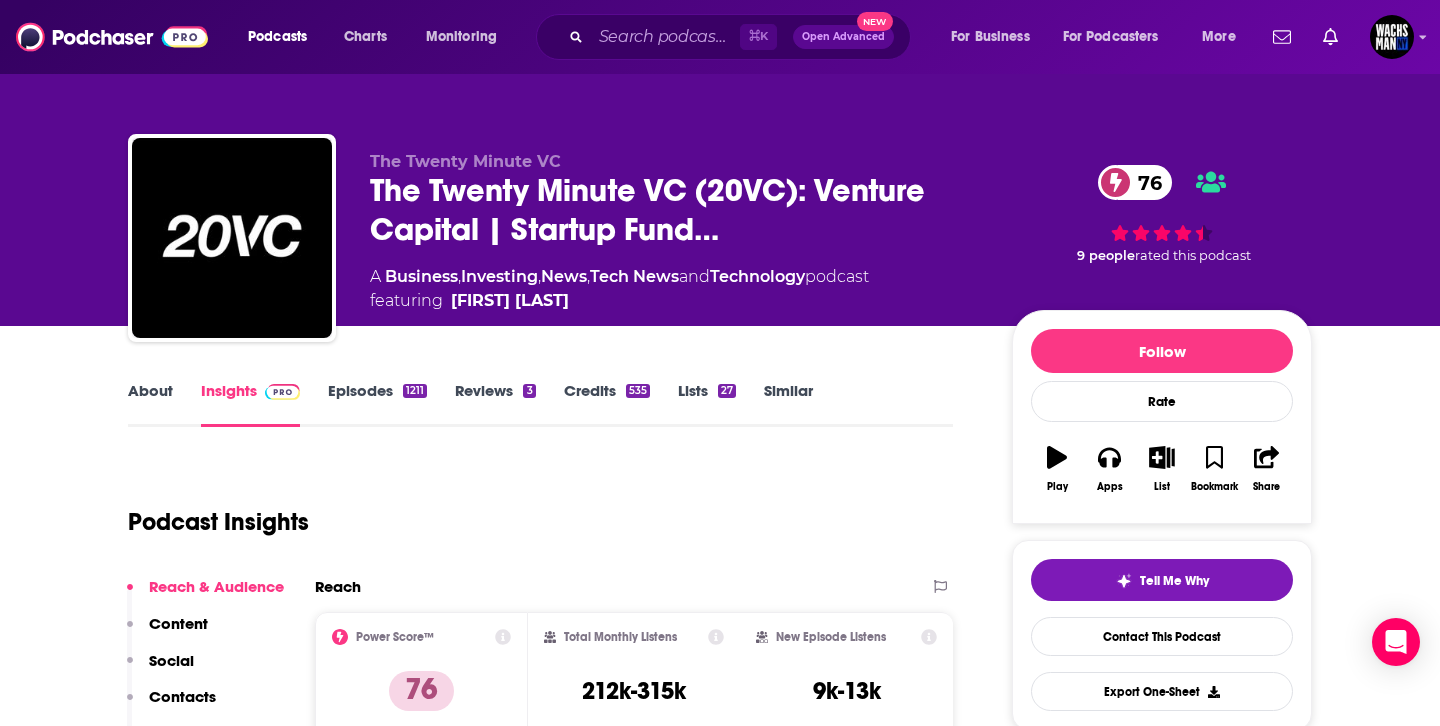 scroll, scrollTop: 398, scrollLeft: 0, axis: vertical 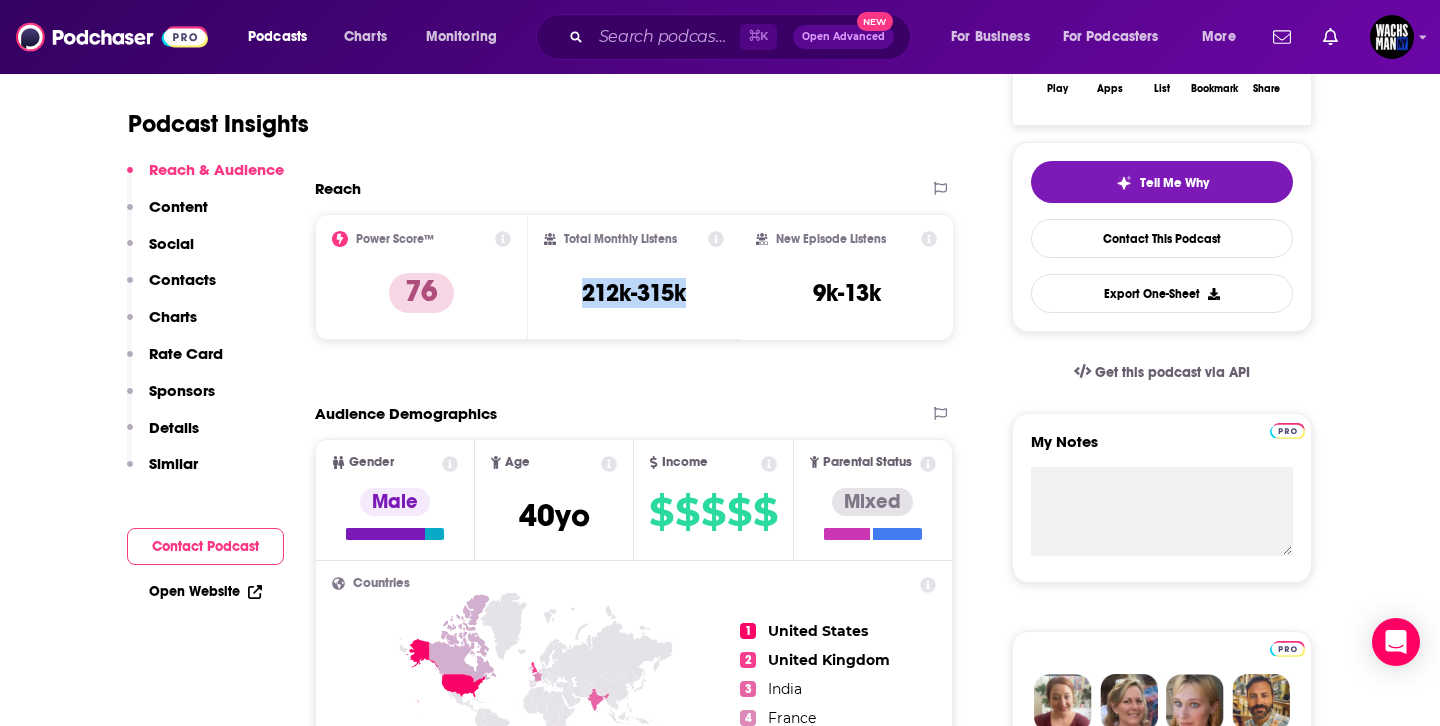 drag, startPoint x: 695, startPoint y: 306, endPoint x: 579, endPoint y: 302, distance: 116.06895 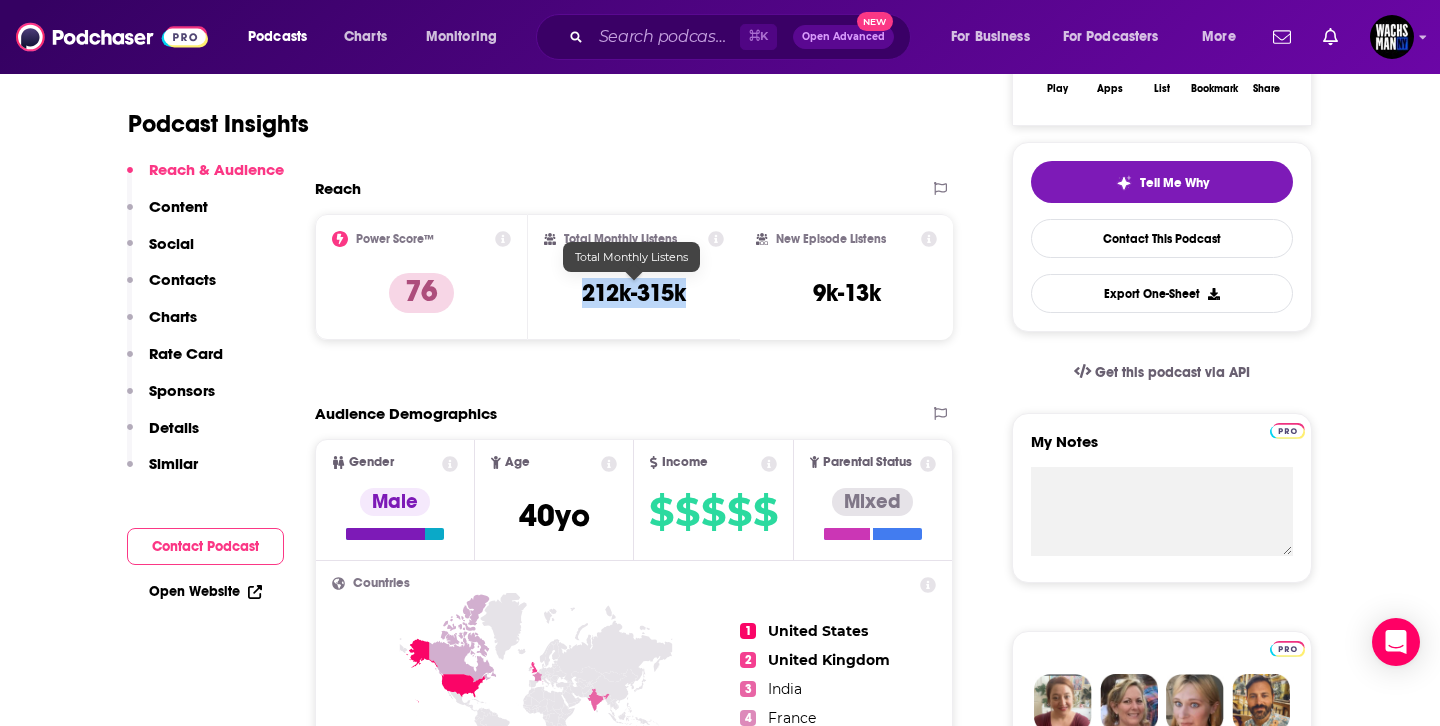 copy on "212k-315k" 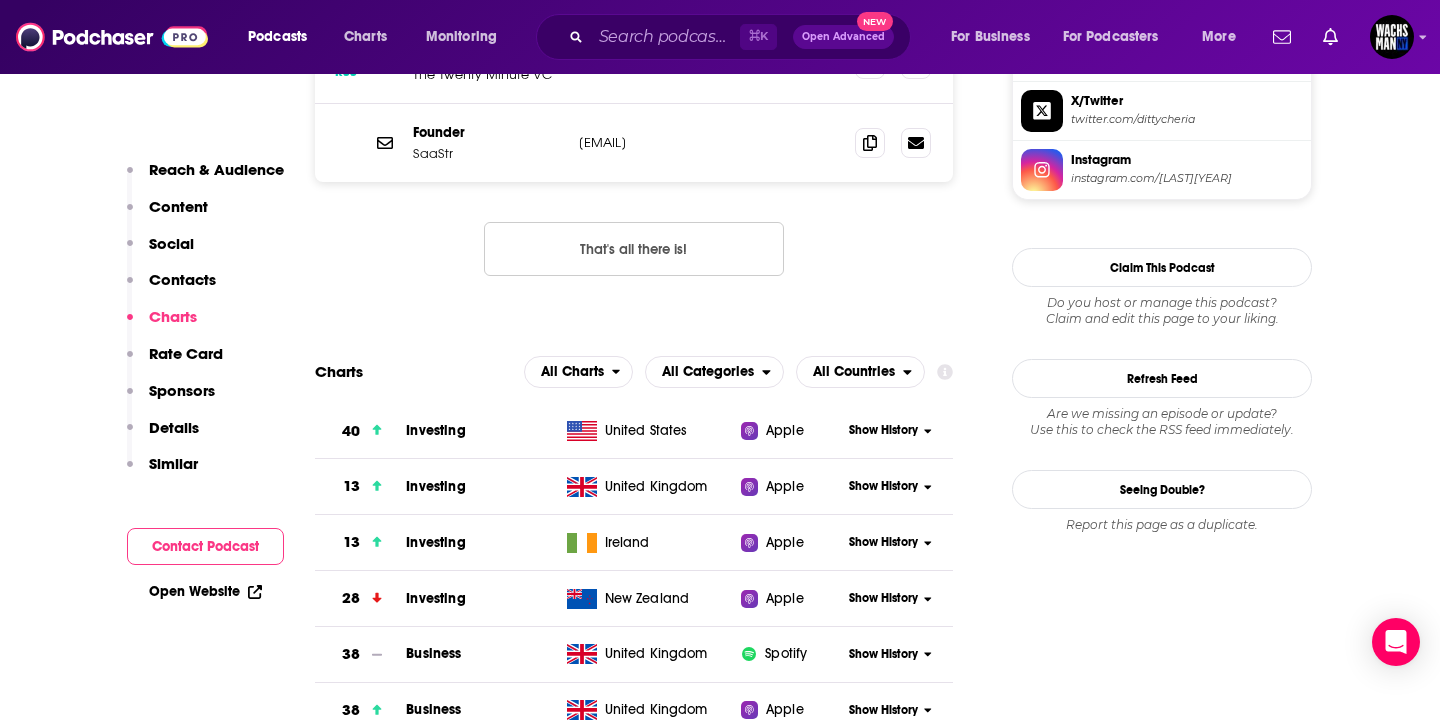 scroll, scrollTop: 1762, scrollLeft: 0, axis: vertical 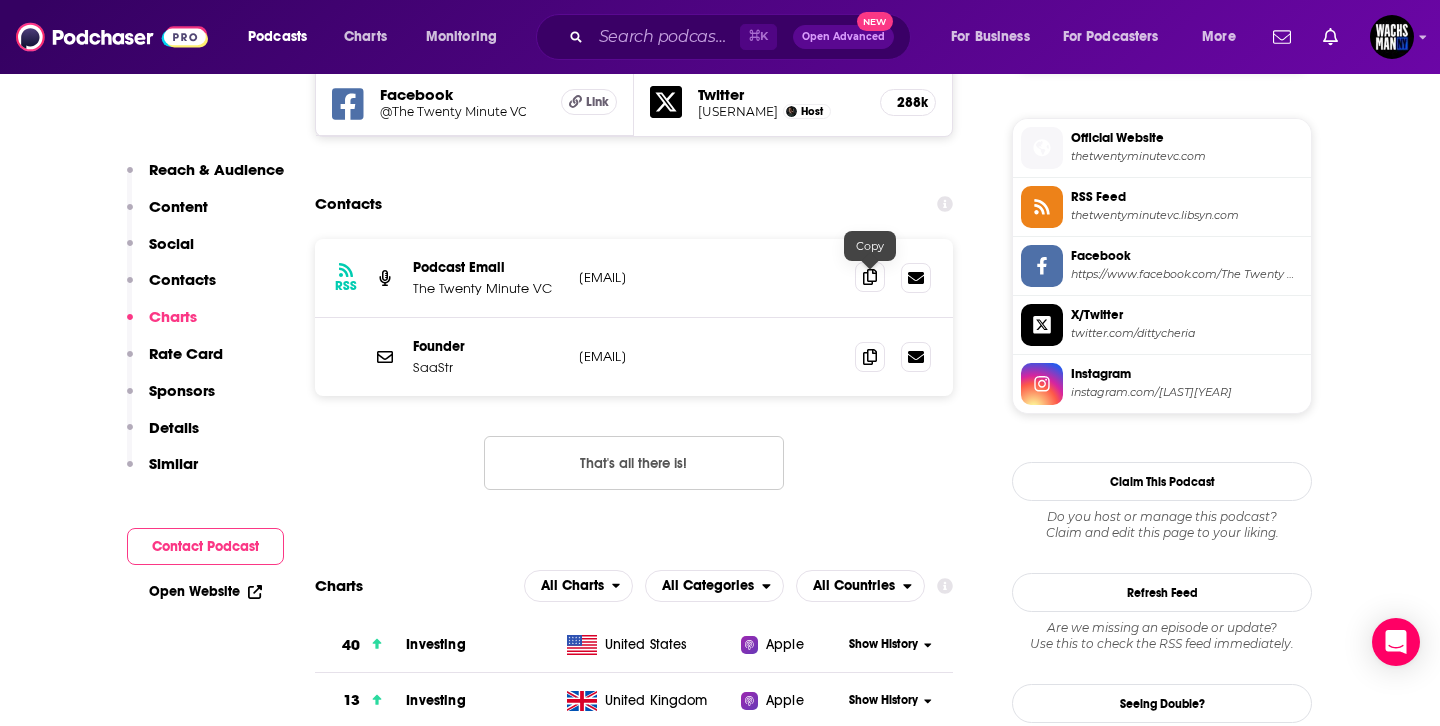 click at bounding box center (870, 277) 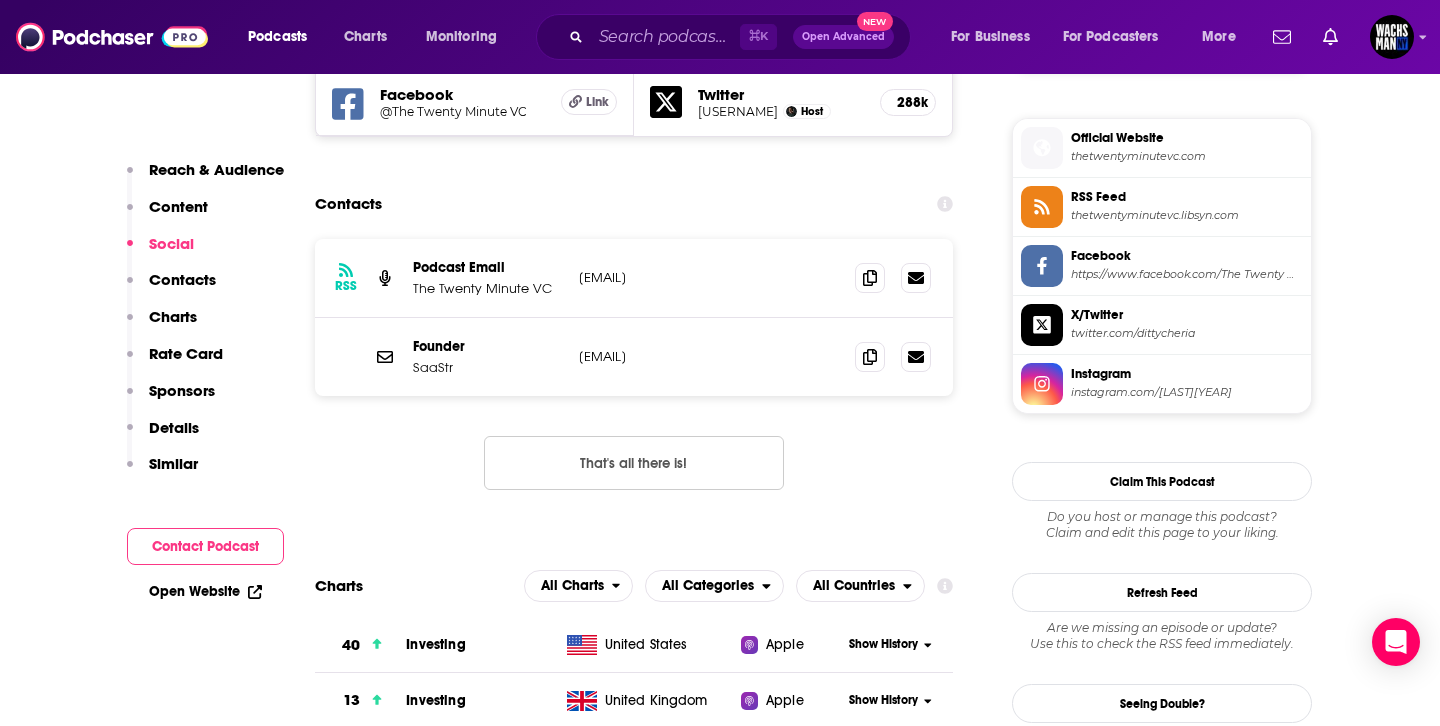 scroll, scrollTop: 0, scrollLeft: 0, axis: both 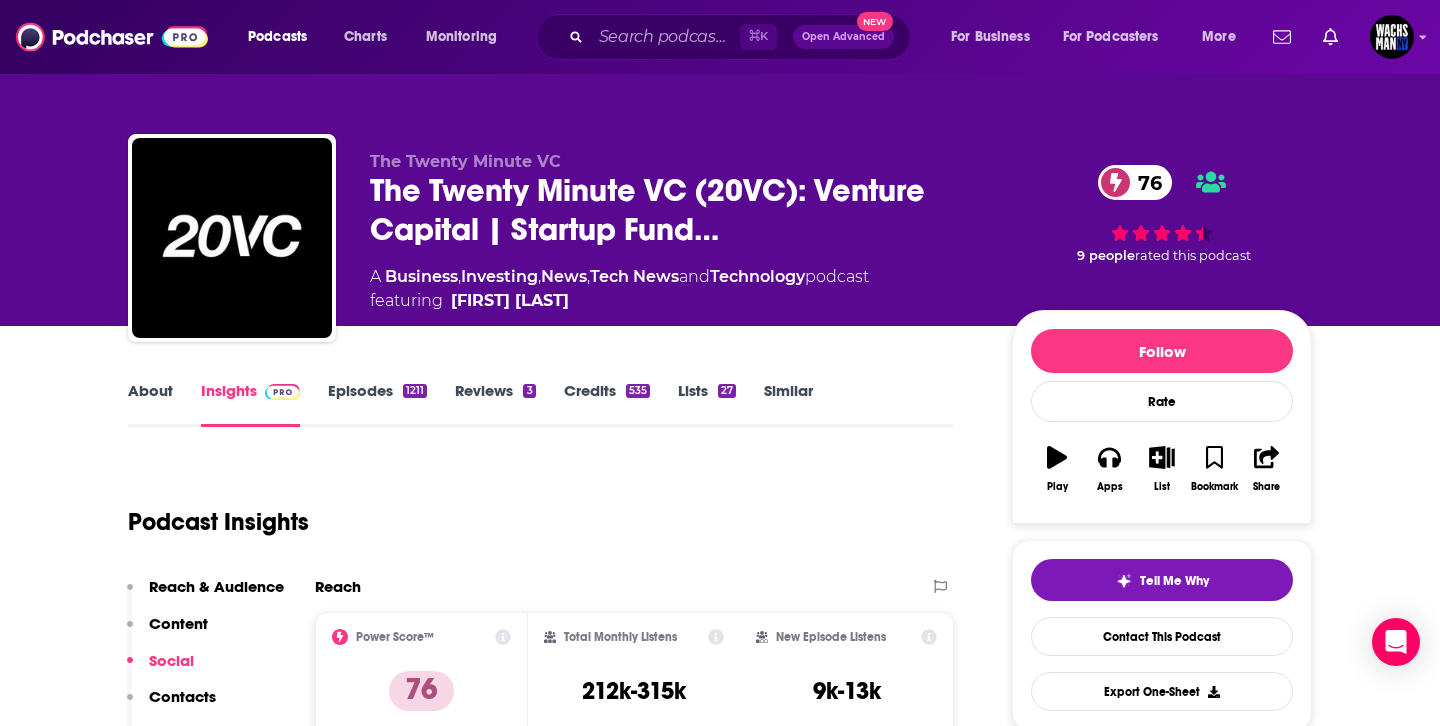 drag, startPoint x: 911, startPoint y: 275, endPoint x: 388, endPoint y: 276, distance: 523.001 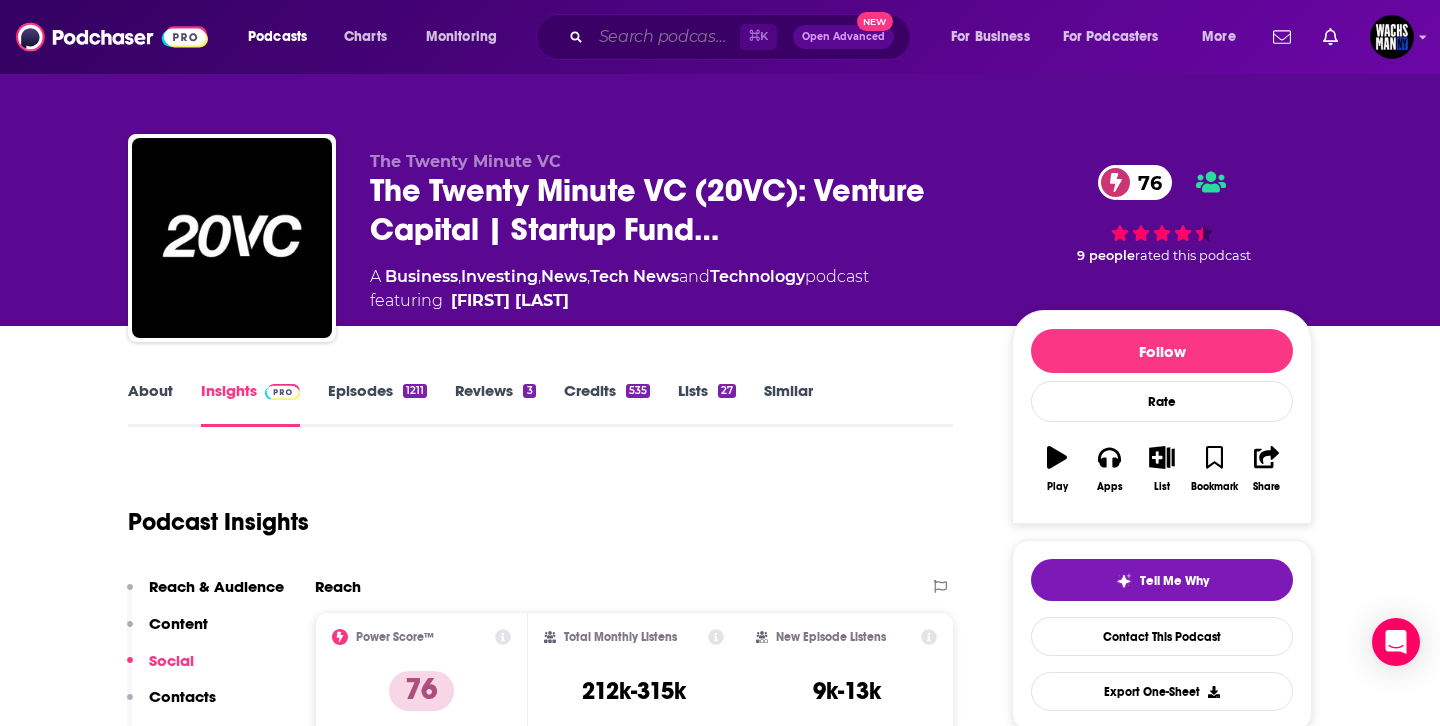 click at bounding box center [665, 37] 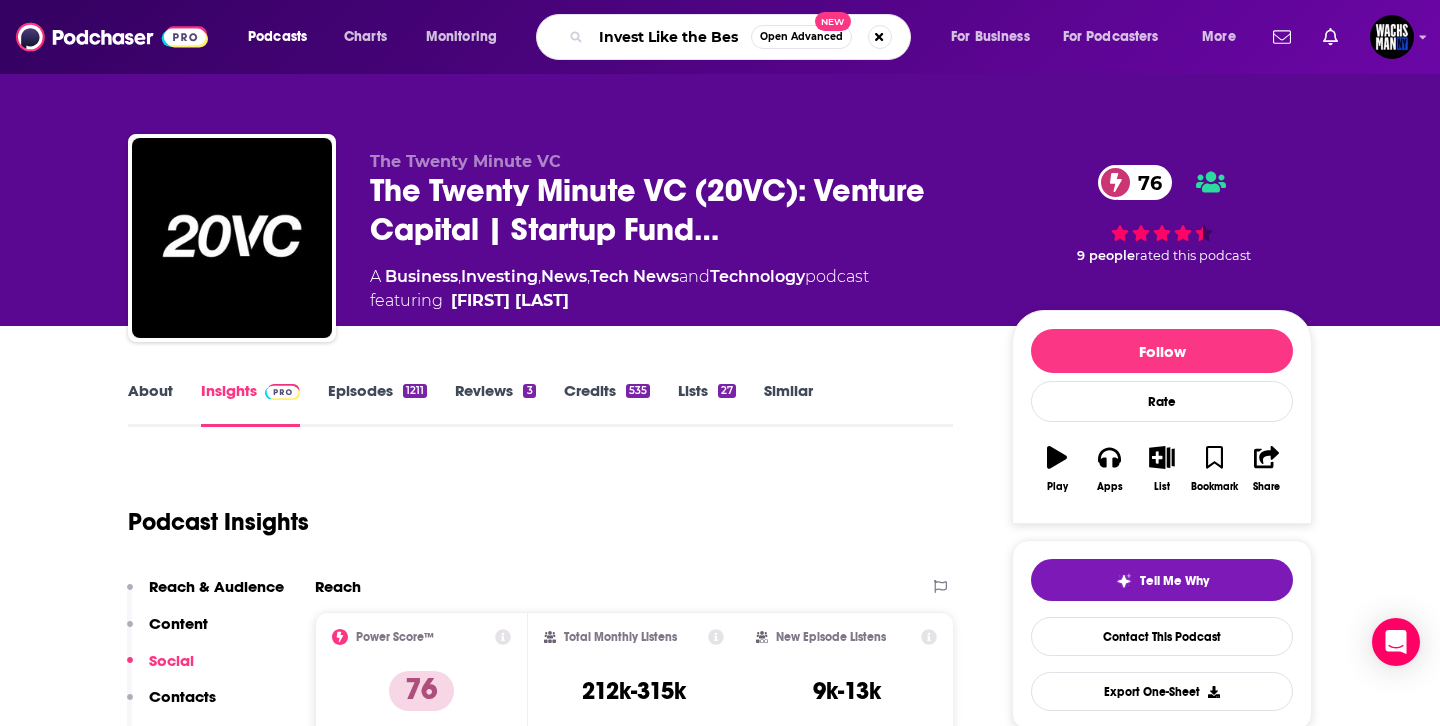 type on "Invest Like the Best" 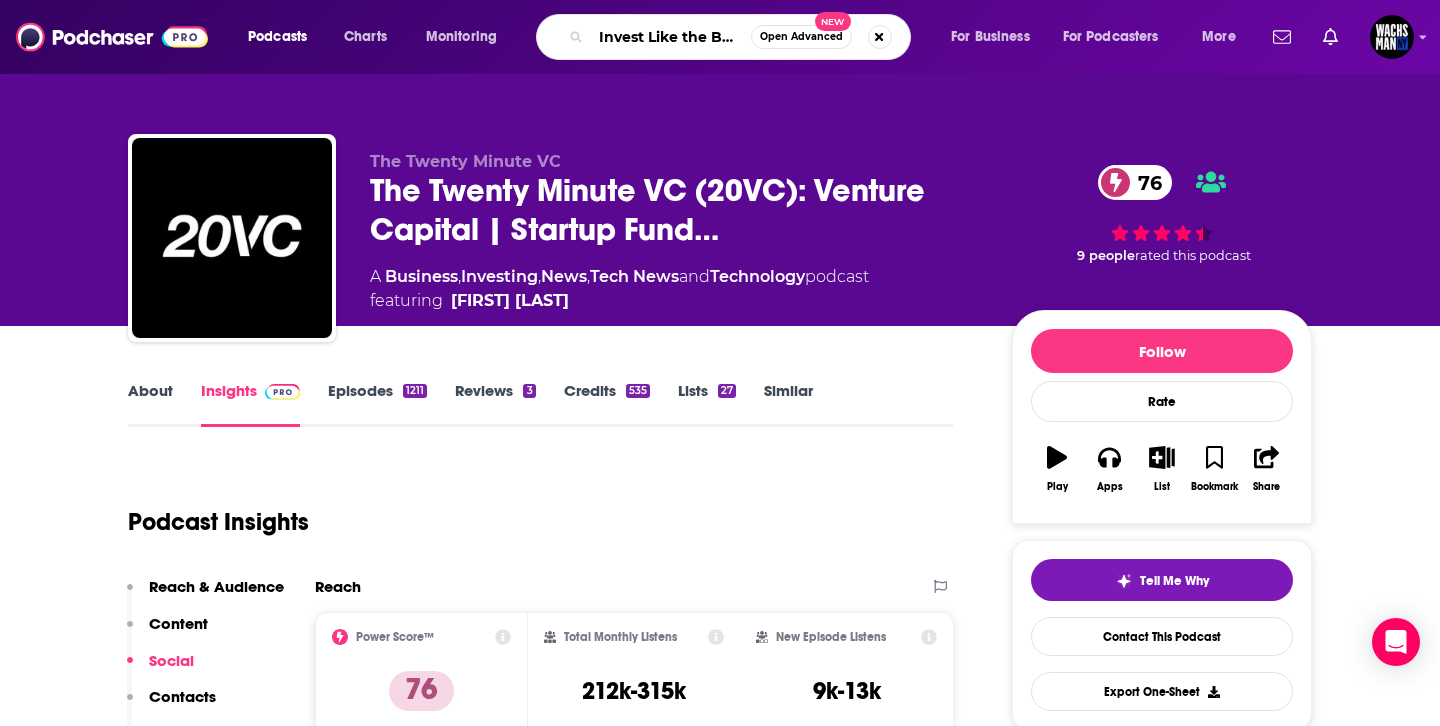 scroll, scrollTop: 0, scrollLeft: 2, axis: horizontal 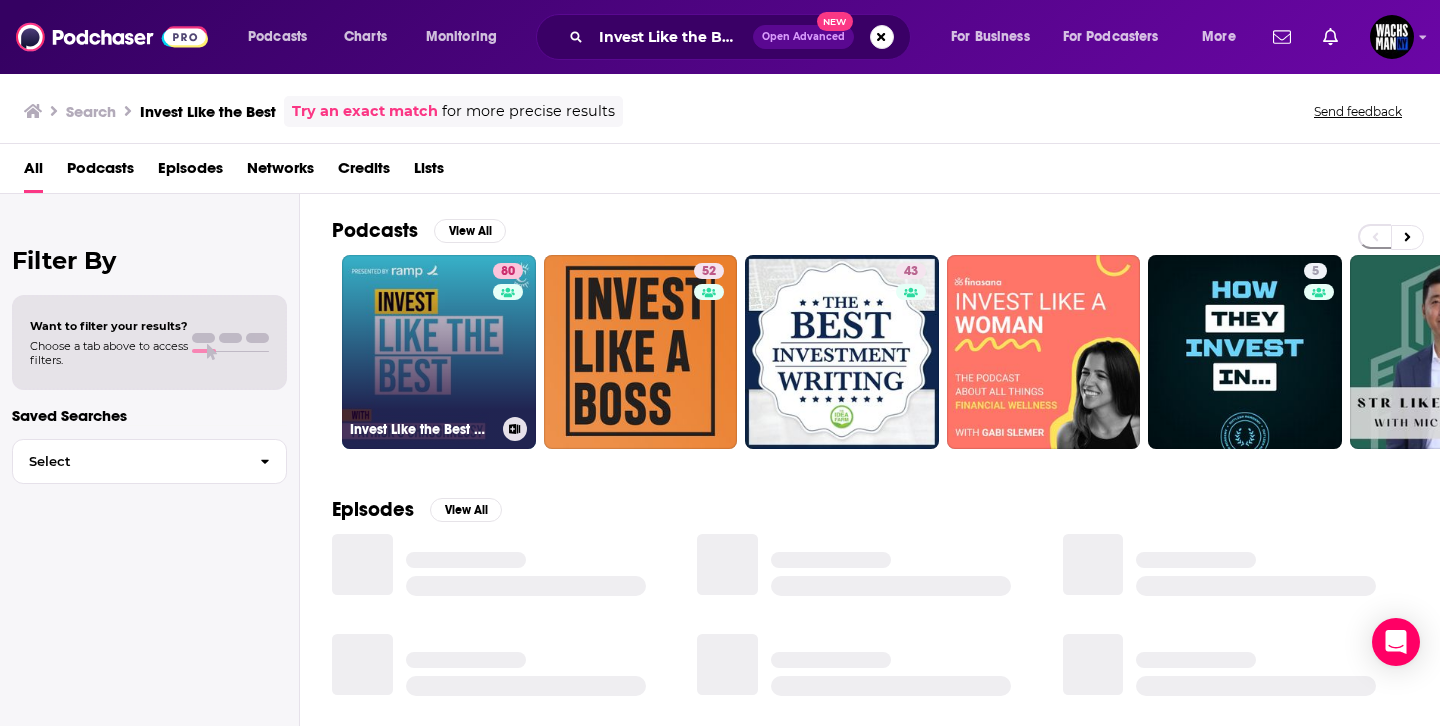 click on "[NUMBER] Invest Like the Best with [FIRST] [LAST]" at bounding box center [439, 352] 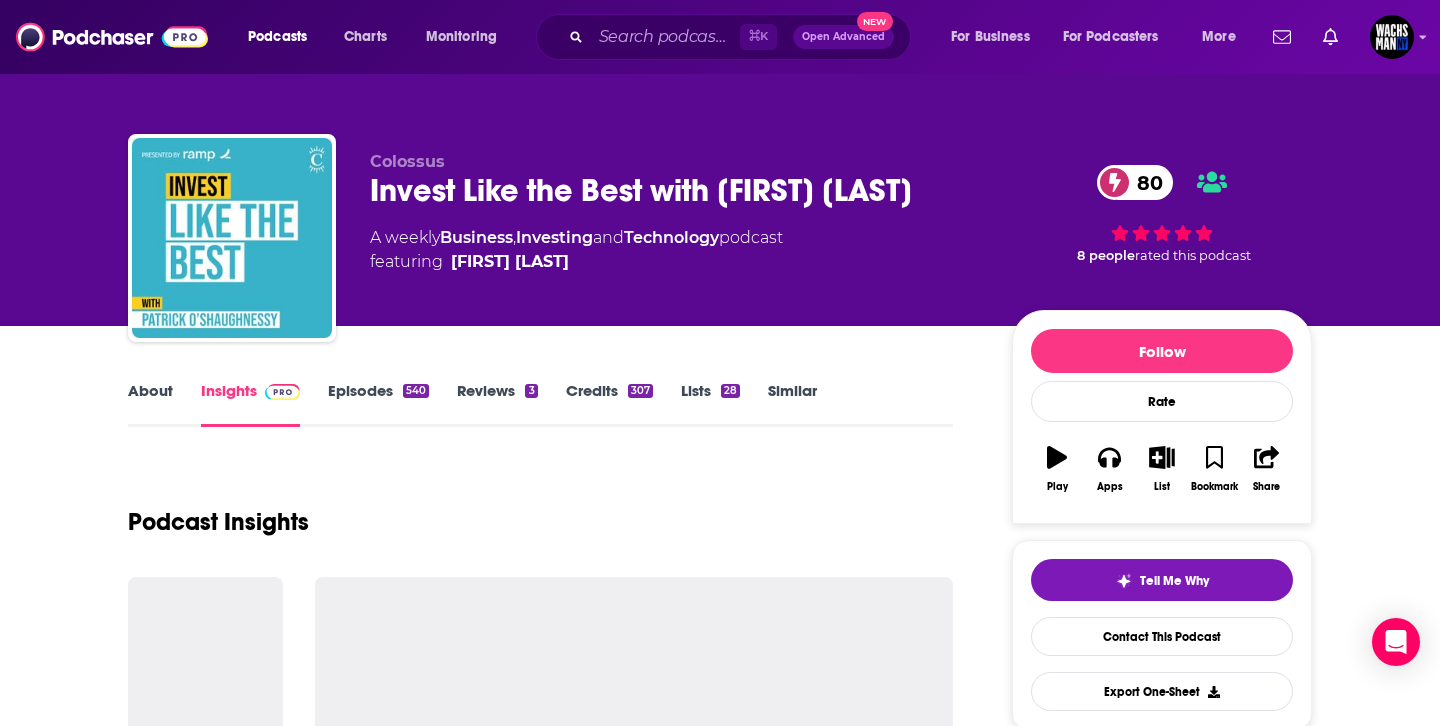 drag, startPoint x: 684, startPoint y: 307, endPoint x: 676, endPoint y: 318, distance: 13.601471 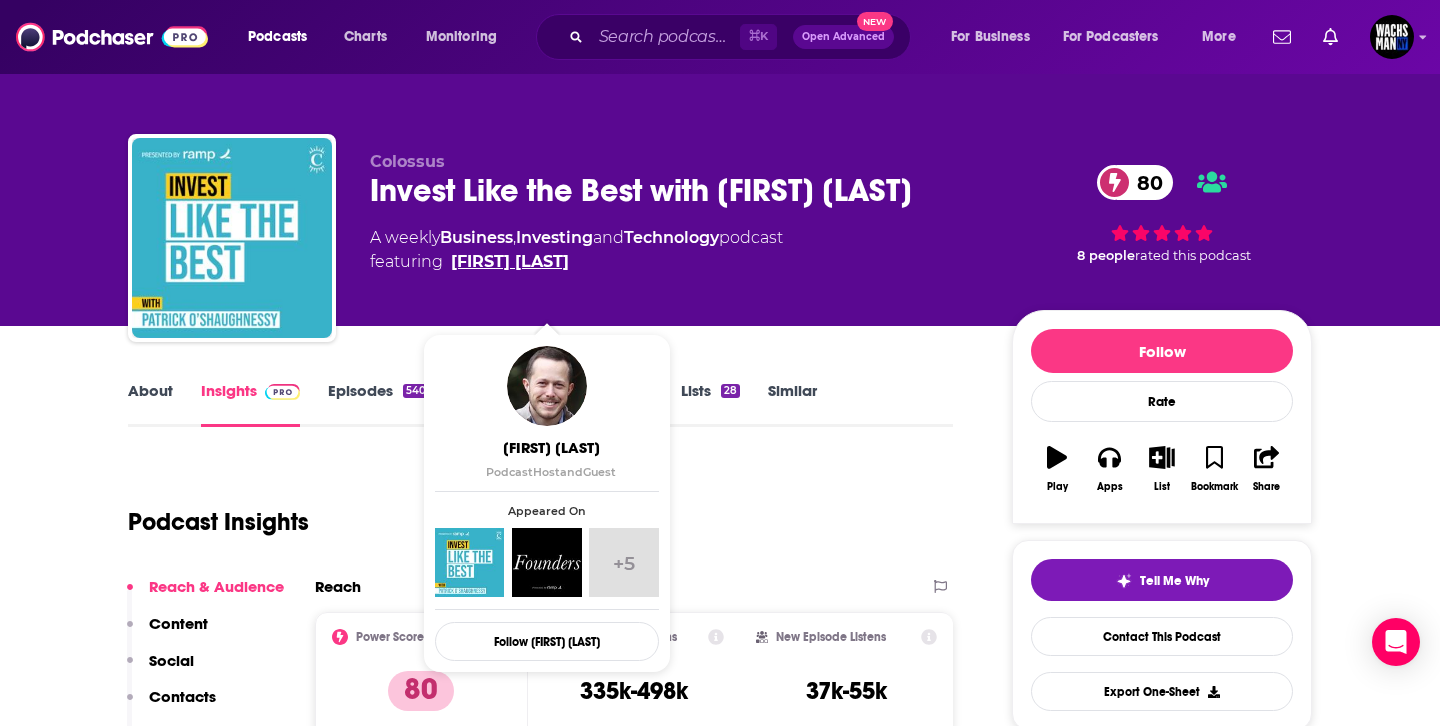 copy on "[FIRST] [LAST]" 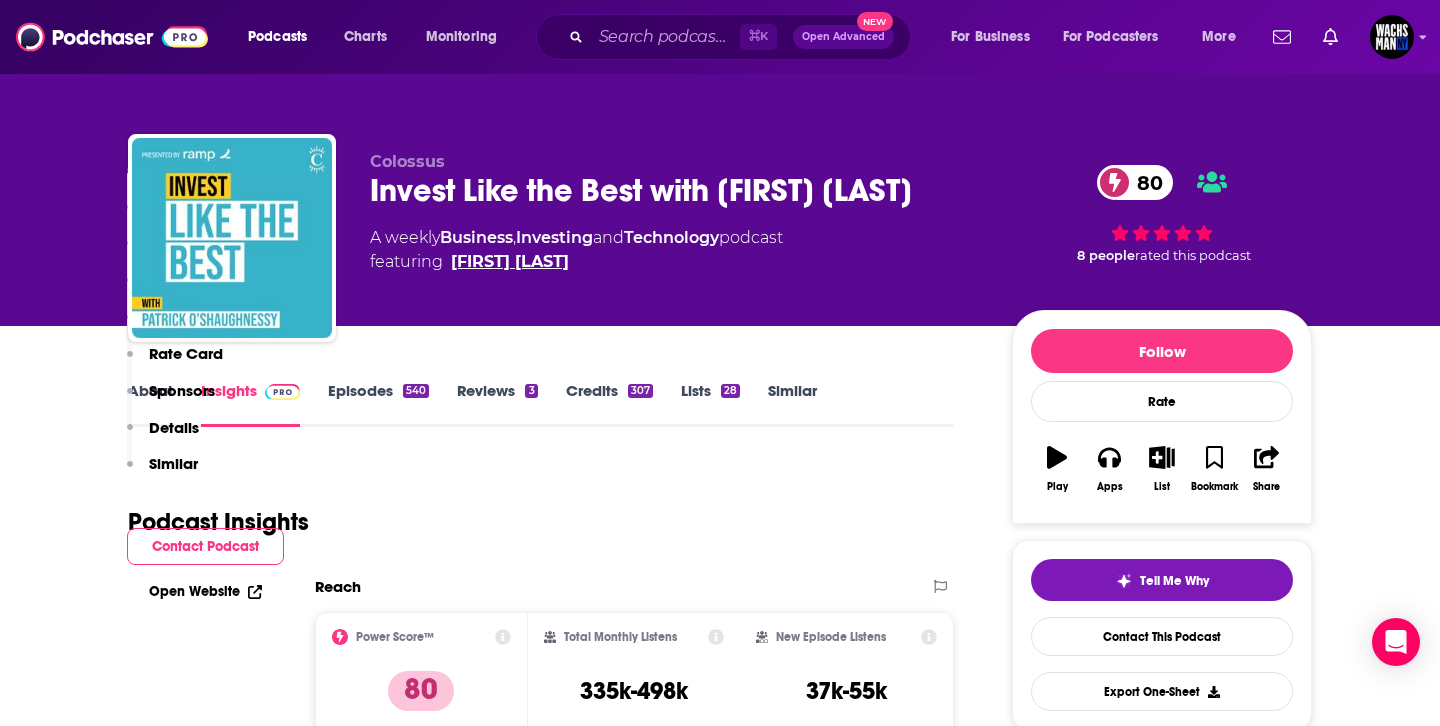 scroll, scrollTop: 452, scrollLeft: 0, axis: vertical 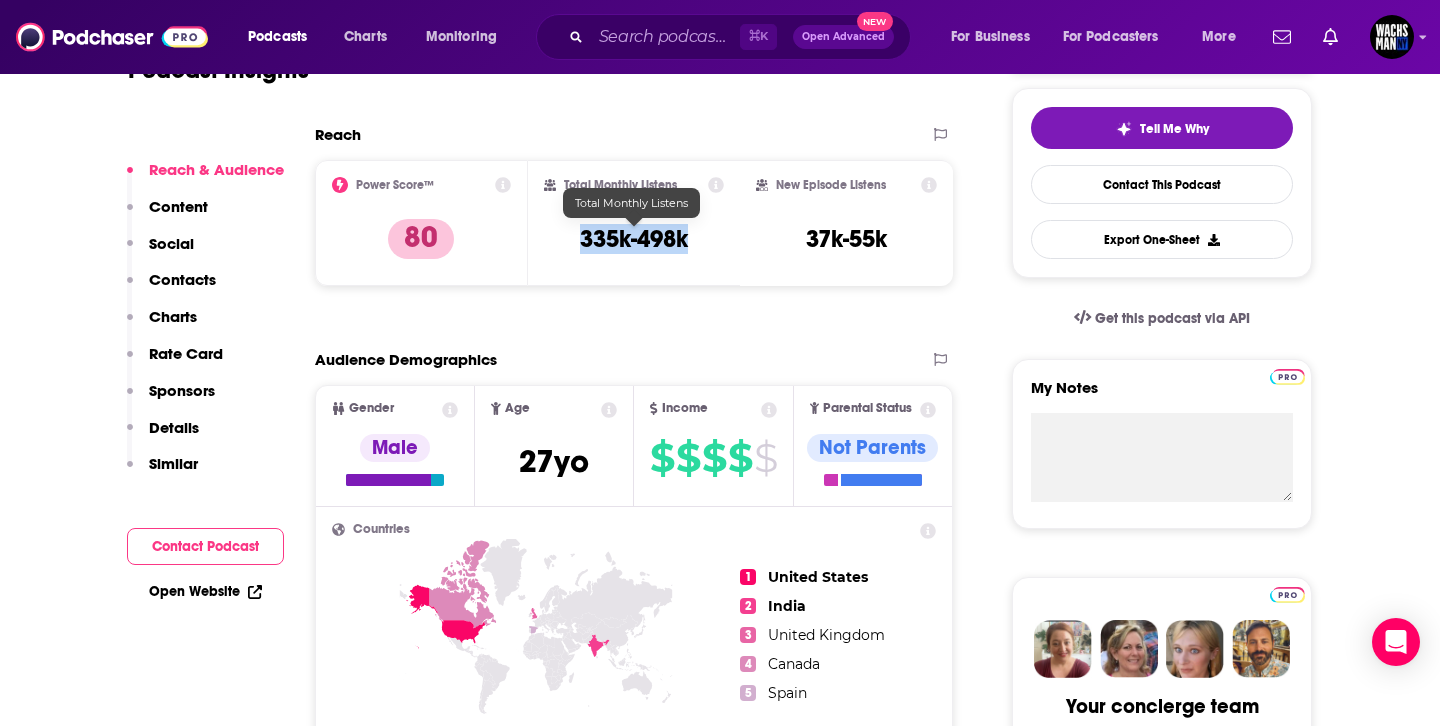 drag, startPoint x: 688, startPoint y: 238, endPoint x: 554, endPoint y: 238, distance: 134 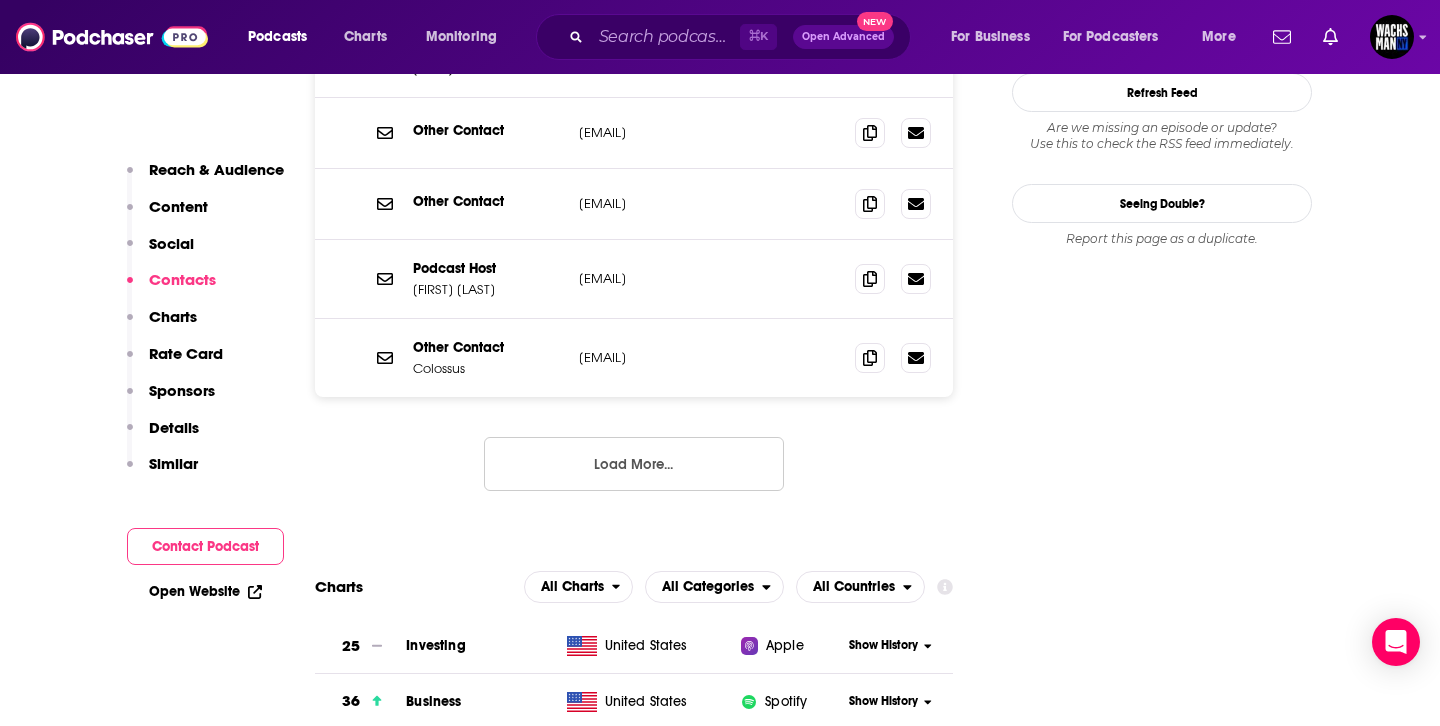 scroll, scrollTop: 1861, scrollLeft: 0, axis: vertical 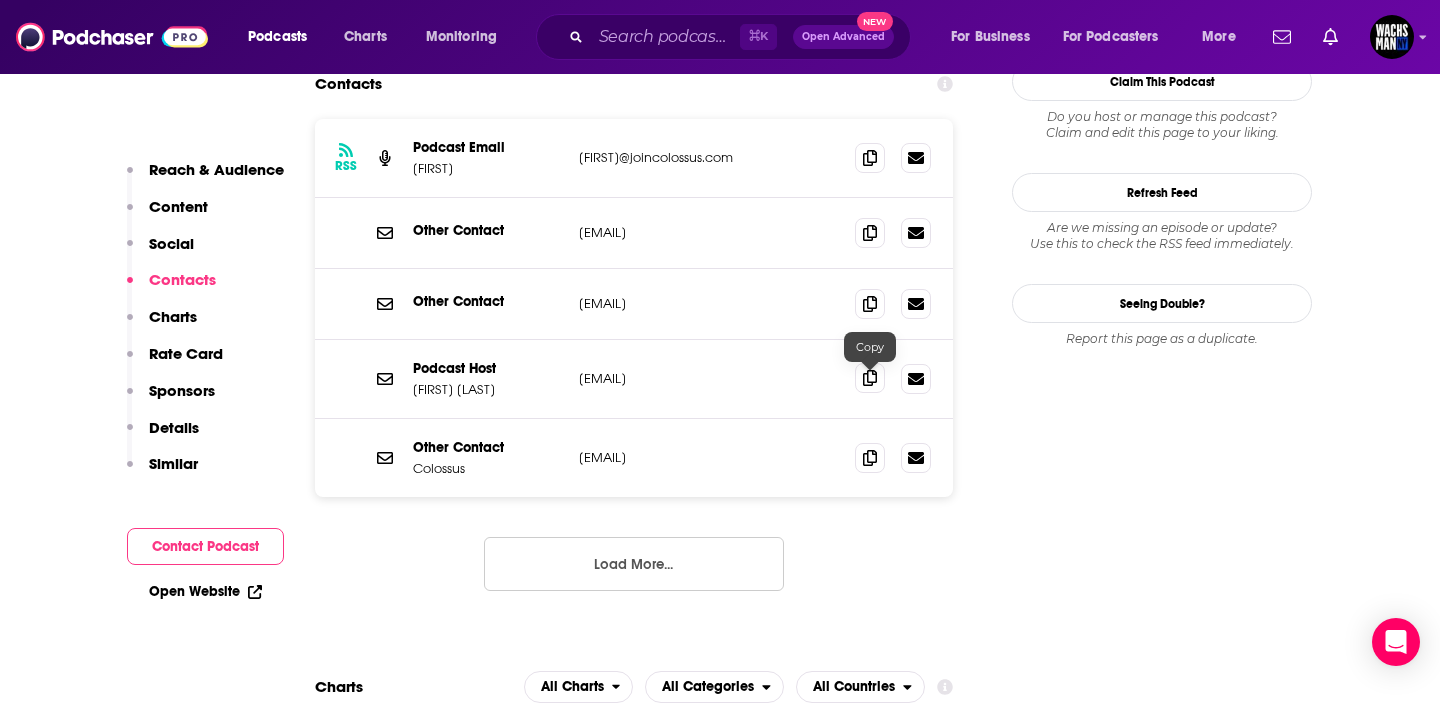 click at bounding box center (870, 378) 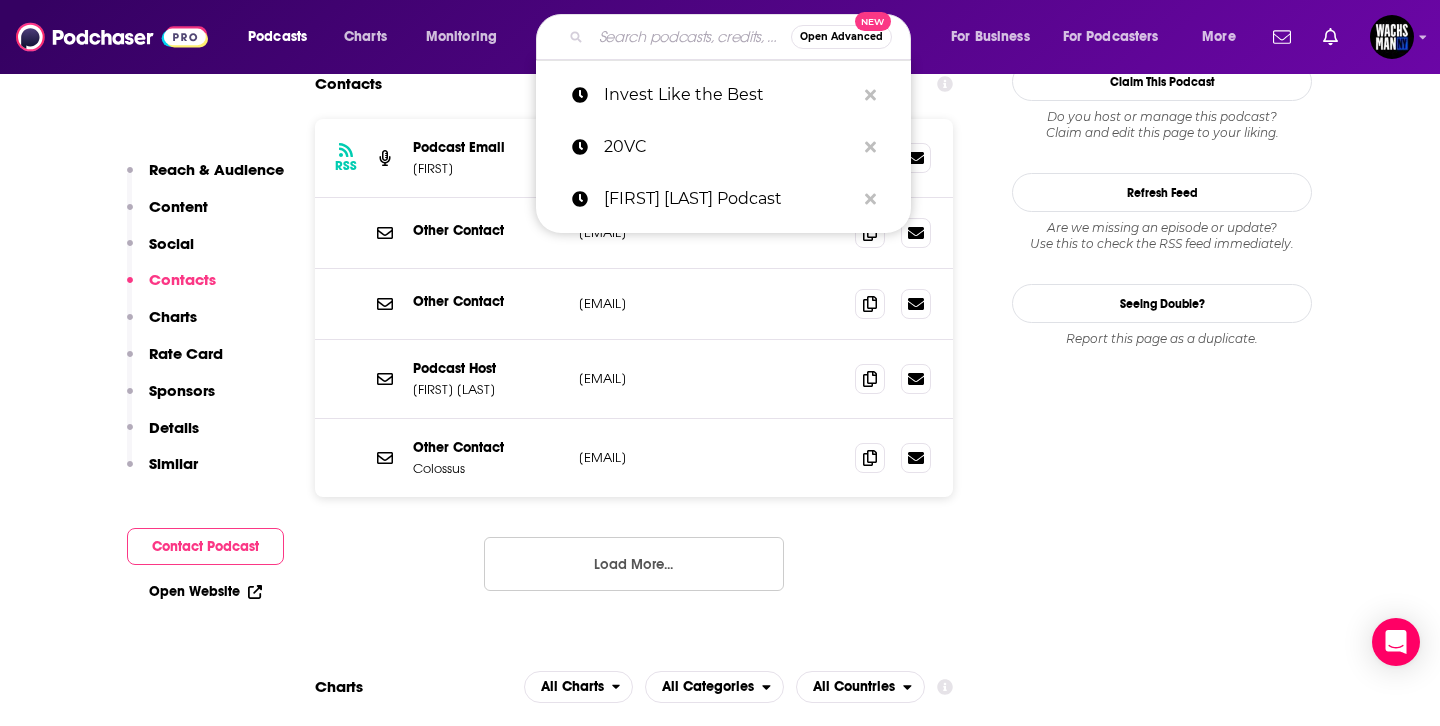 click at bounding box center [691, 37] 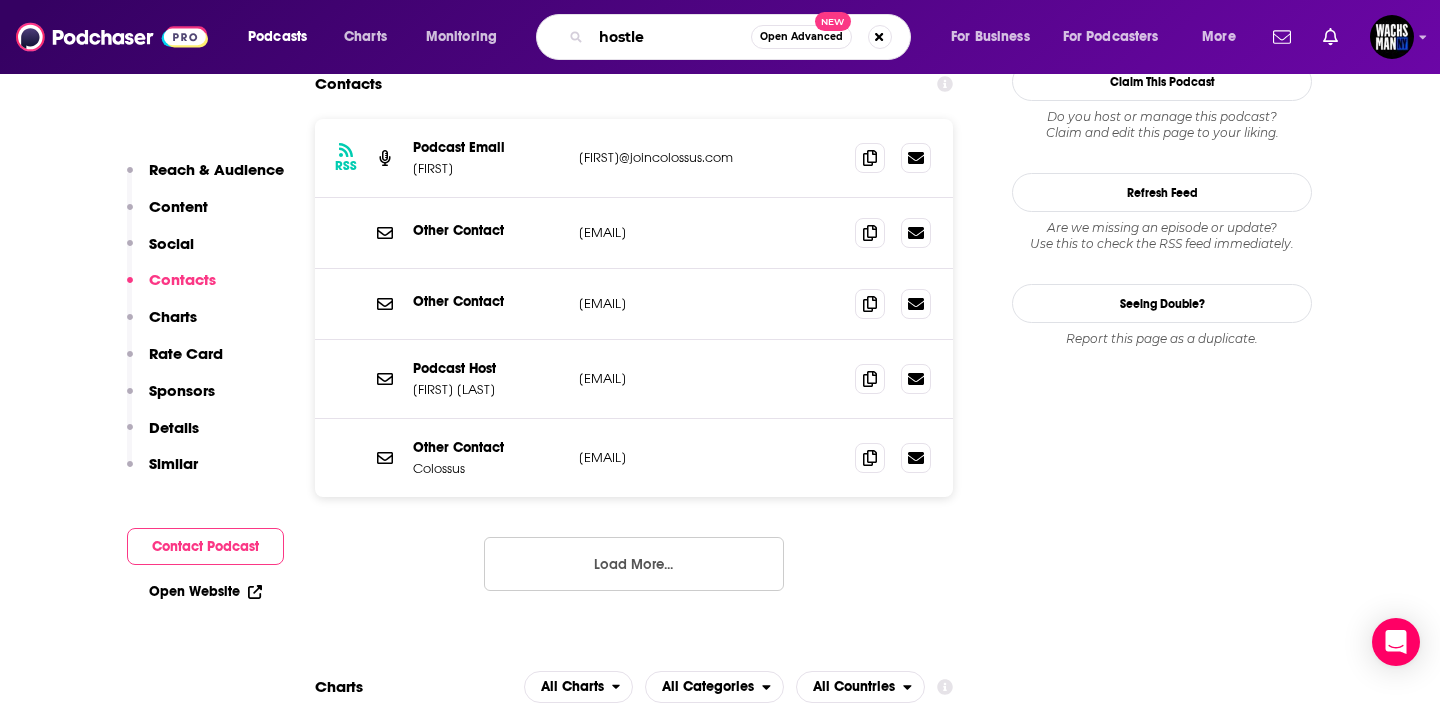 type on "hostley" 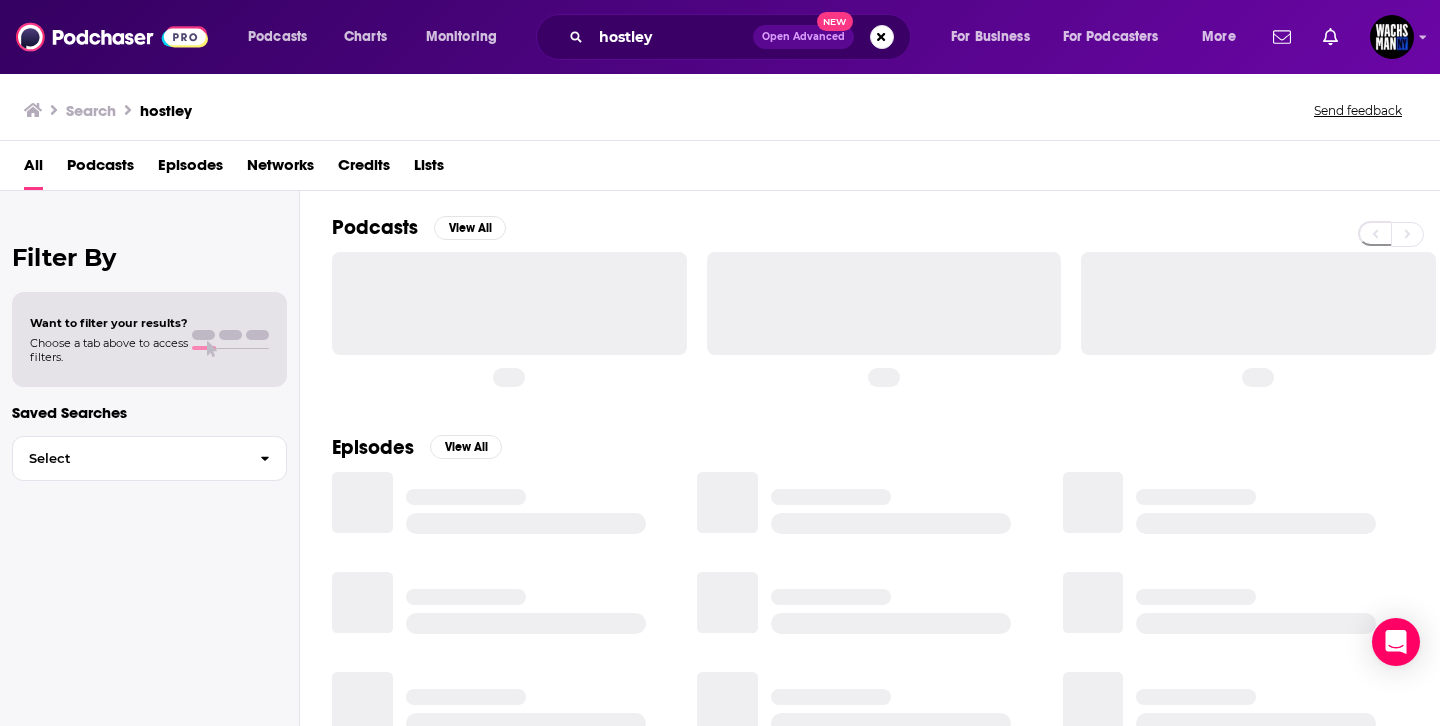 scroll, scrollTop: 0, scrollLeft: 0, axis: both 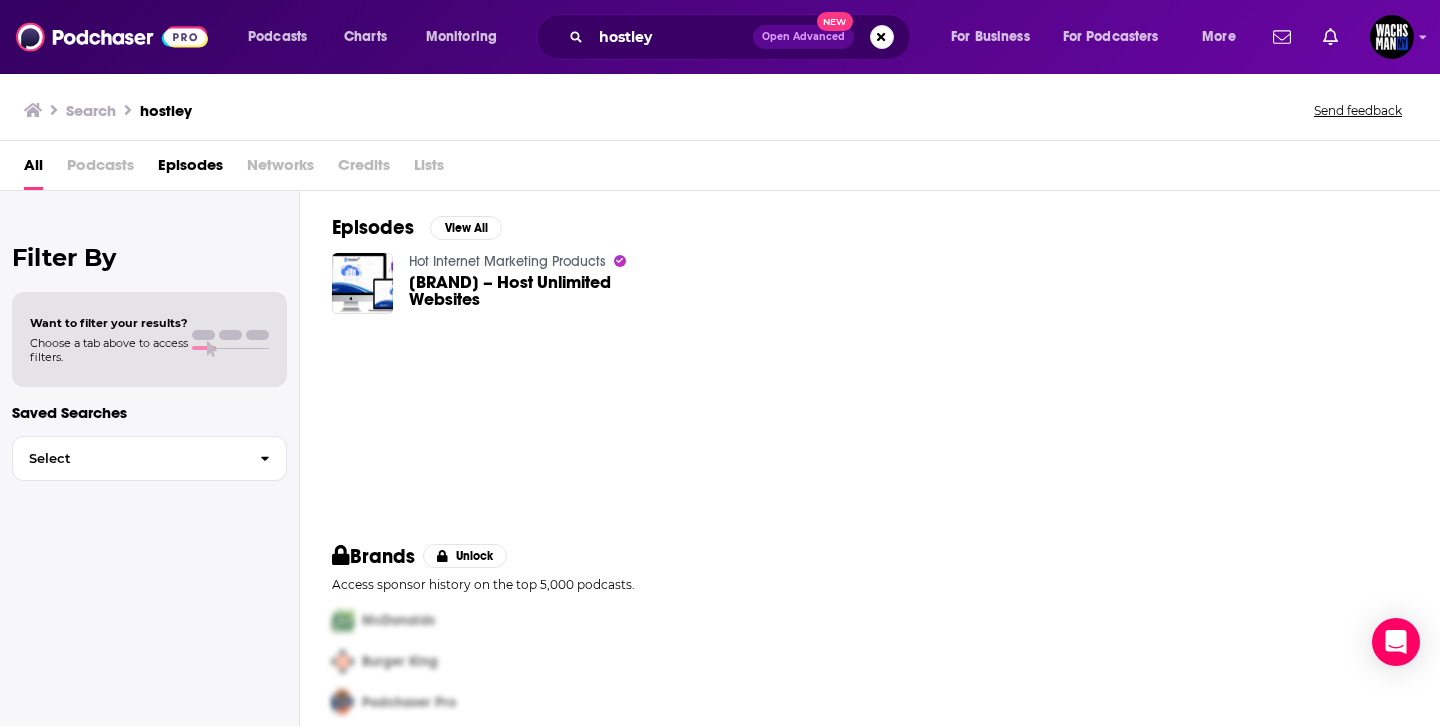 click on "[BRAND] – Host Unlimited Websites" at bounding box center (542, 291) 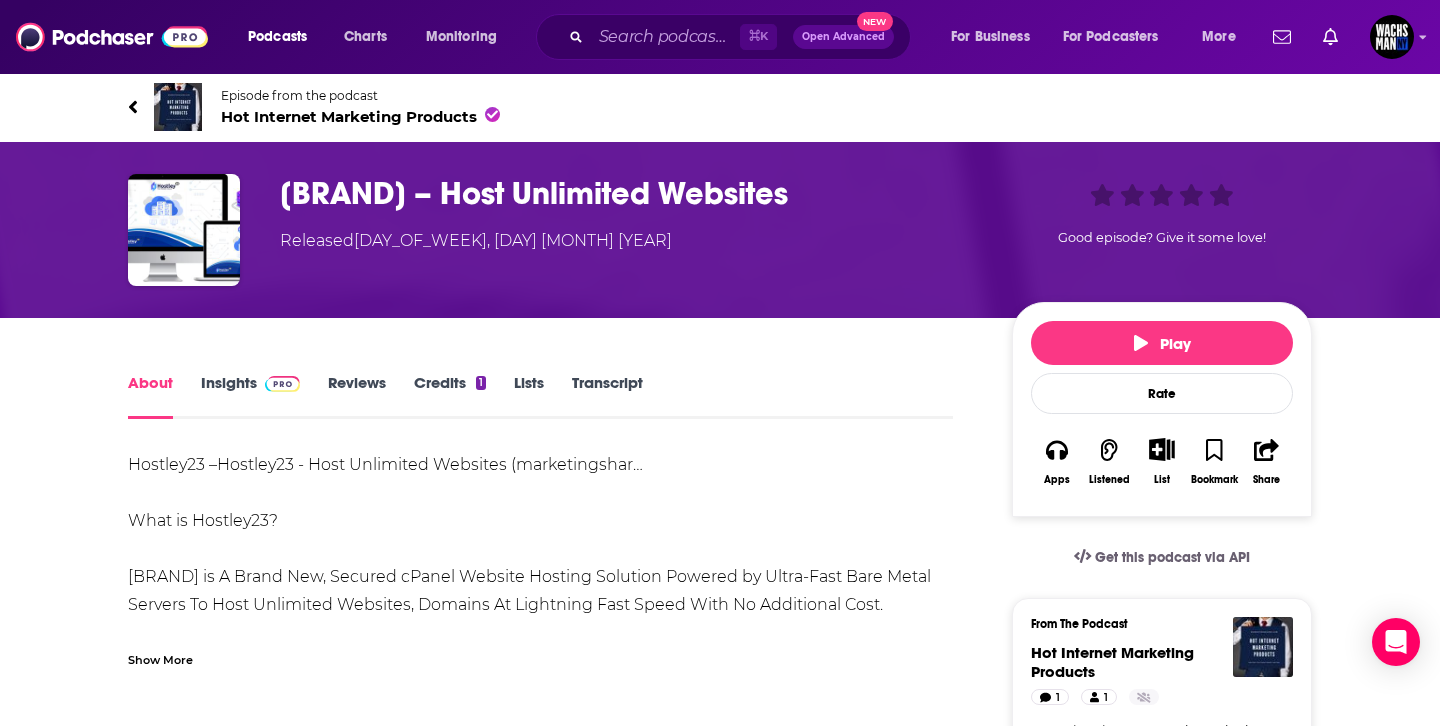click on "[BRAND] – Host Unlimited Websites" at bounding box center (630, 193) 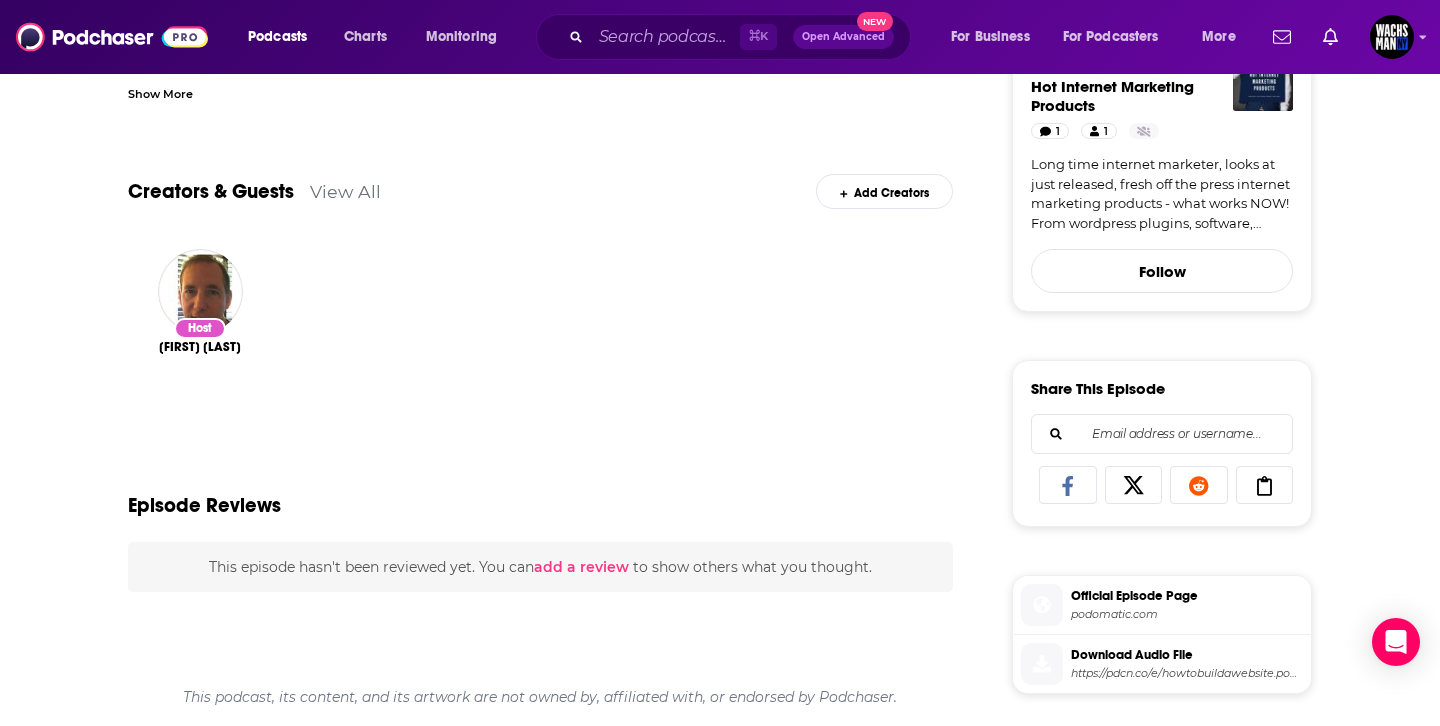 scroll, scrollTop: 0, scrollLeft: 0, axis: both 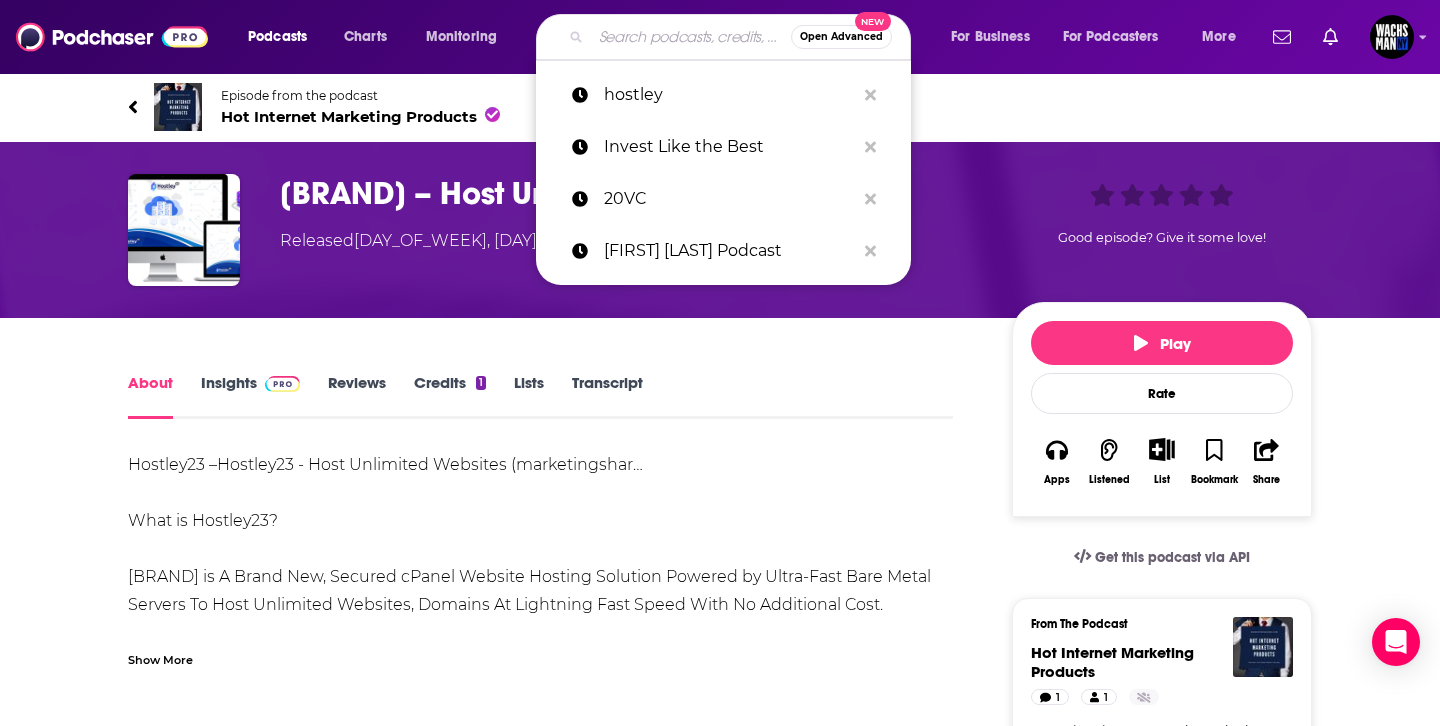 click at bounding box center (691, 37) 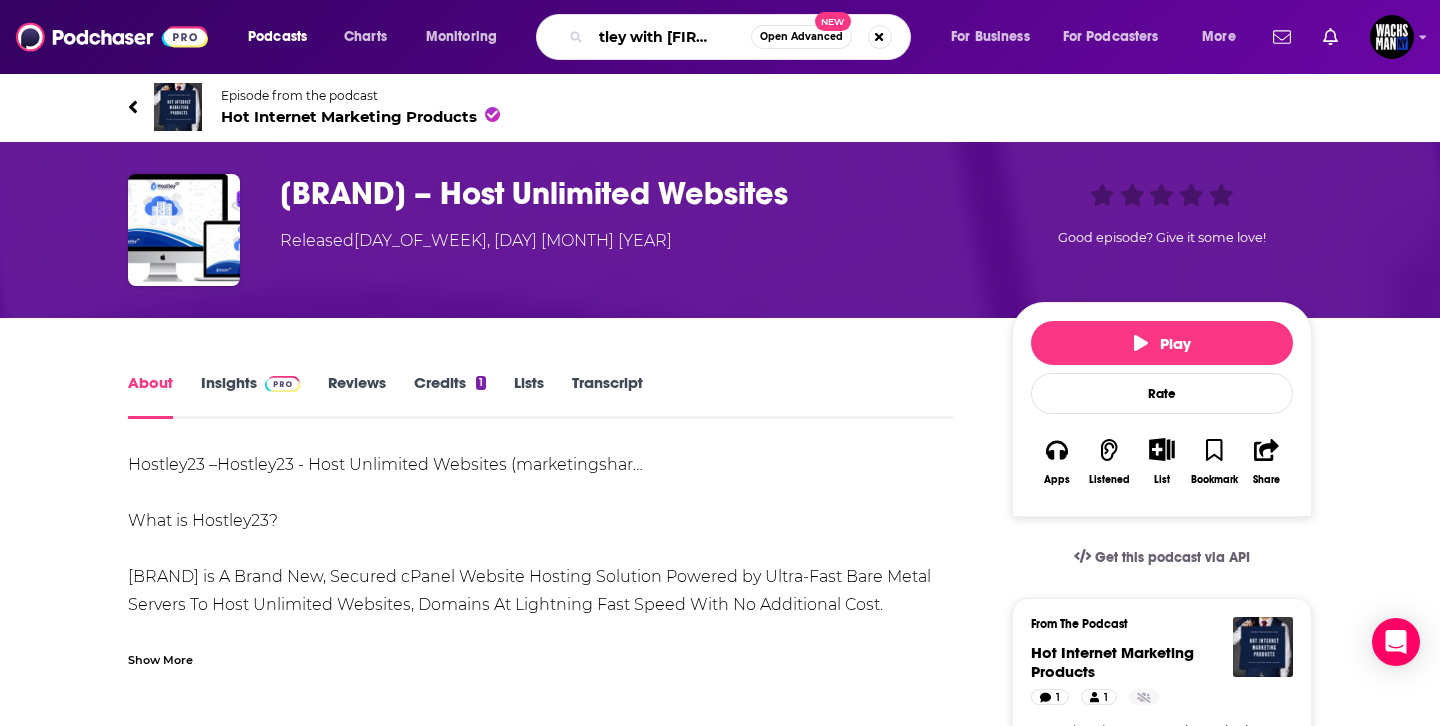 scroll, scrollTop: 0, scrollLeft: 41, axis: horizontal 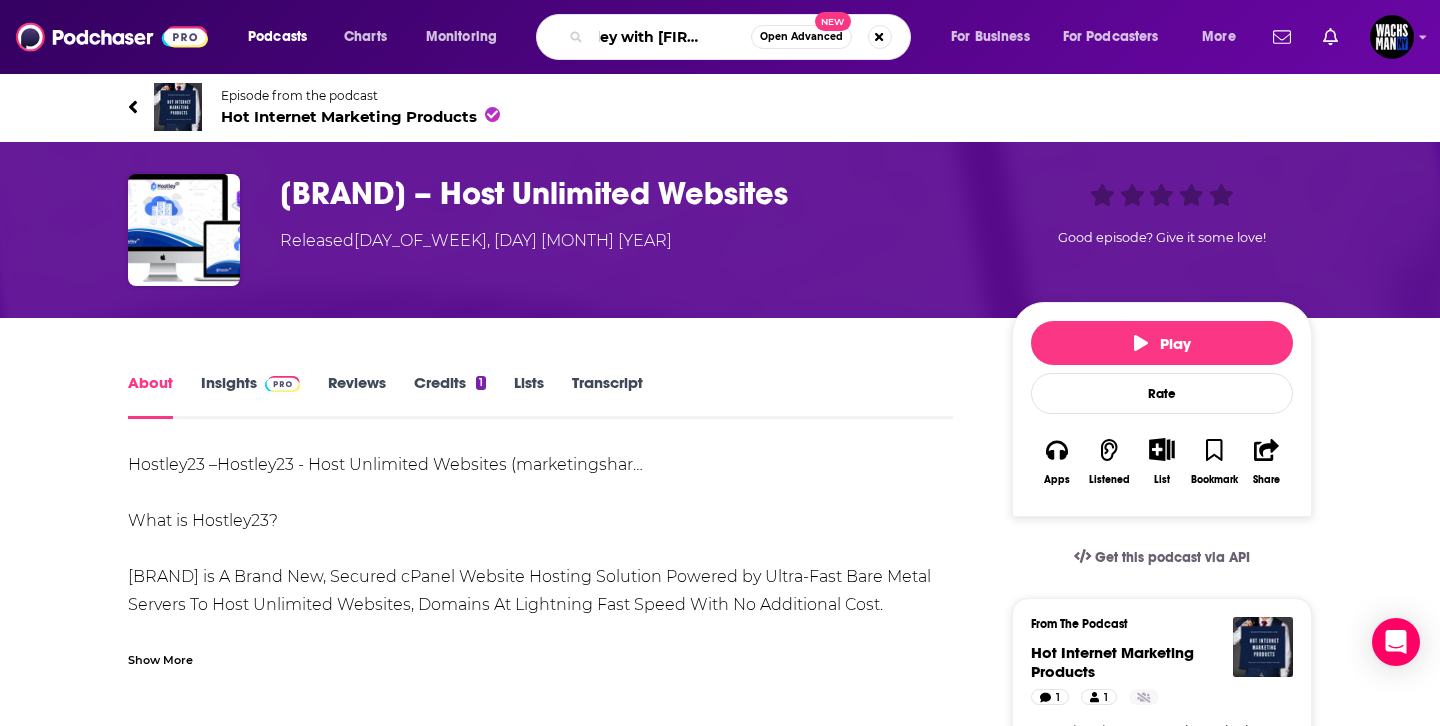 type on "hostley with [FIRST] [LAST]" 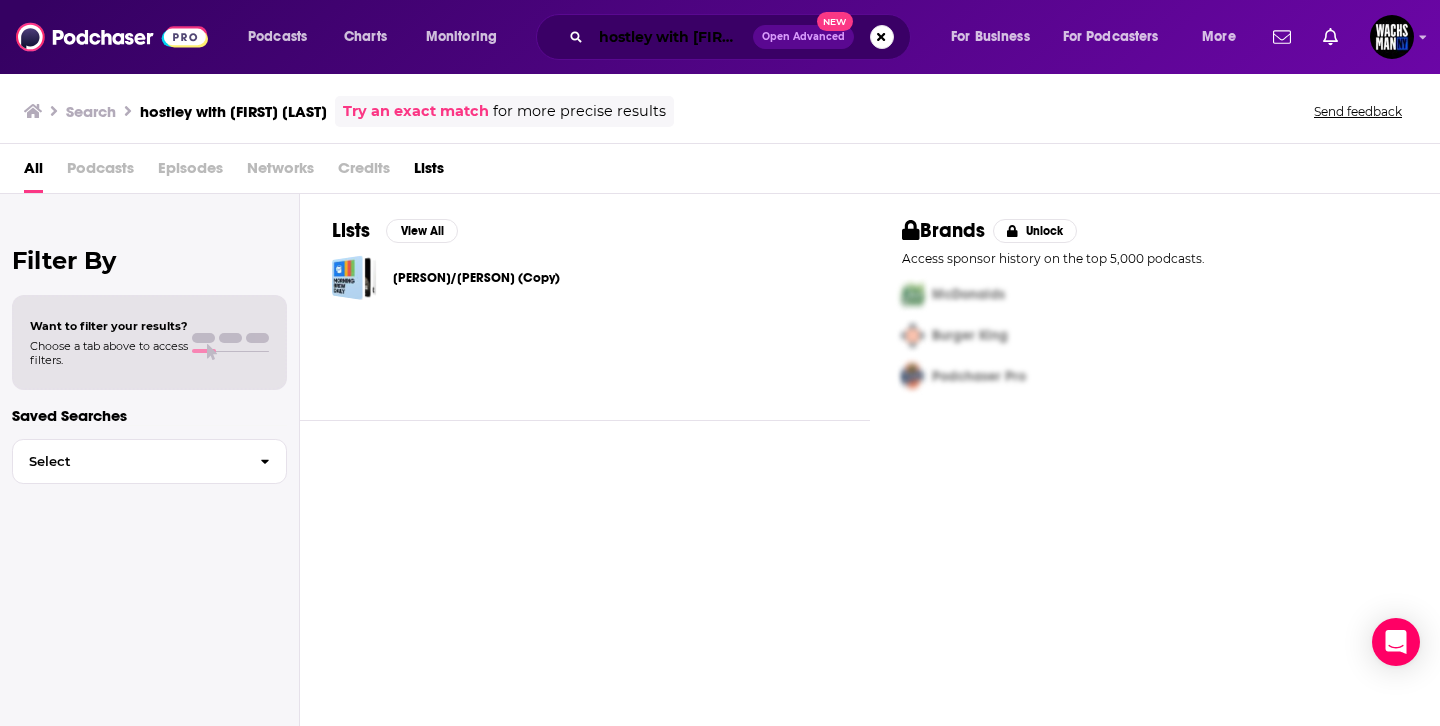 click on "hostley with [FIRST] [LAST]" at bounding box center [672, 37] 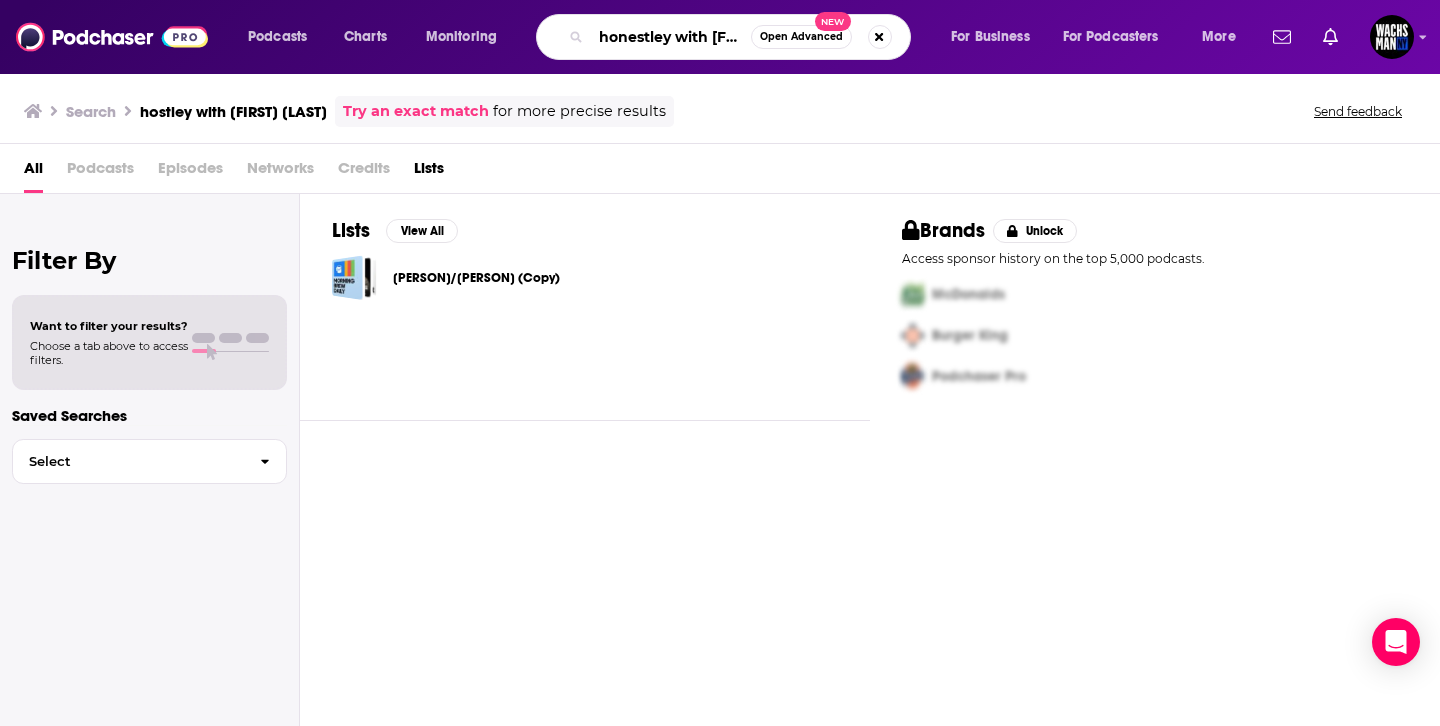 click on "honestley with [FIRST] [LAST]" at bounding box center (671, 37) 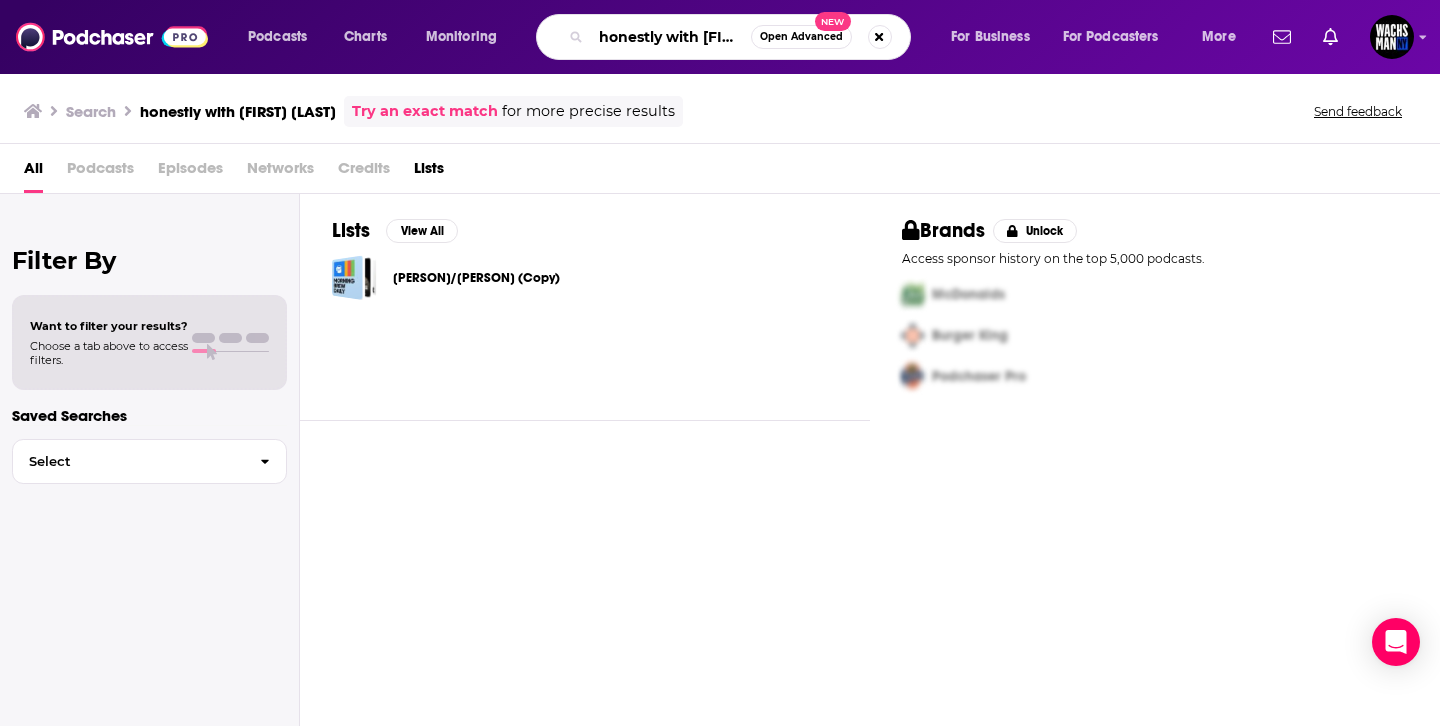 scroll, scrollTop: 0, scrollLeft: 51, axis: horizontal 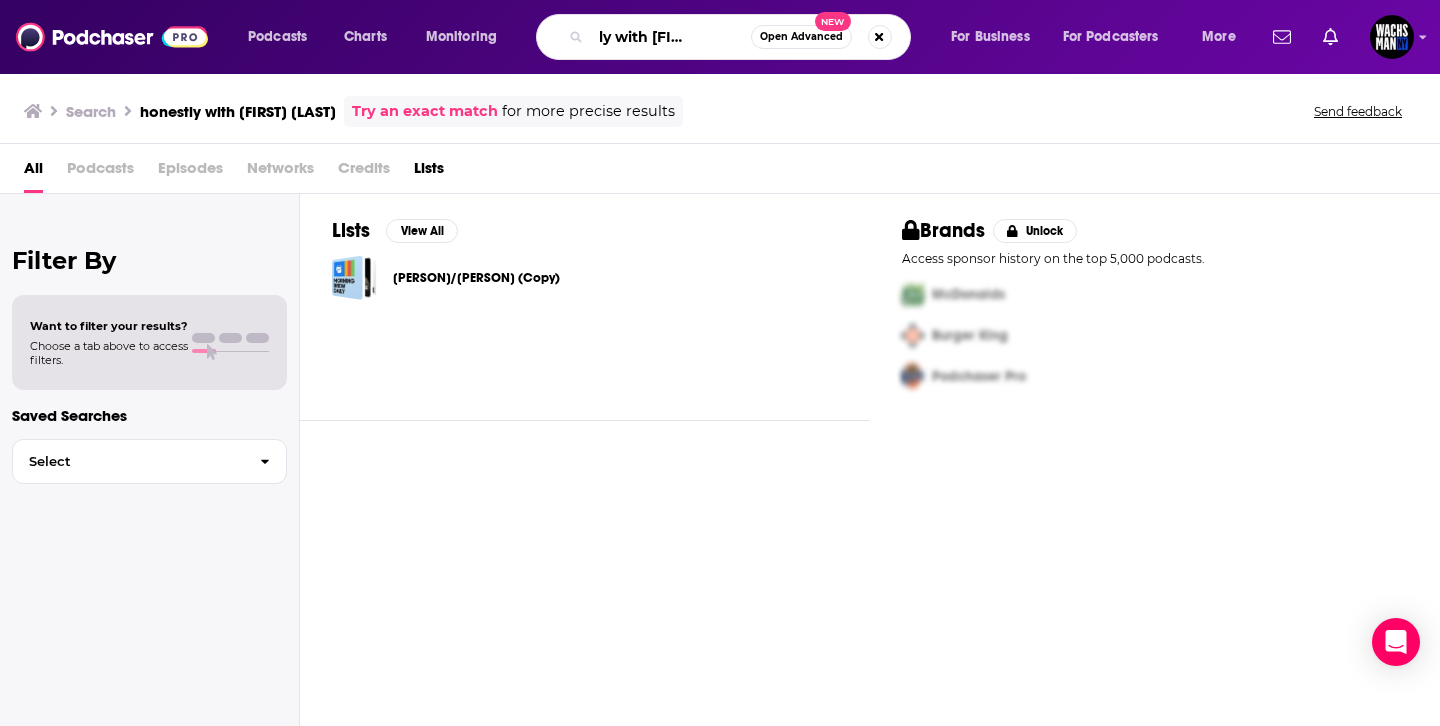 drag, startPoint x: 665, startPoint y: 39, endPoint x: 826, endPoint y: 39, distance: 161 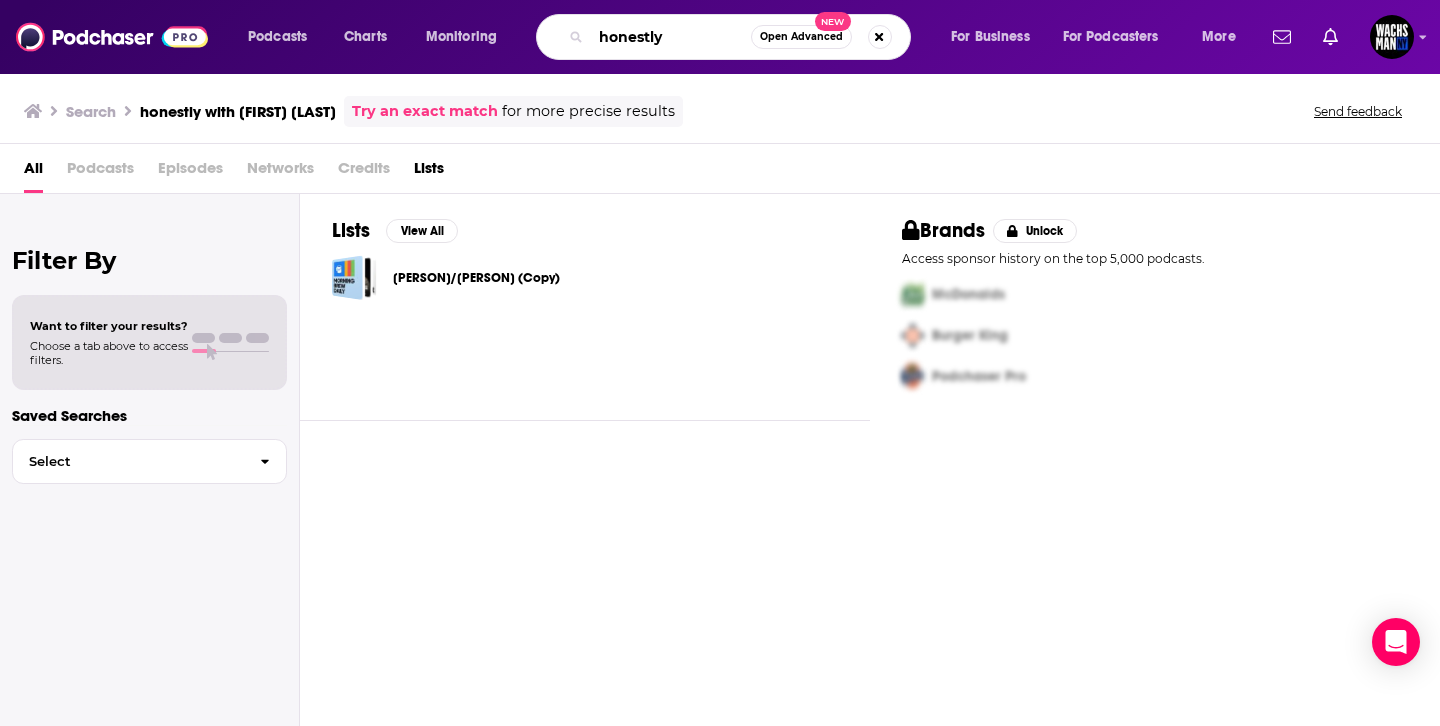 scroll, scrollTop: 0, scrollLeft: 0, axis: both 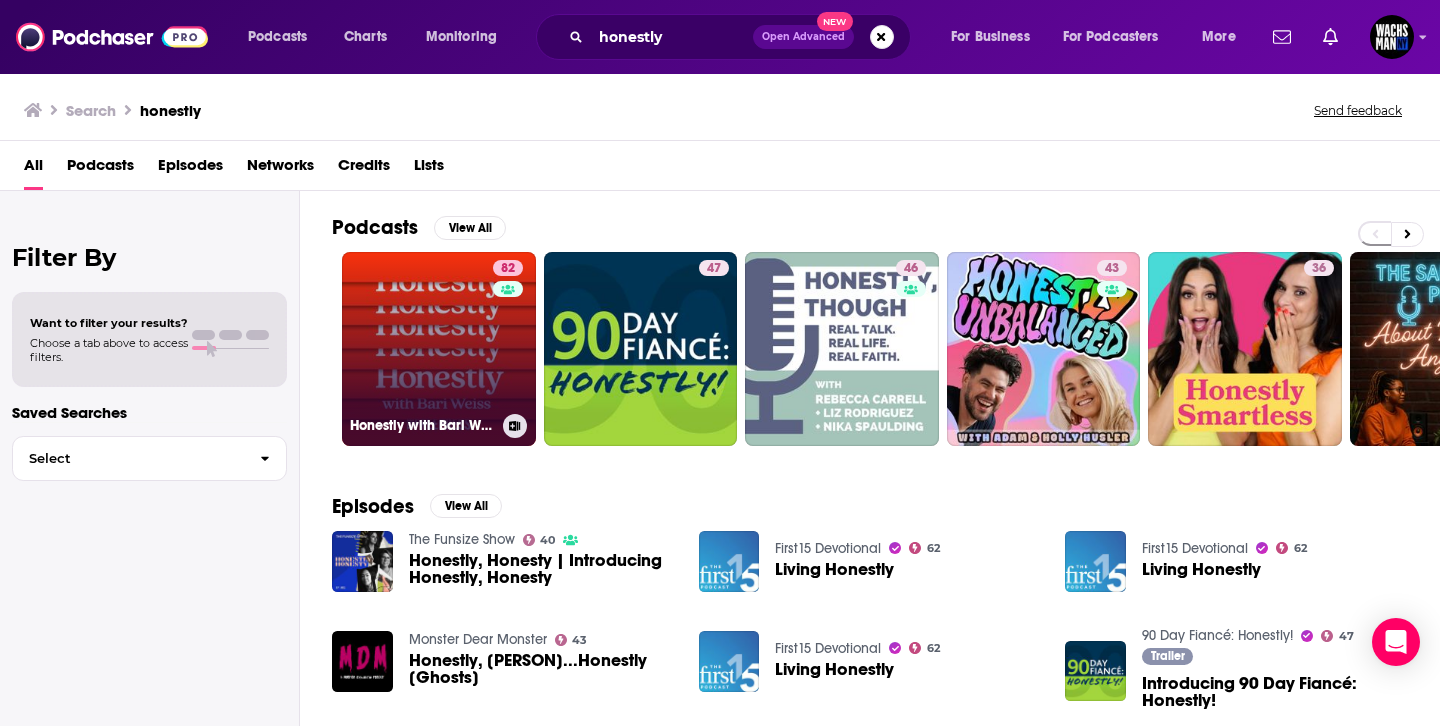 click on "82 Honestly with [PERSON]" at bounding box center (439, 349) 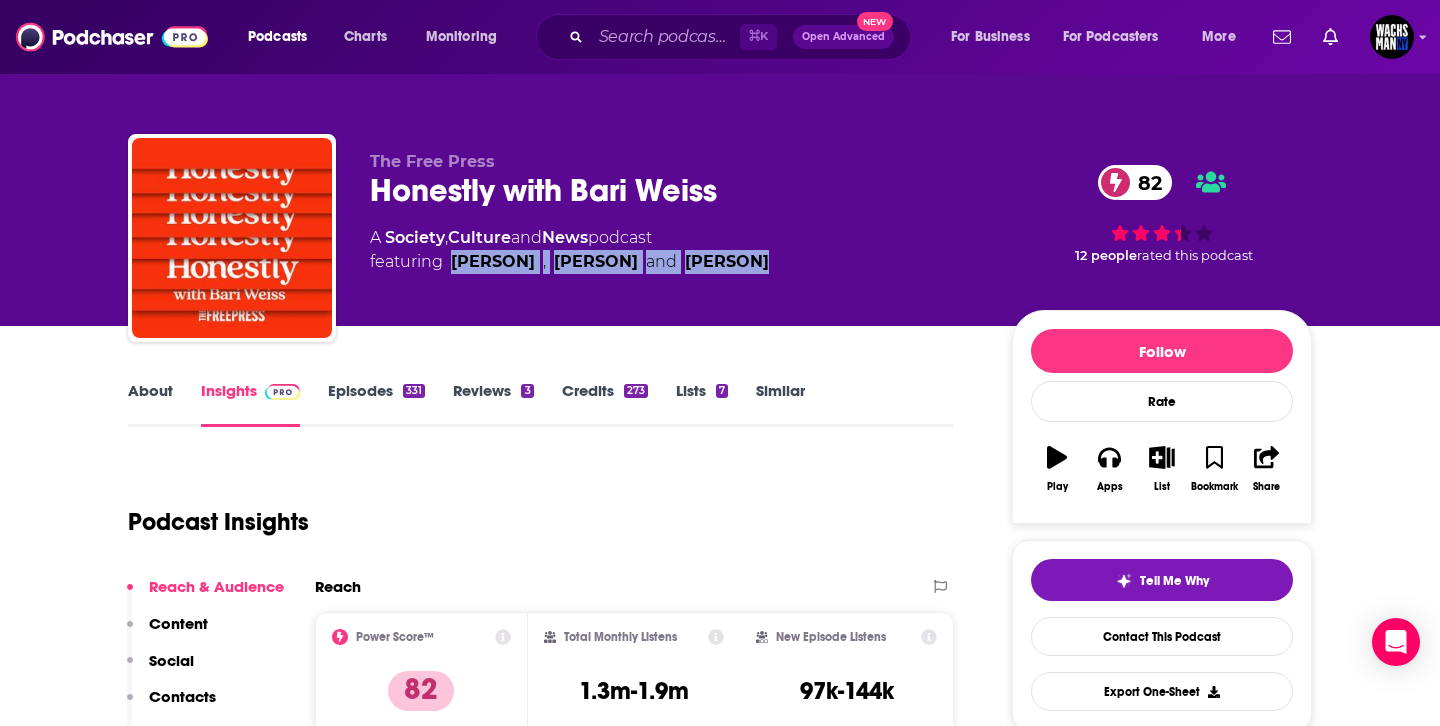 drag, startPoint x: 847, startPoint y: 262, endPoint x: 452, endPoint y: 256, distance: 395.04556 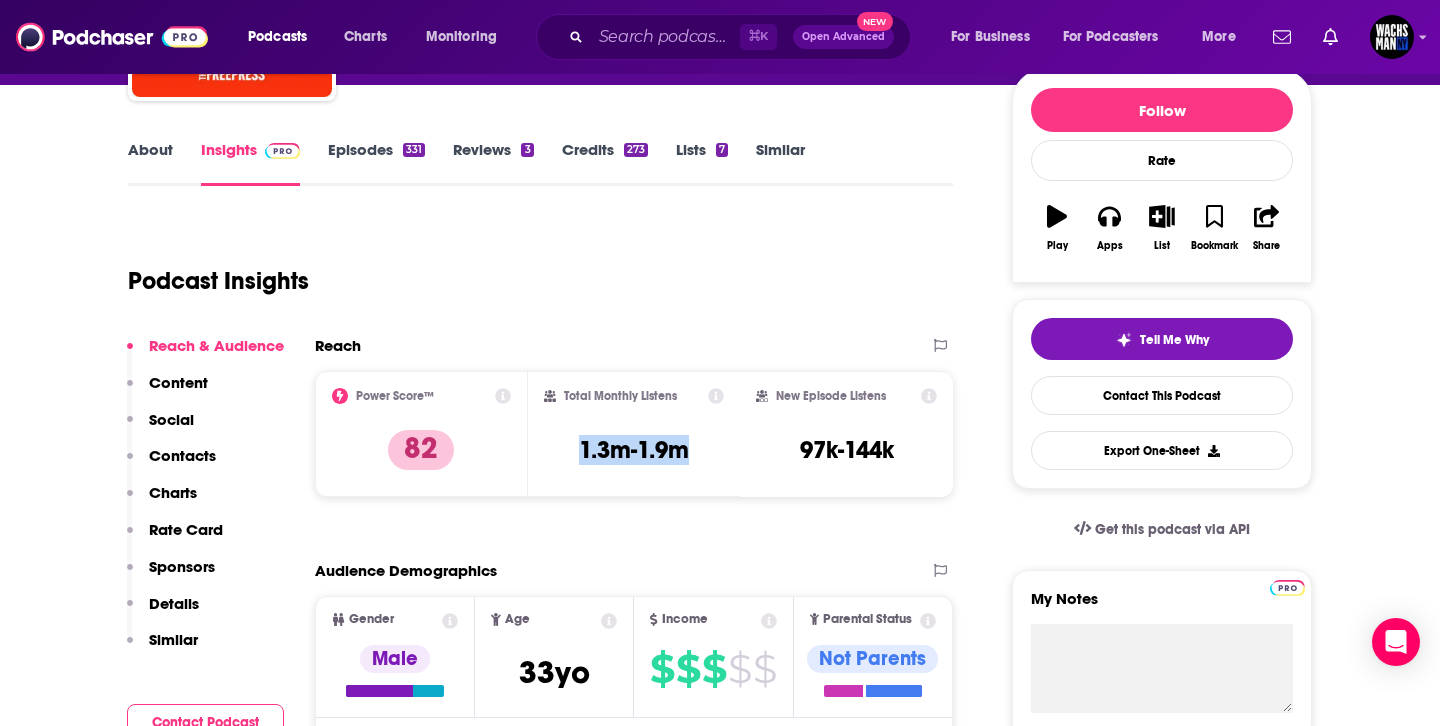 drag, startPoint x: 714, startPoint y: 459, endPoint x: 549, endPoint y: 458, distance: 165.00304 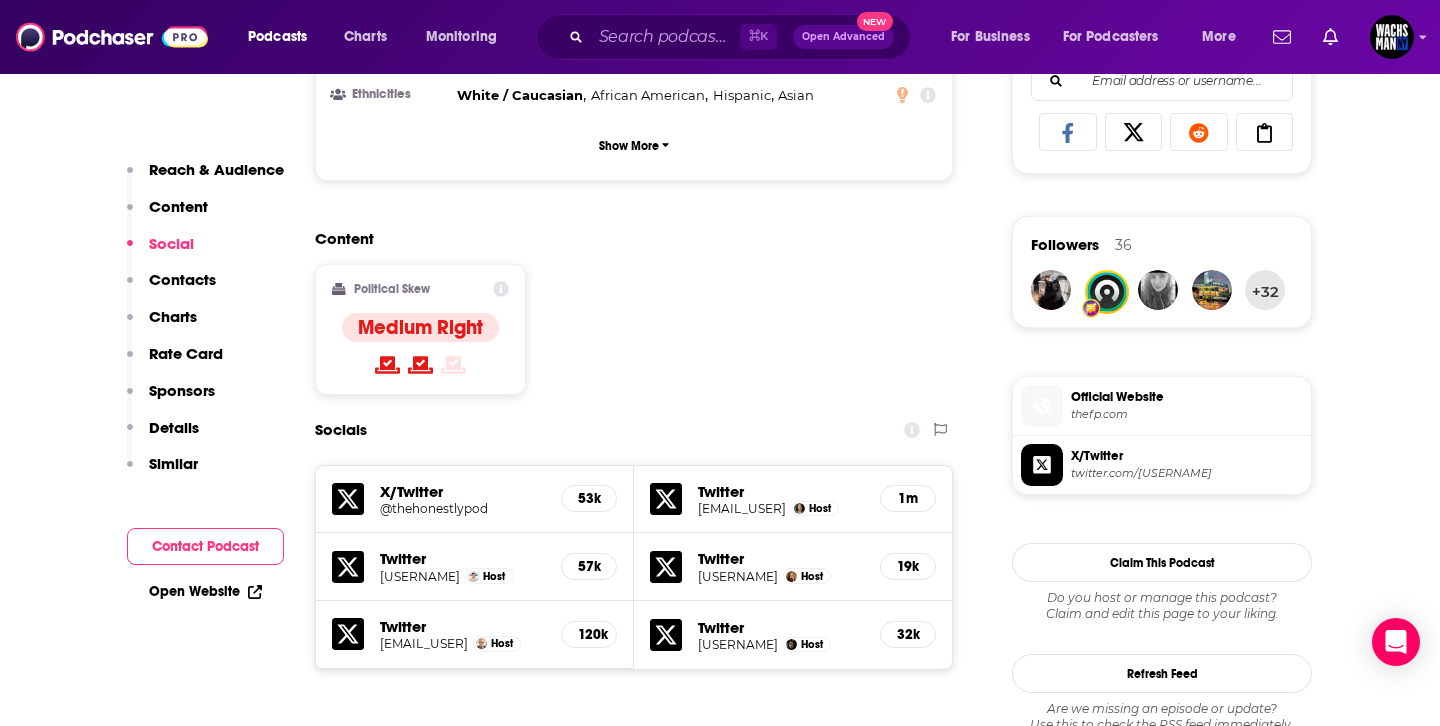 scroll, scrollTop: 1804, scrollLeft: 0, axis: vertical 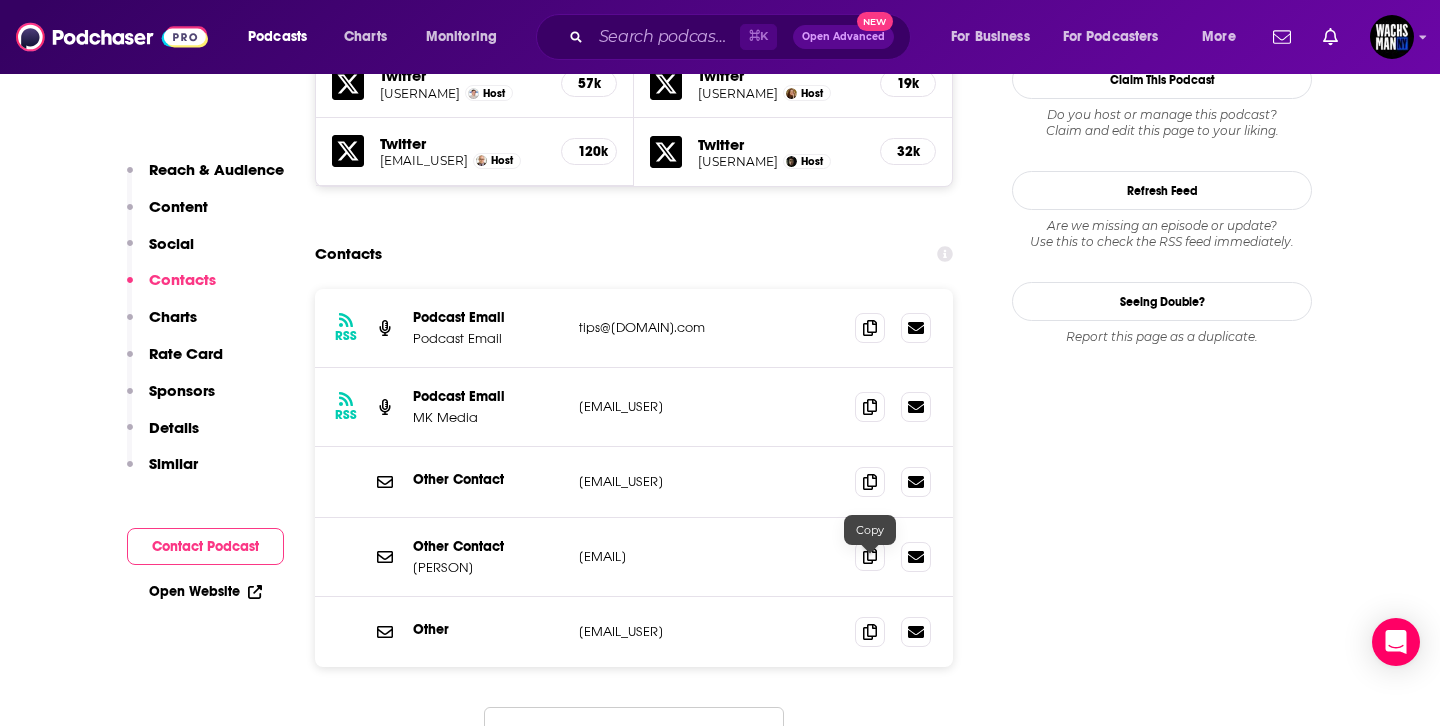 click 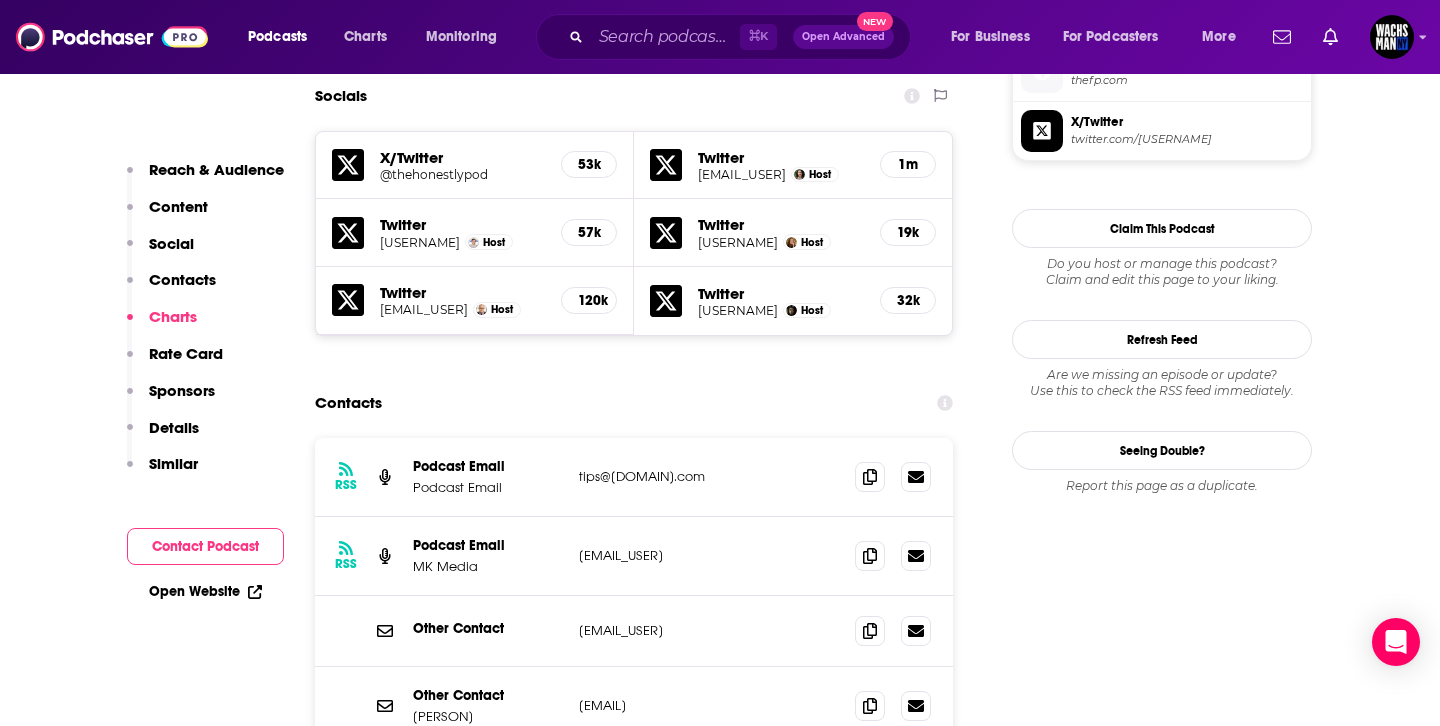 scroll, scrollTop: 0, scrollLeft: 0, axis: both 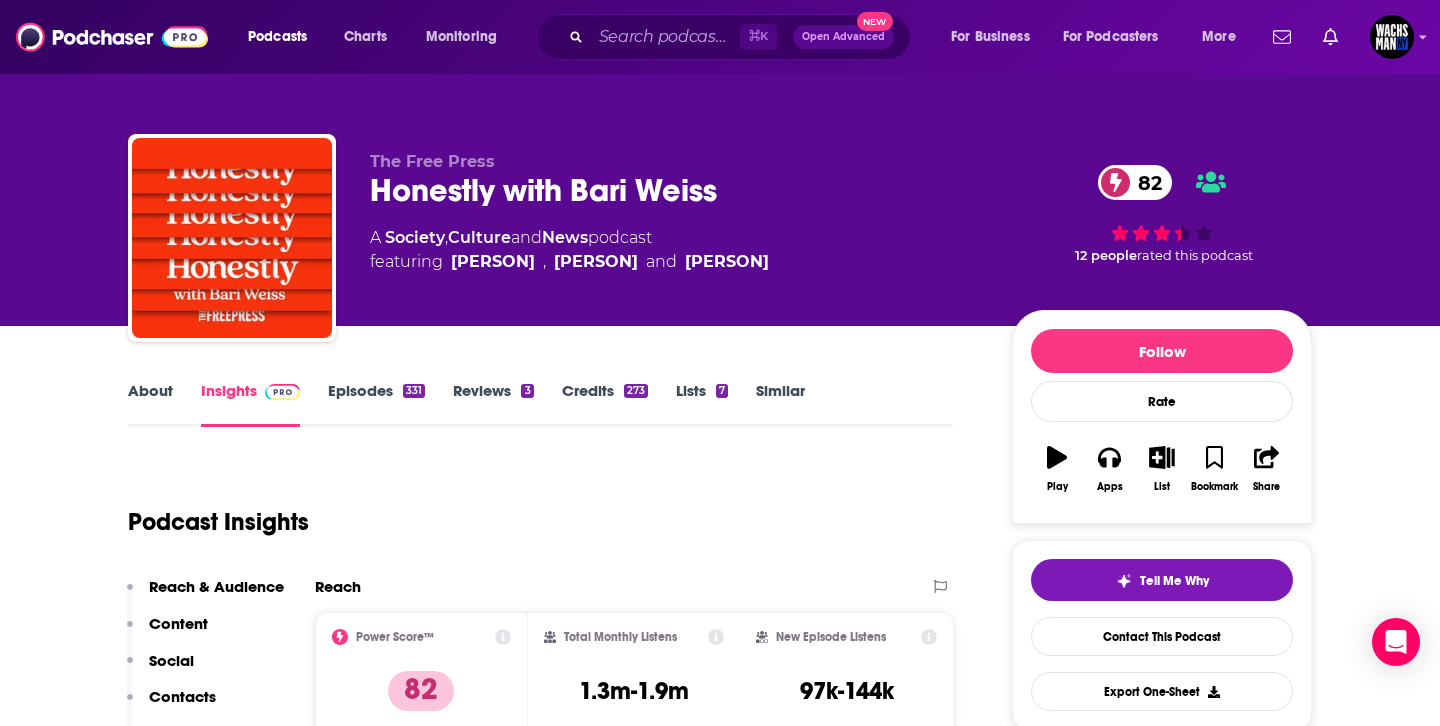 drag, startPoint x: 735, startPoint y: 242, endPoint x: 363, endPoint y: 232, distance: 372.1344 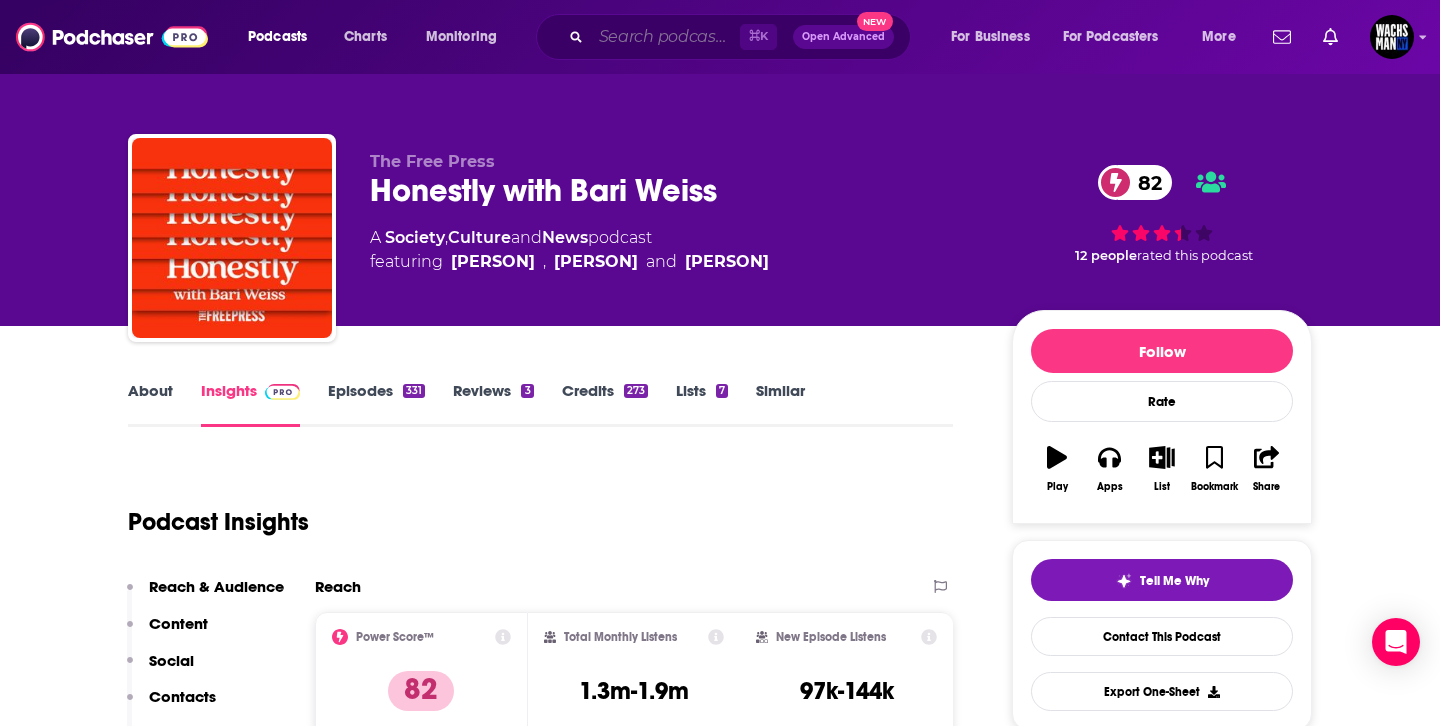click at bounding box center [665, 37] 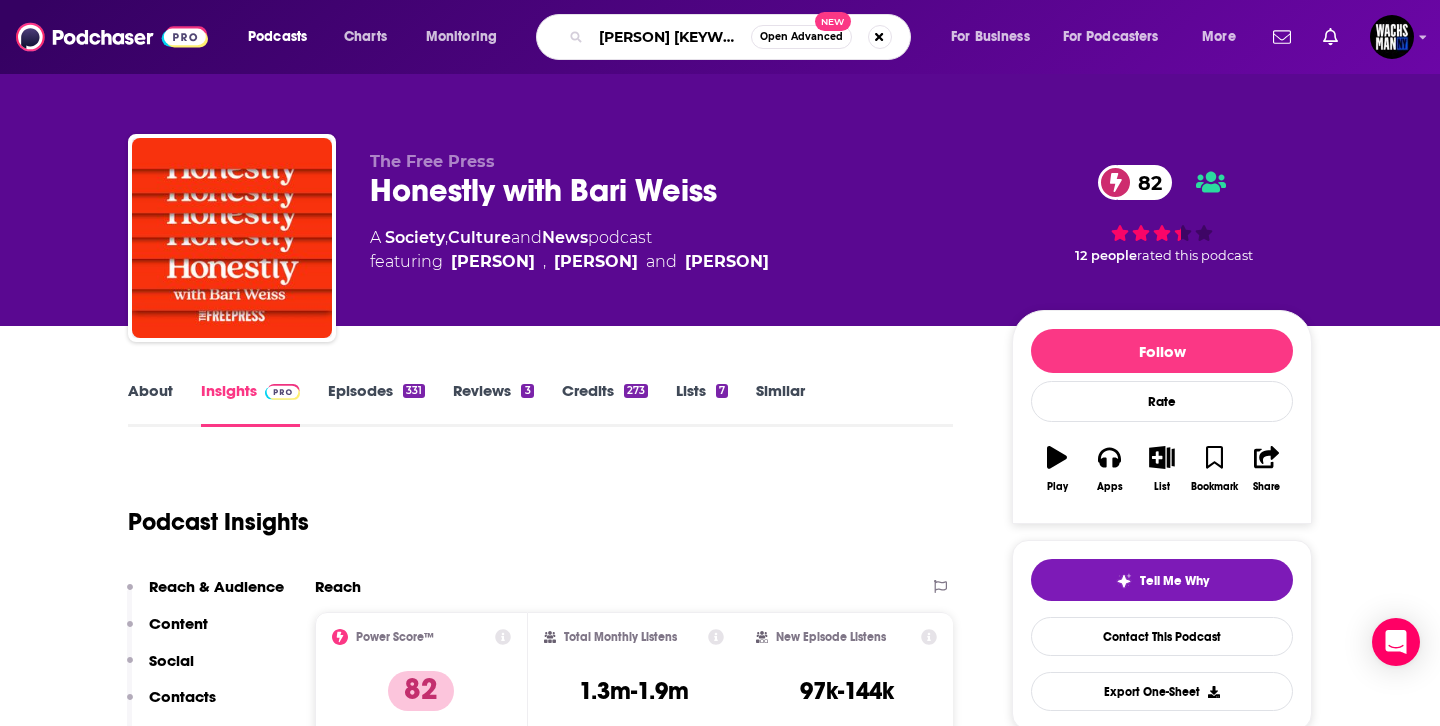 type on "[PERSON] show" 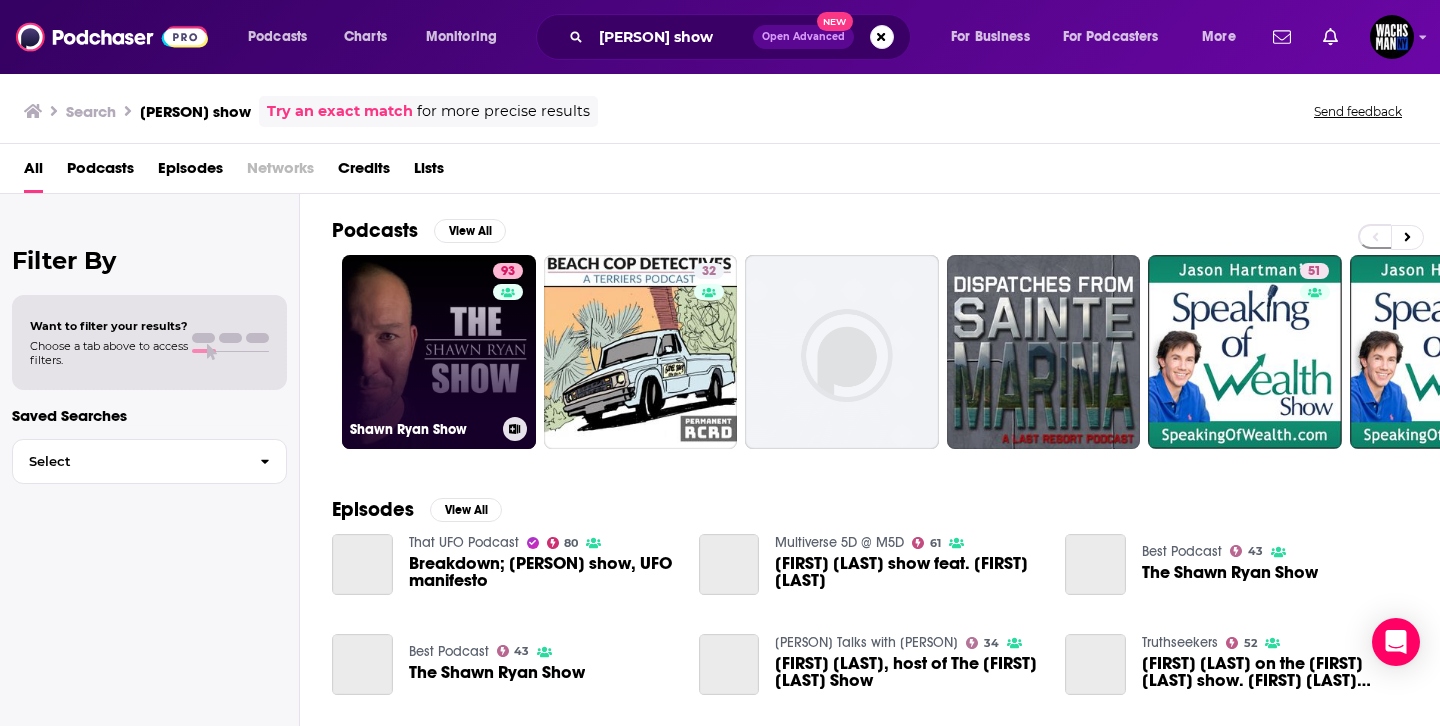 click on "[NUMBER] [PERSON] Show" at bounding box center [439, 352] 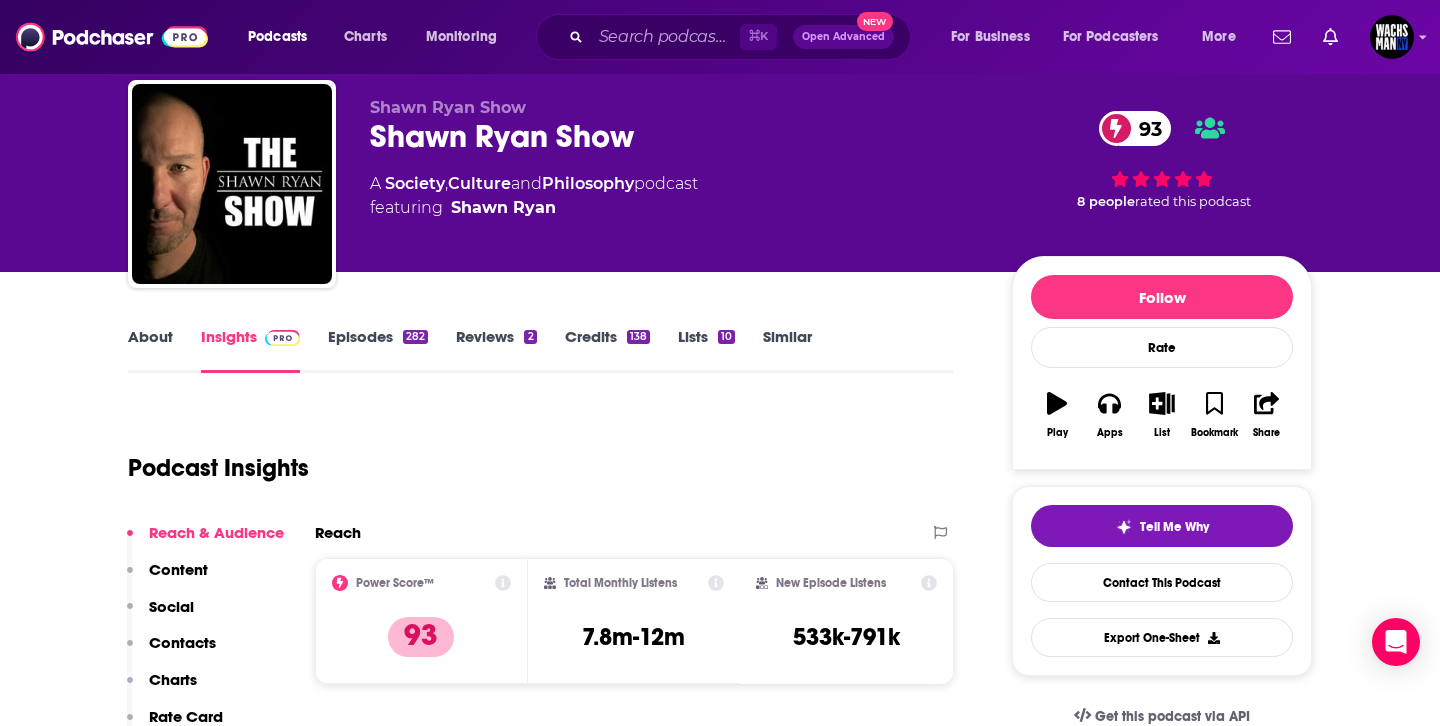 scroll, scrollTop: 156, scrollLeft: 0, axis: vertical 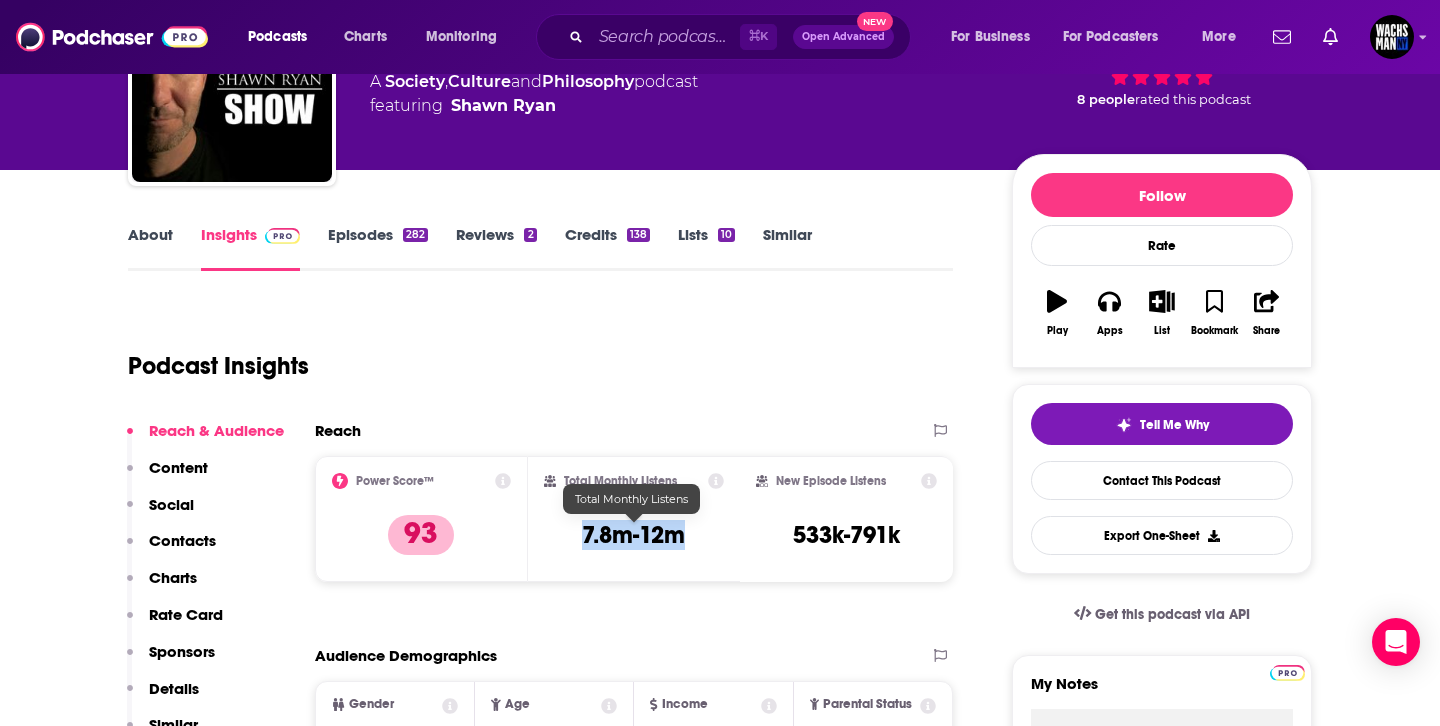 drag, startPoint x: 680, startPoint y: 537, endPoint x: 535, endPoint y: 537, distance: 145 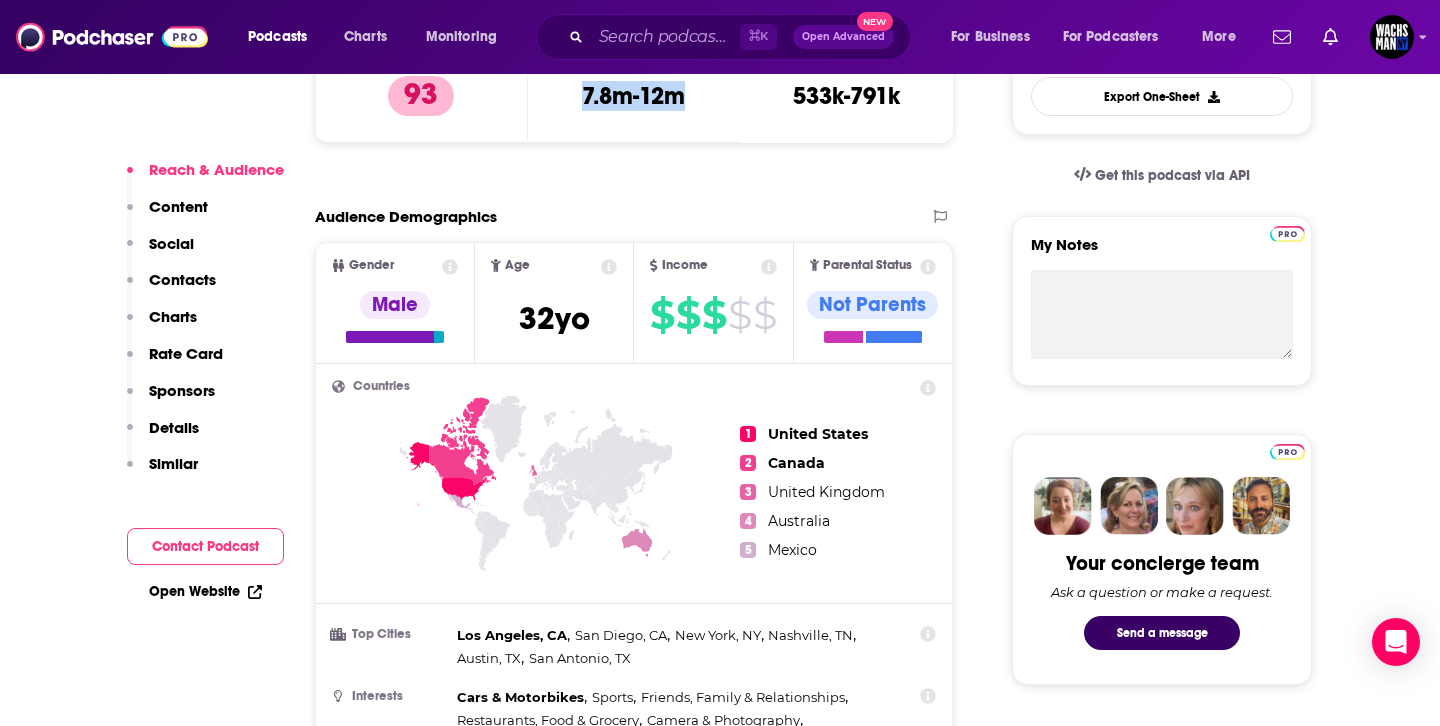 scroll, scrollTop: 570, scrollLeft: 0, axis: vertical 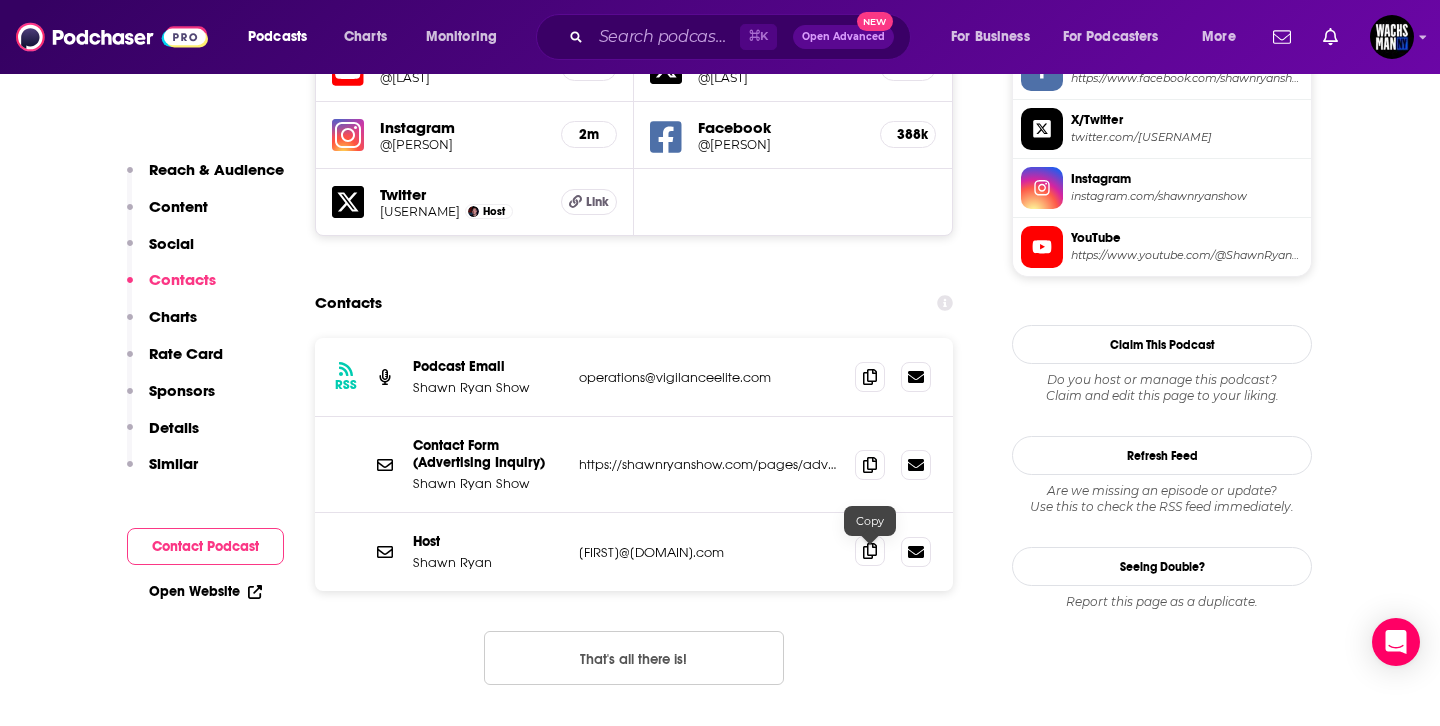 click 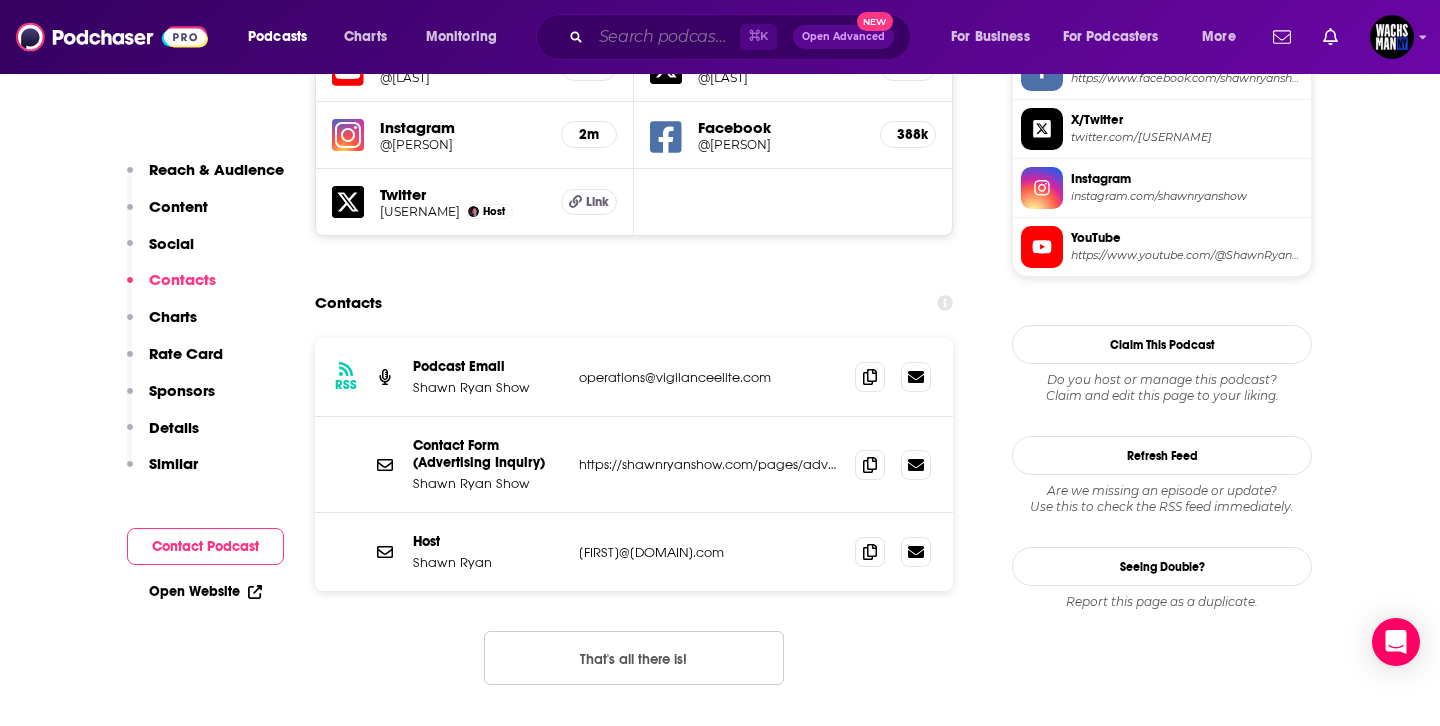 click at bounding box center [665, 37] 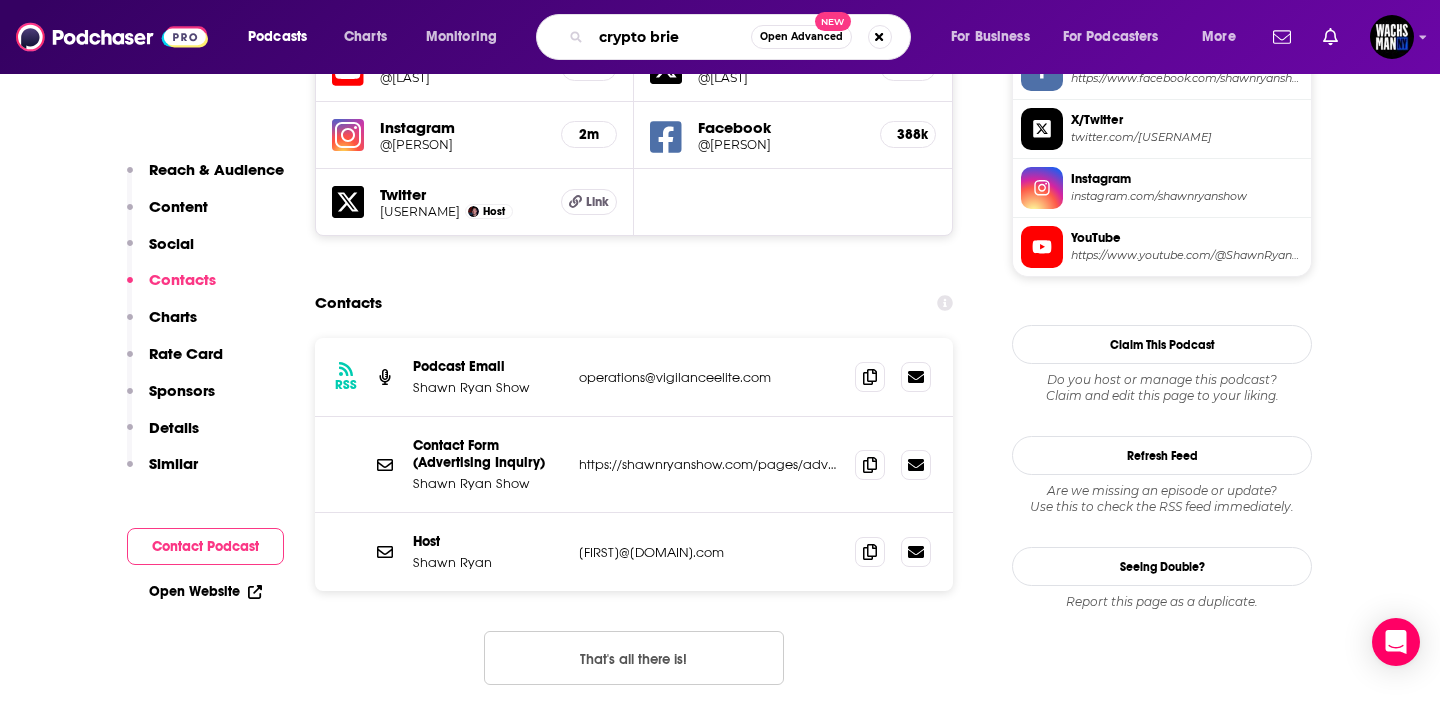 type on "crypto brief" 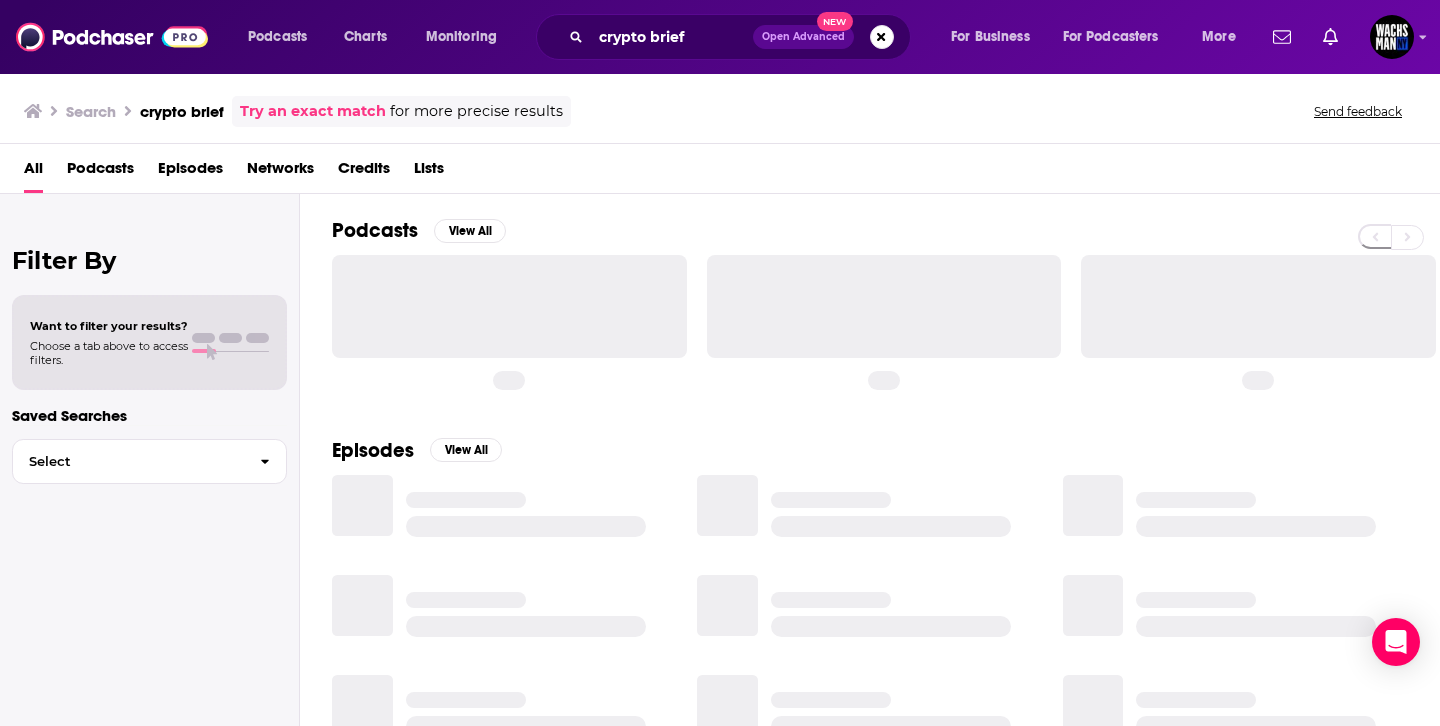 scroll, scrollTop: 0, scrollLeft: 0, axis: both 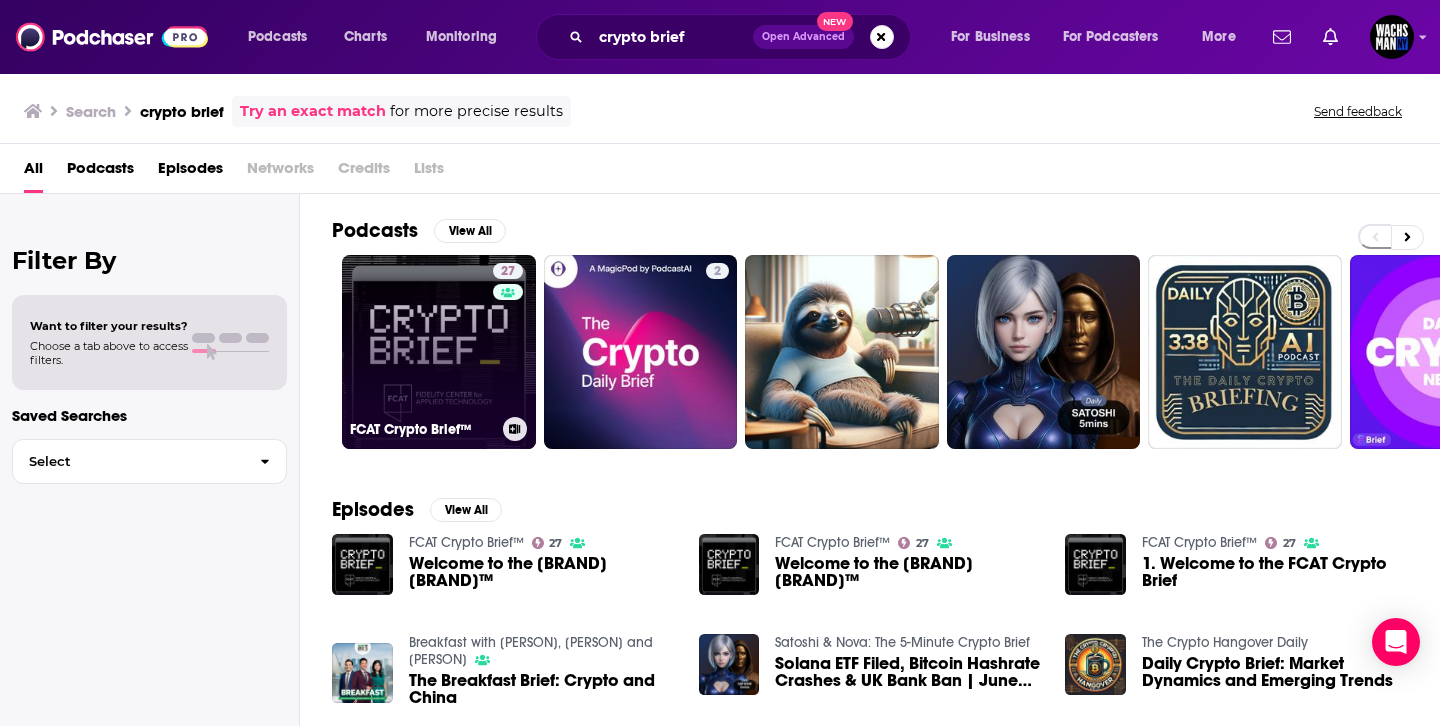 click on "27" at bounding box center (510, 340) 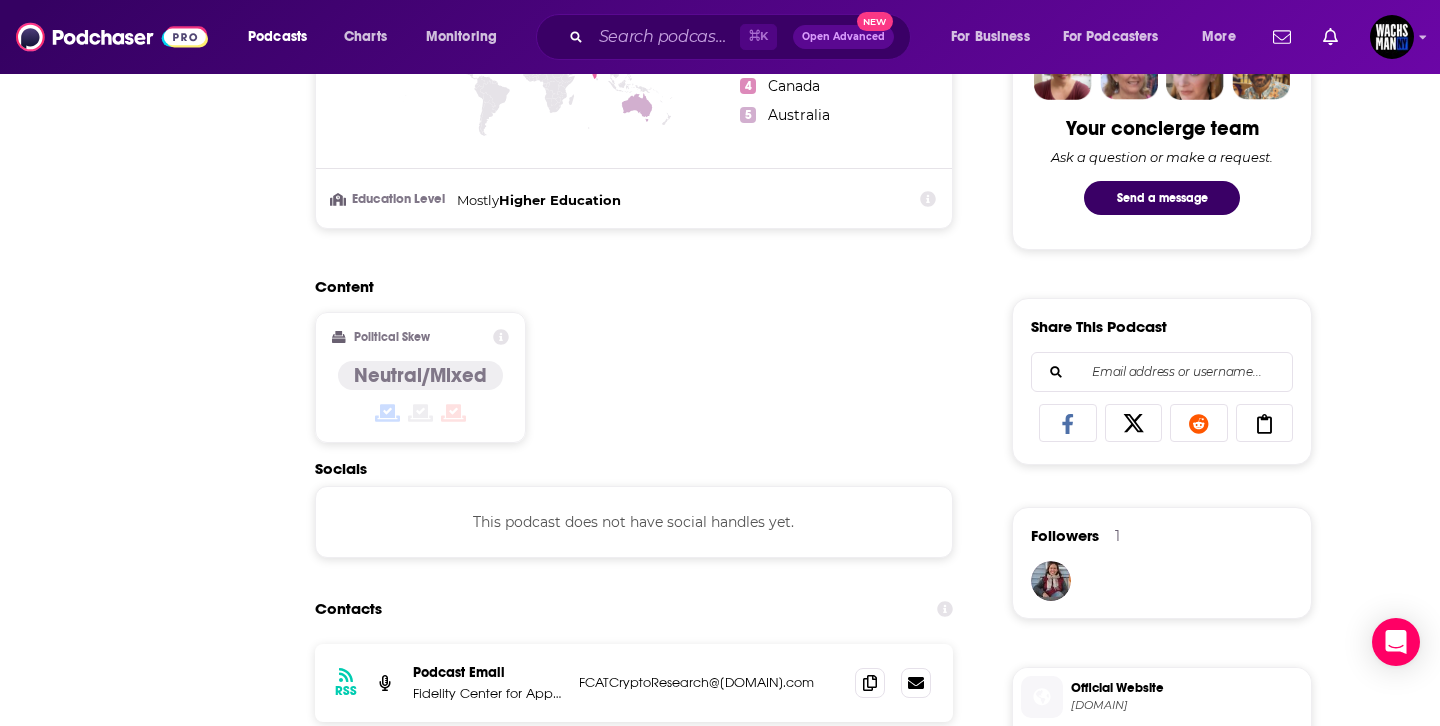 scroll, scrollTop: 0, scrollLeft: 0, axis: both 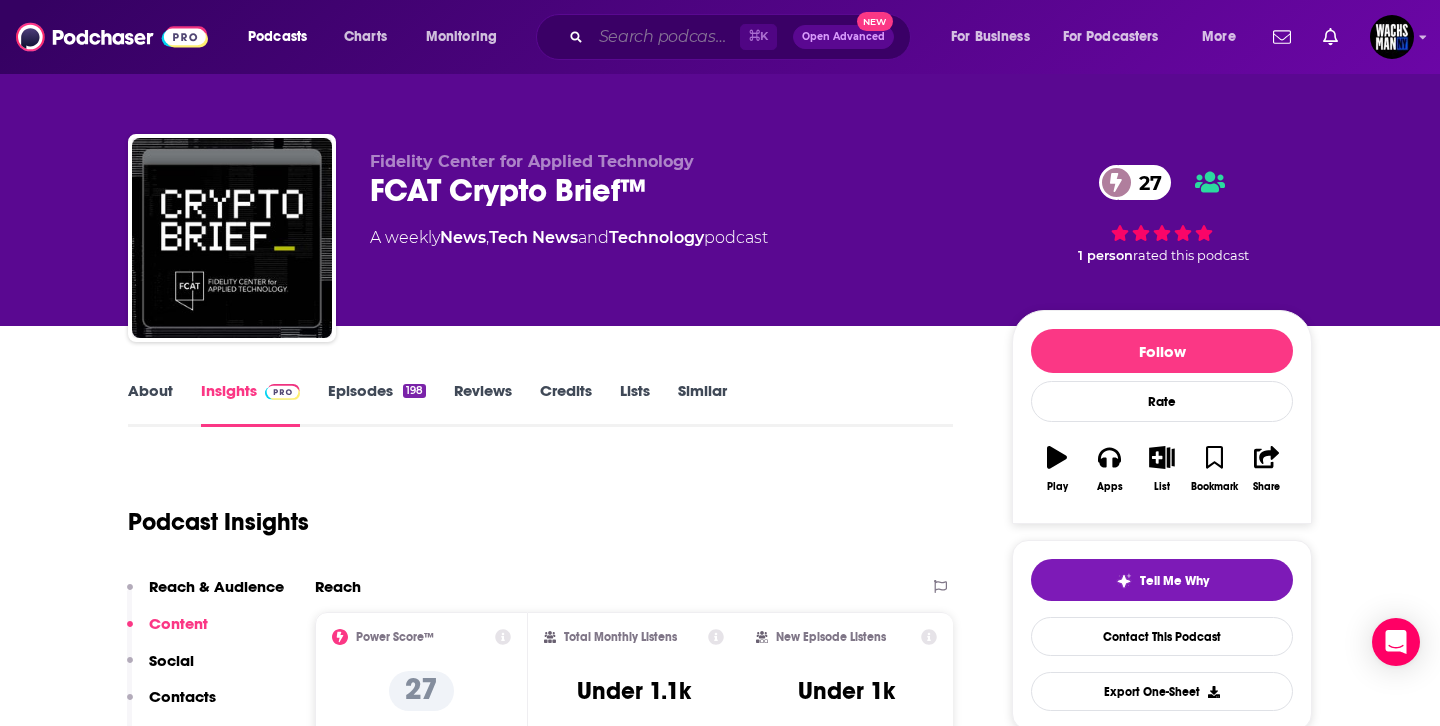 click at bounding box center (665, 37) 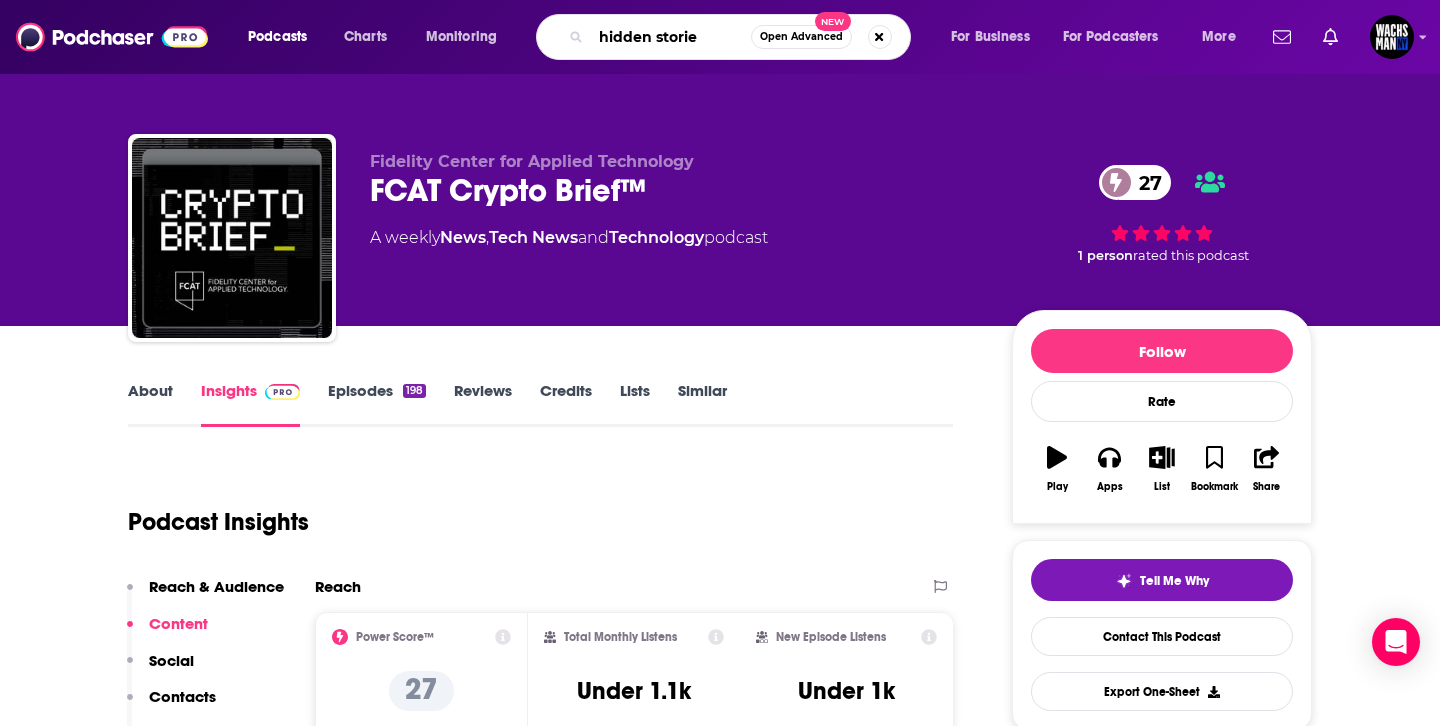 type on "hidden stories" 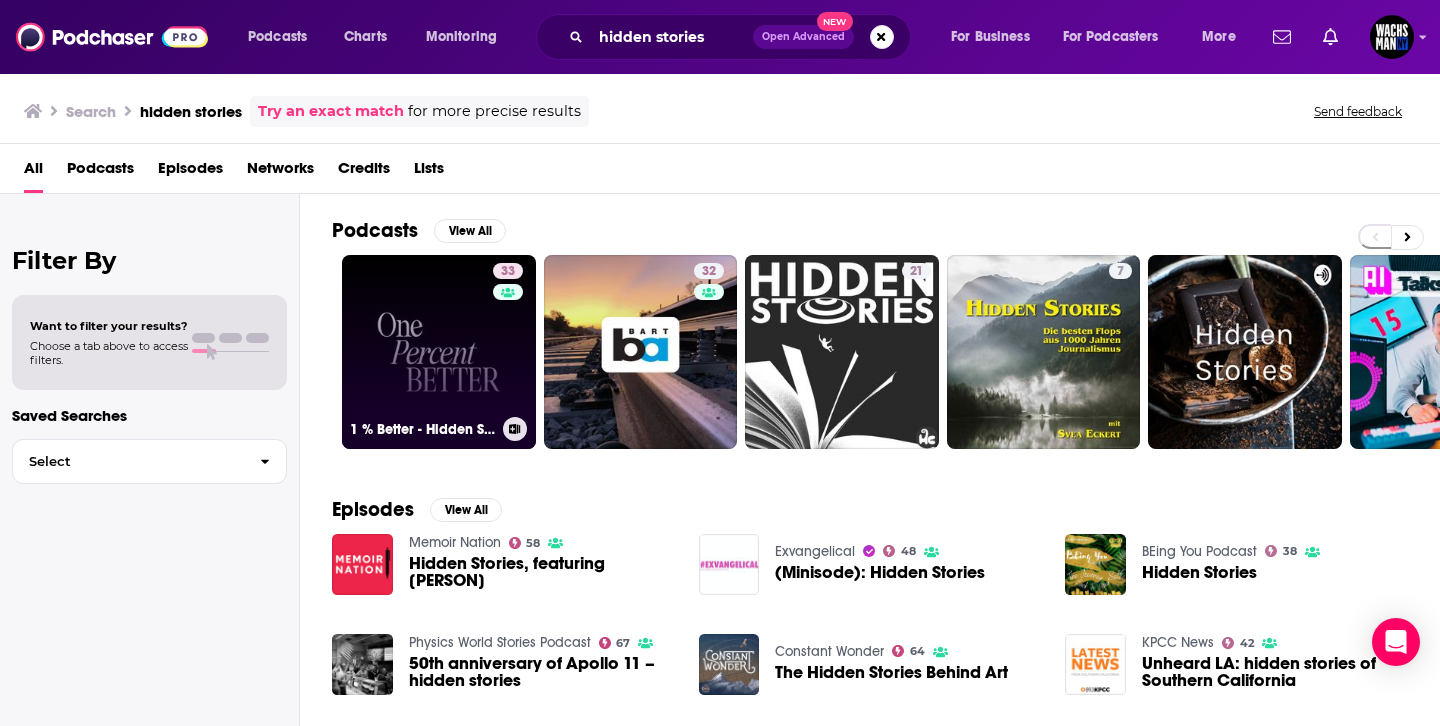 click on "[NUMBER] [BRAND] - [BRAND] in Sport" at bounding box center (439, 352) 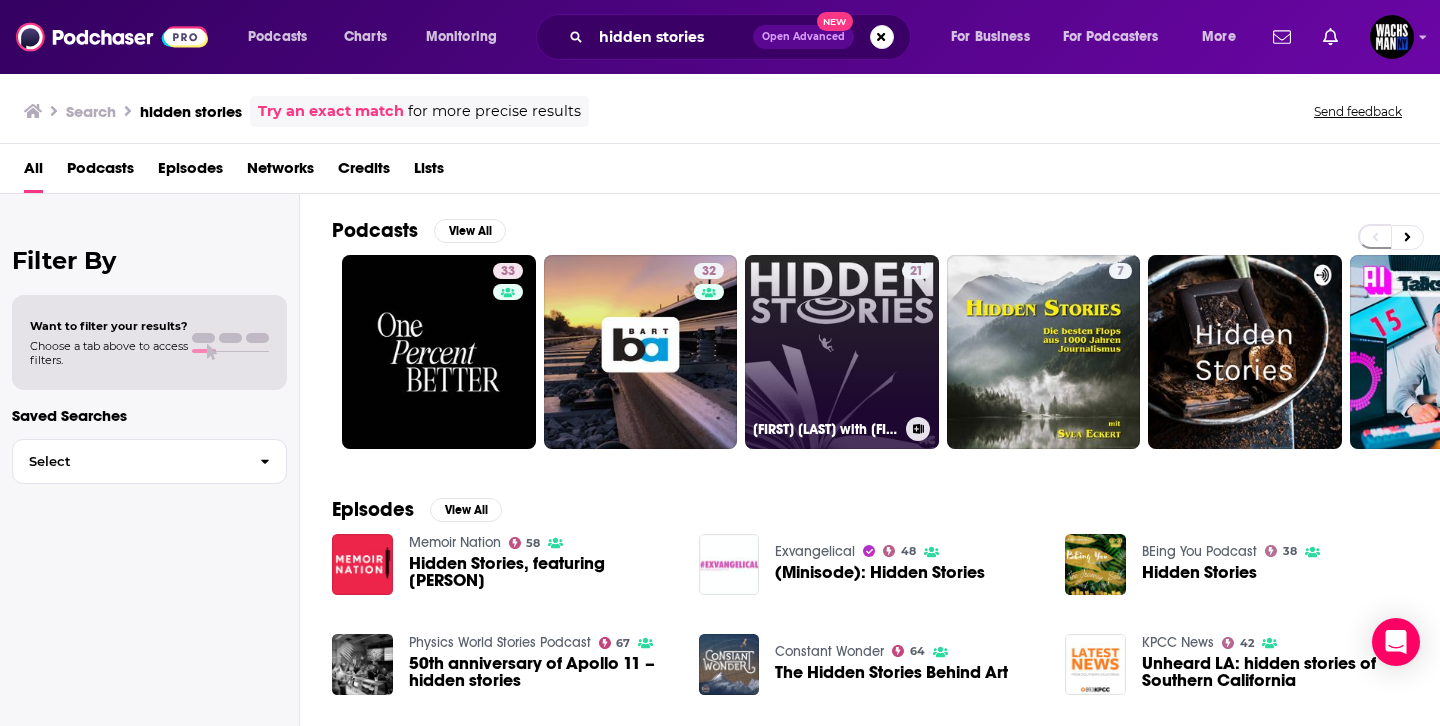 click on "[NUMBER] Hidden Stories with [FIRST] [LAST]" at bounding box center (842, 352) 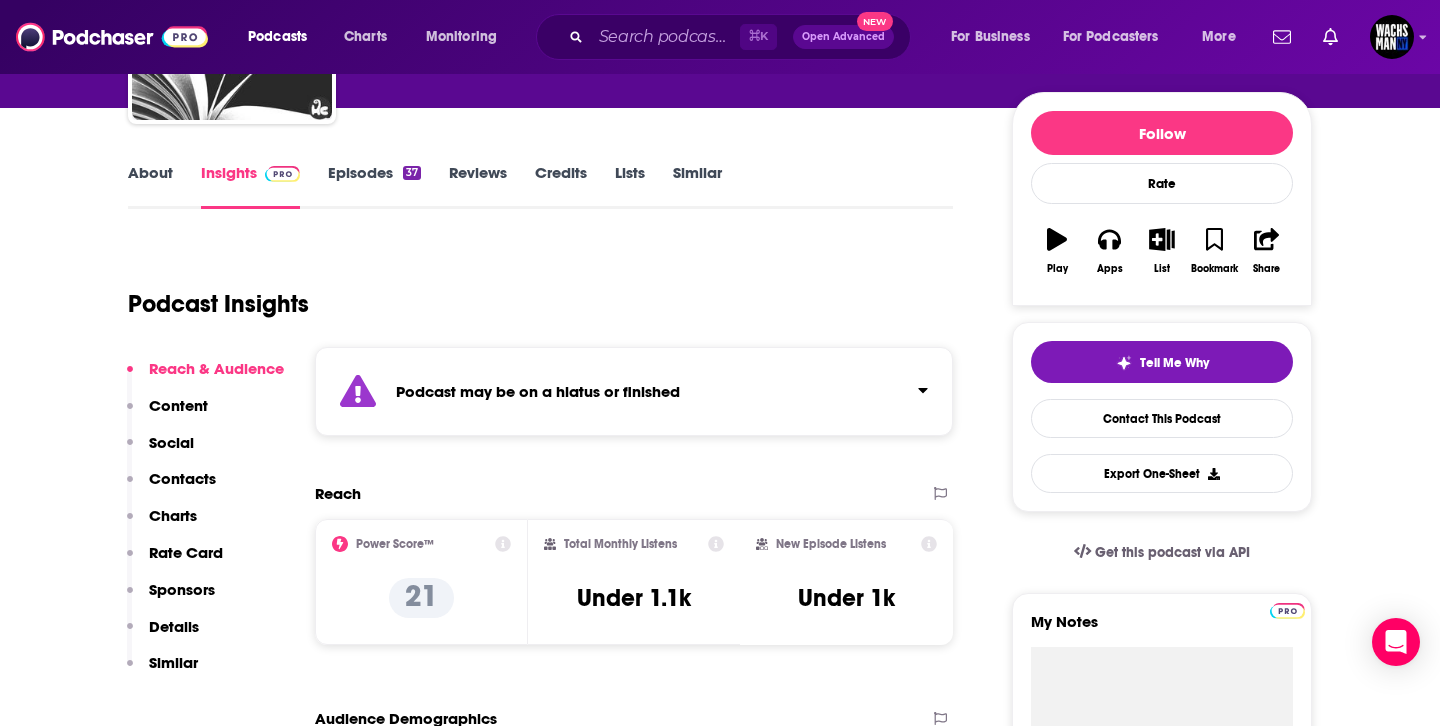scroll, scrollTop: 0, scrollLeft: 0, axis: both 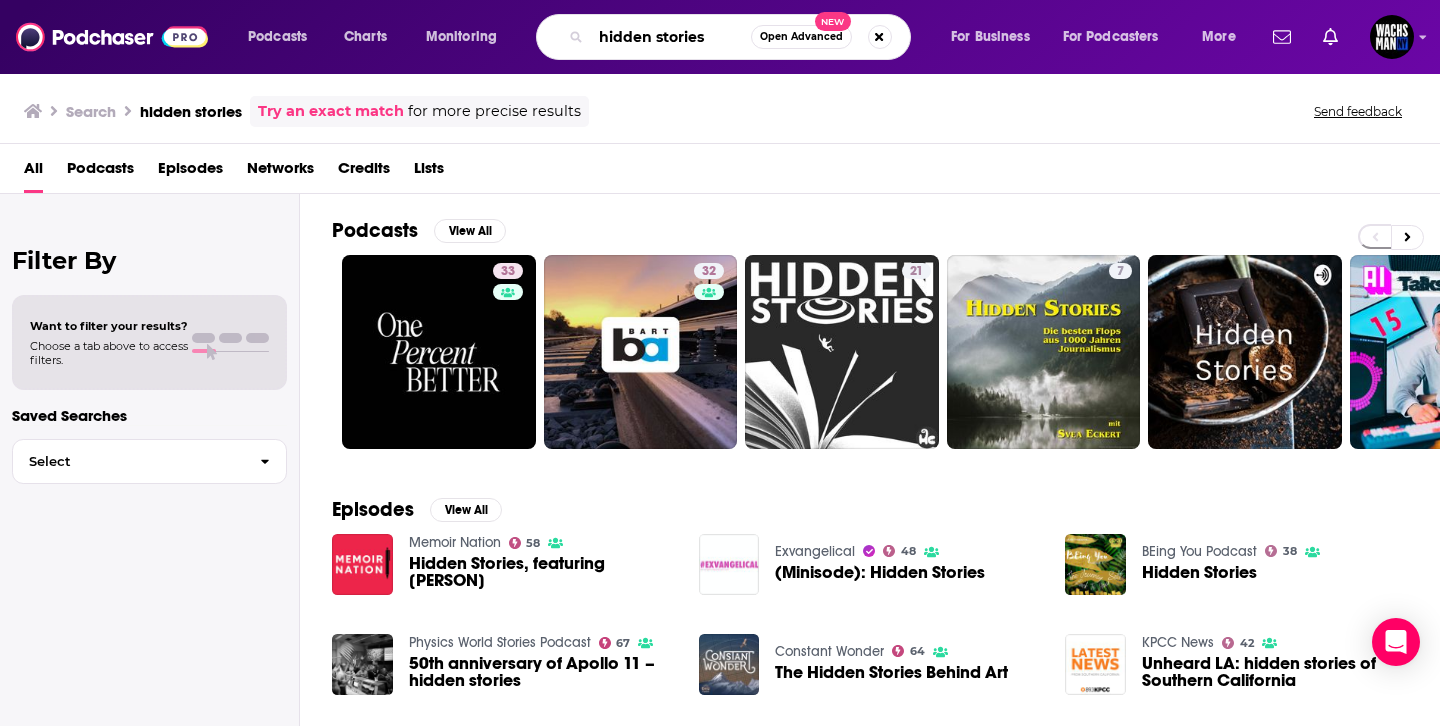 drag, startPoint x: 695, startPoint y: 41, endPoint x: 578, endPoint y: 38, distance: 117.03845 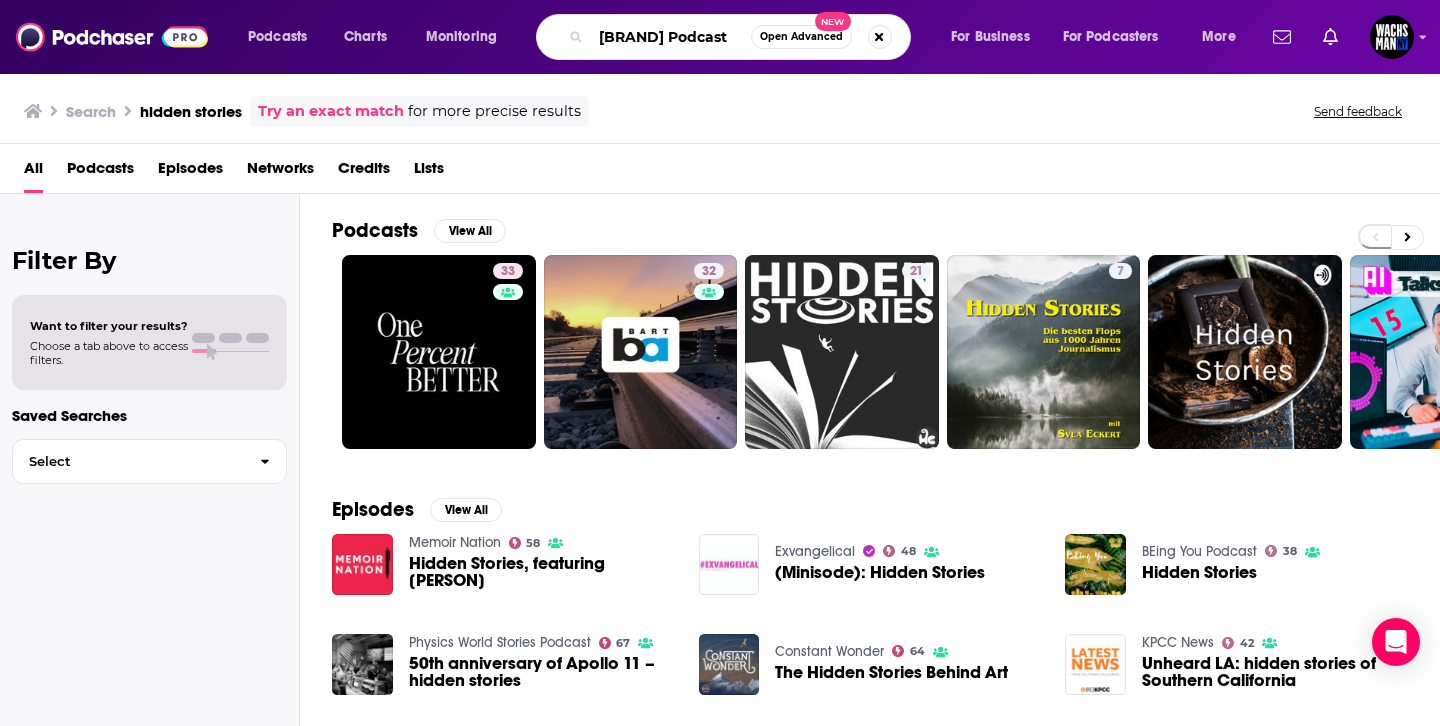 type on "[BRAND] Podcast" 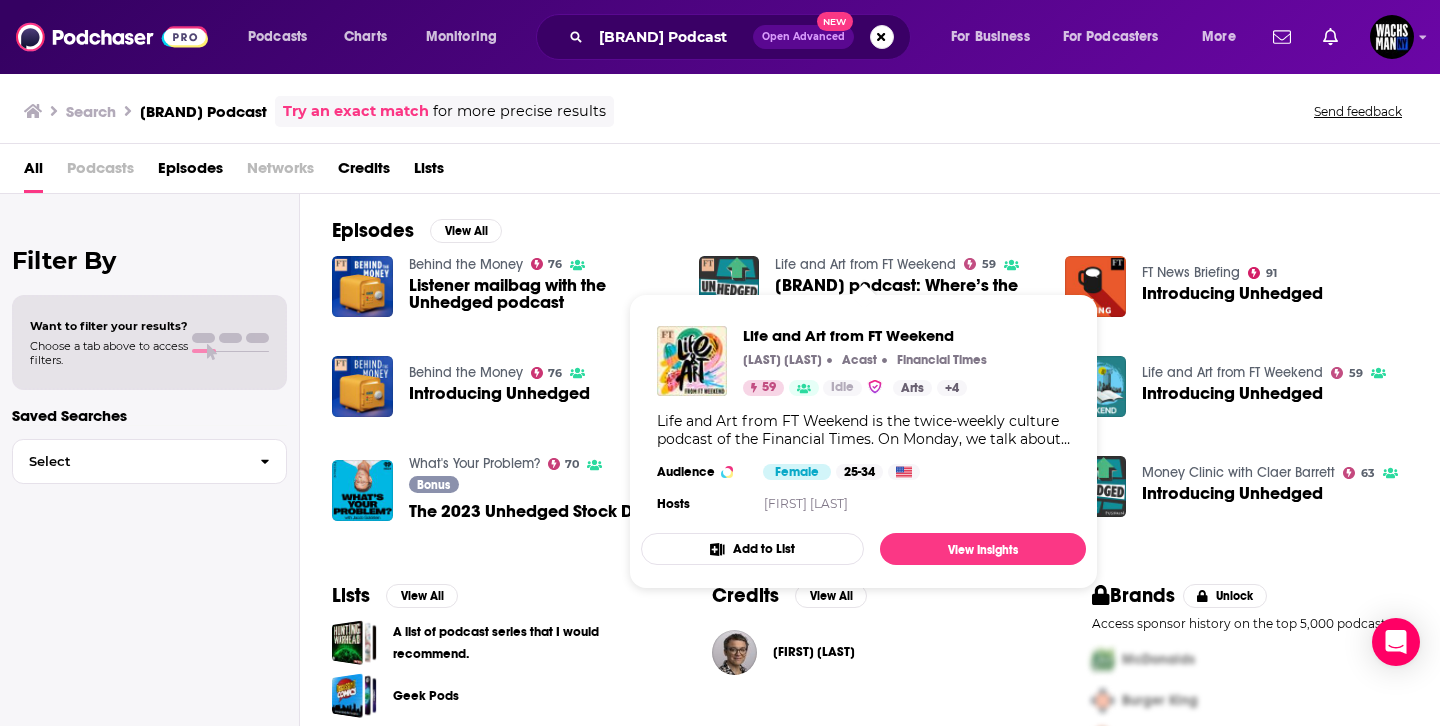 click on "Life and Art from FT Weekend" at bounding box center [865, 264] 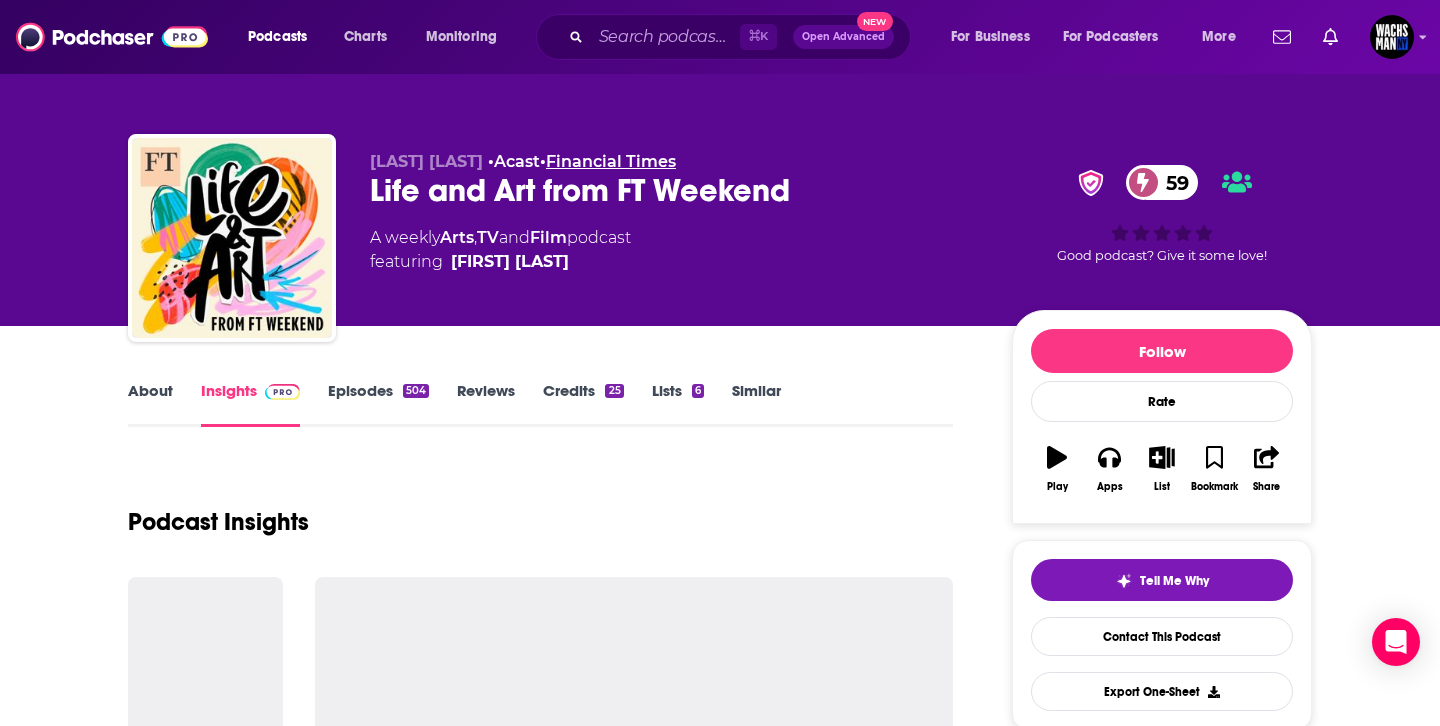 click on "Financial Times" at bounding box center [611, 161] 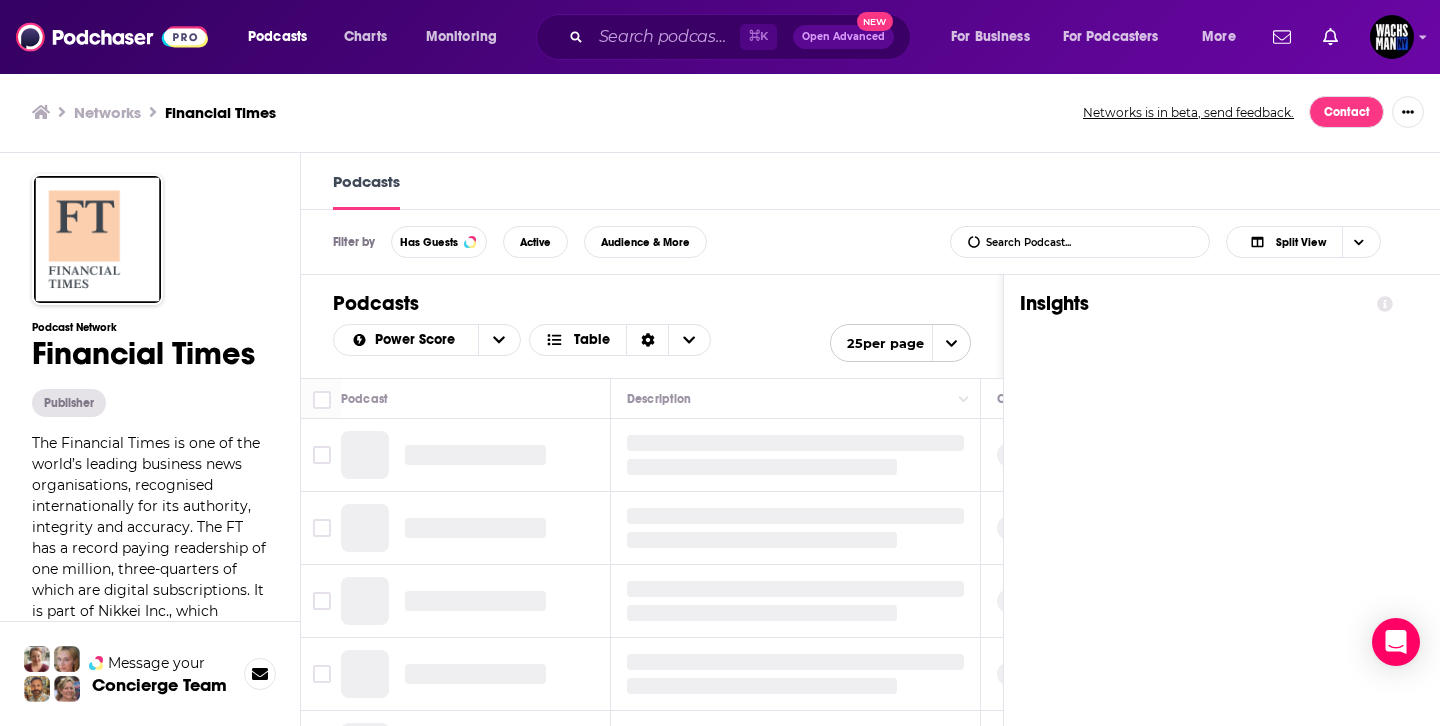 scroll, scrollTop: 1, scrollLeft: 0, axis: vertical 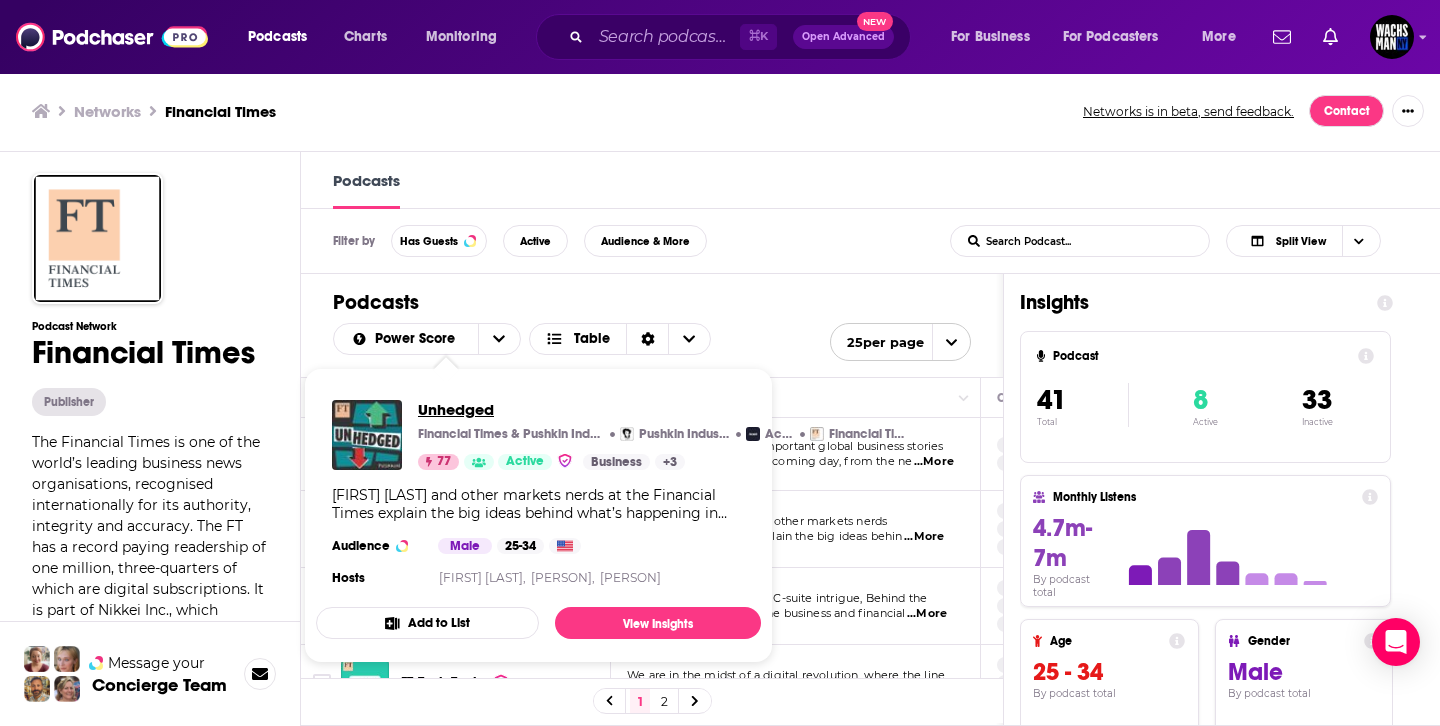 click on "Unhedged" at bounding box center [663, 409] 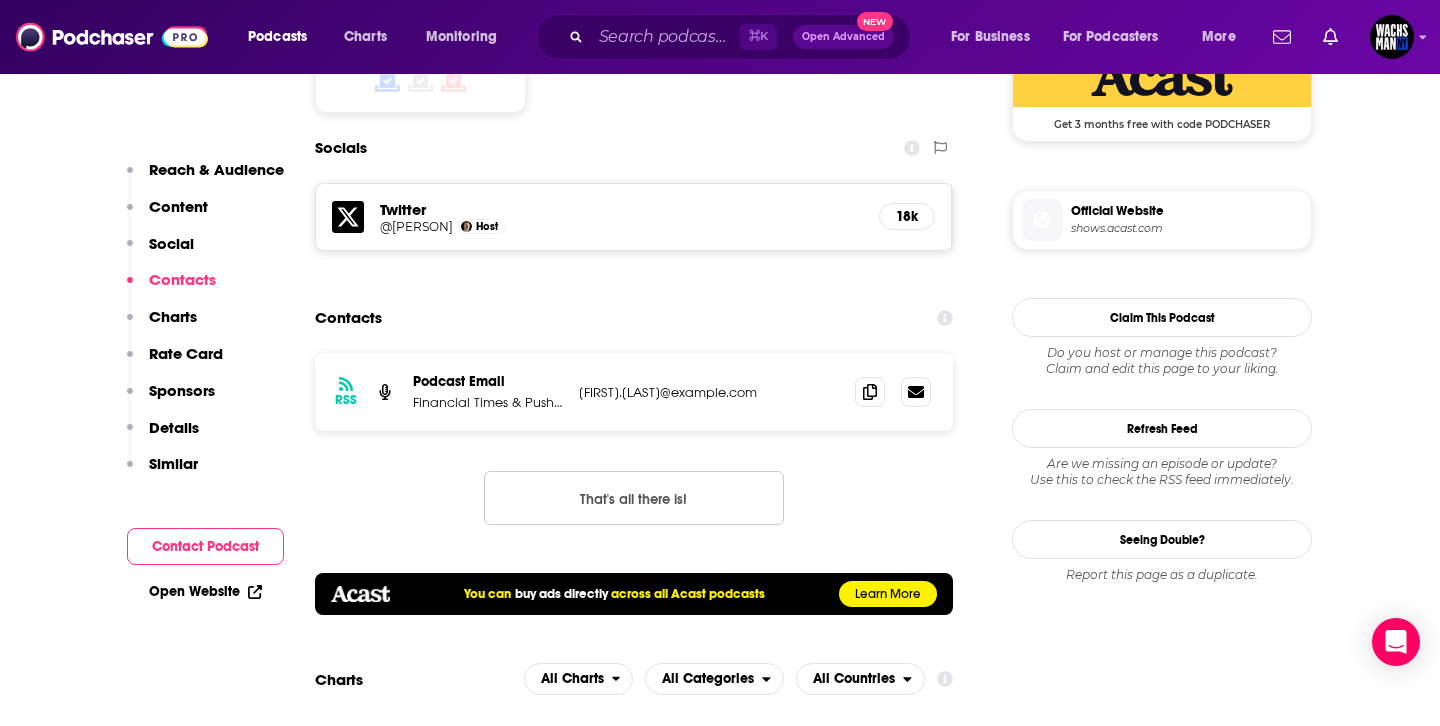 scroll, scrollTop: 1798, scrollLeft: 0, axis: vertical 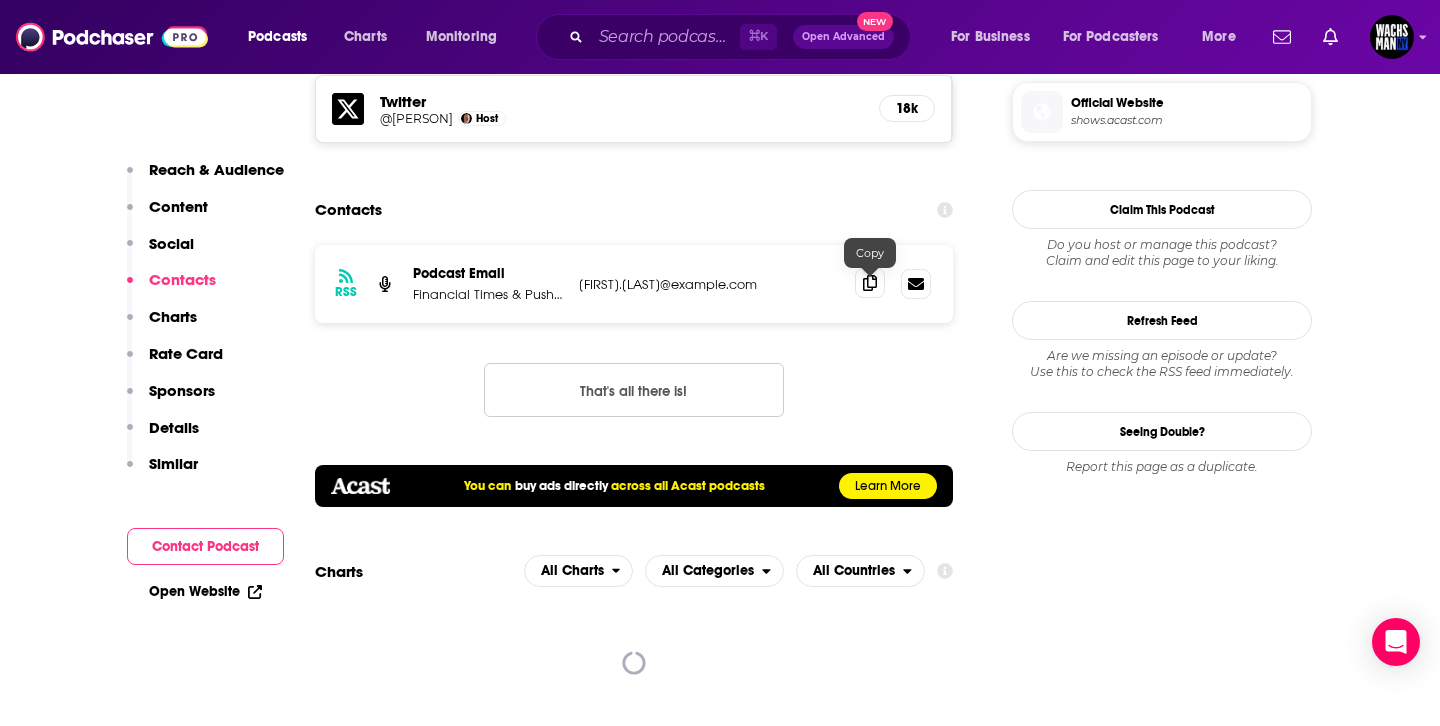 click at bounding box center (870, 283) 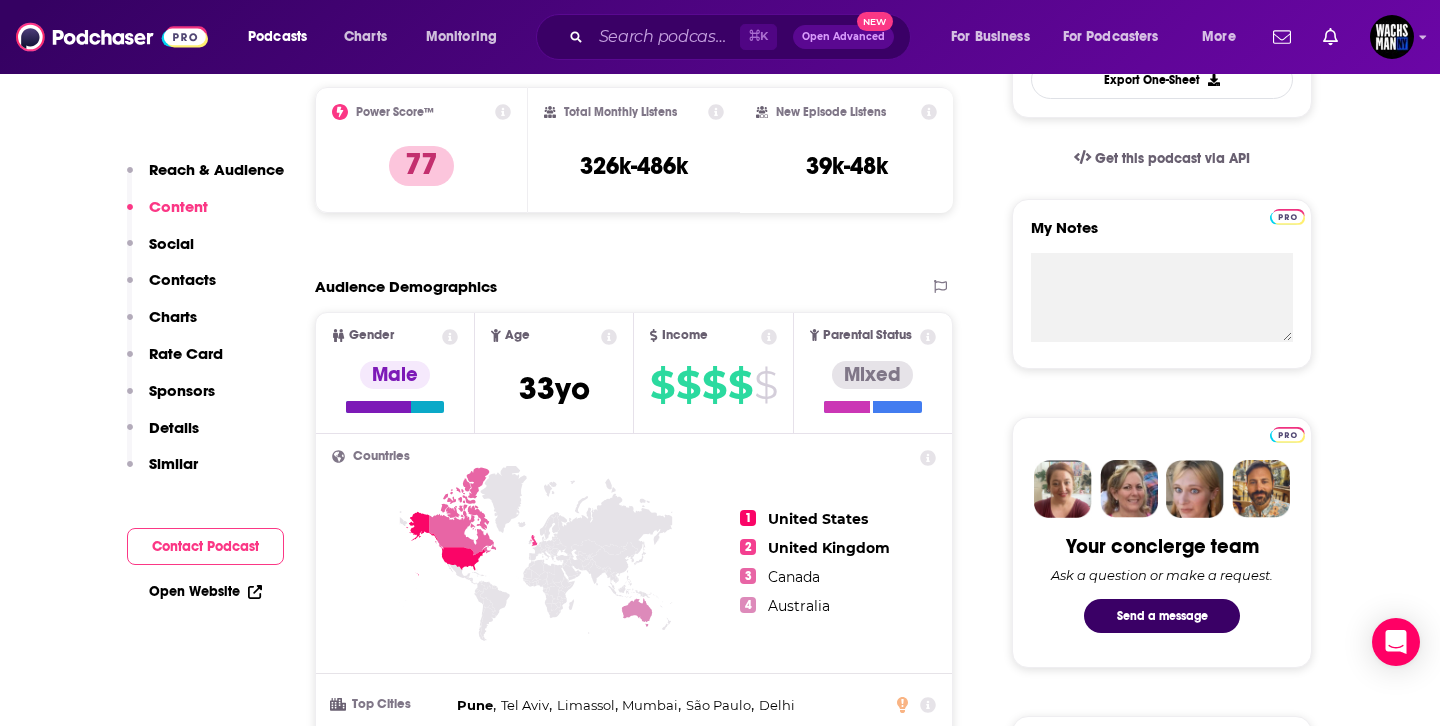 scroll, scrollTop: 0, scrollLeft: 0, axis: both 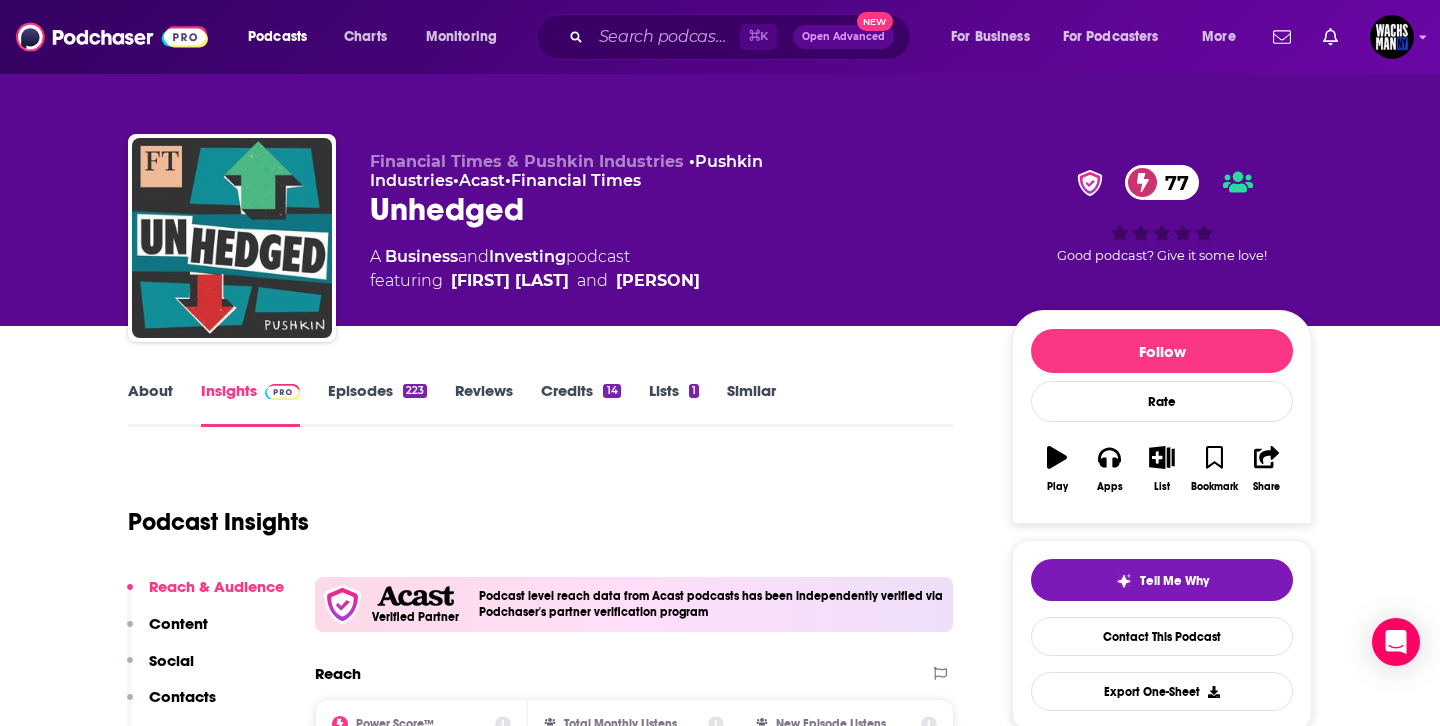 drag, startPoint x: 785, startPoint y: 295, endPoint x: 440, endPoint y: 284, distance: 345.17532 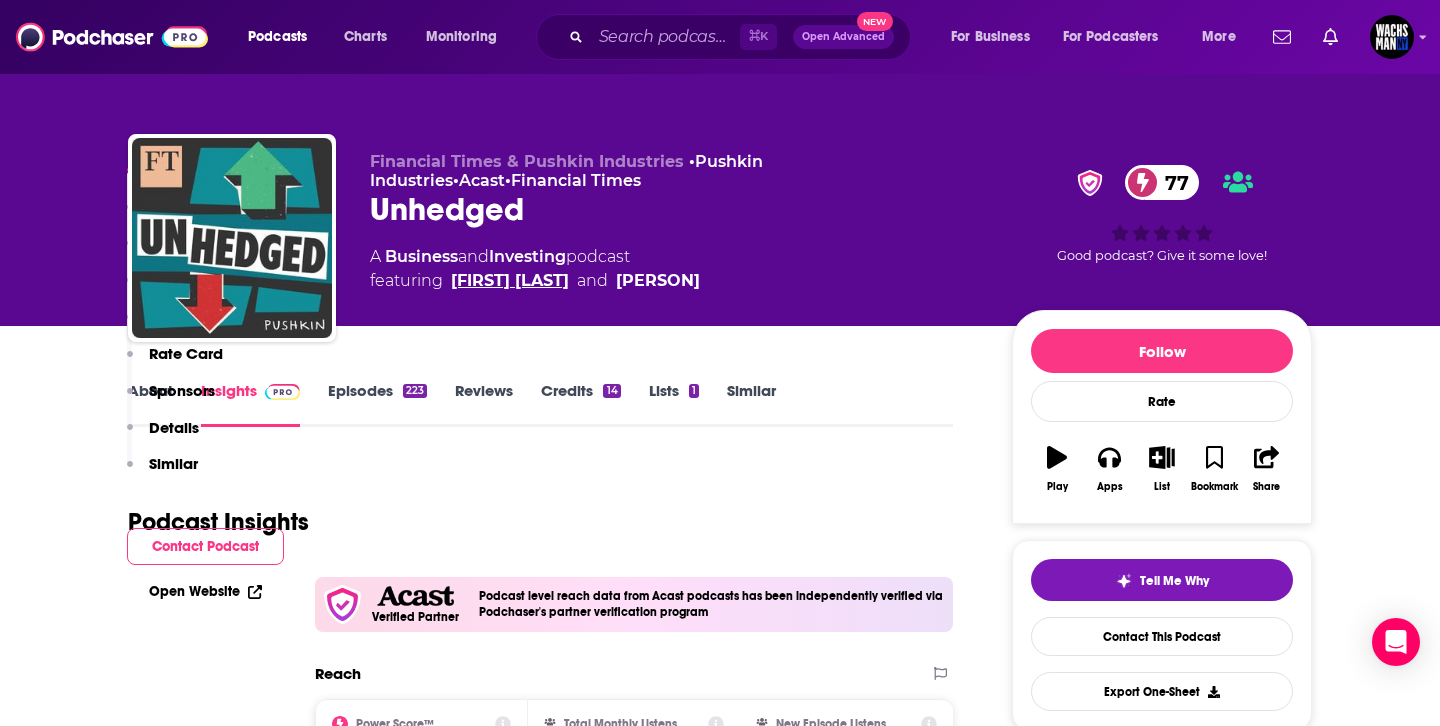scroll, scrollTop: 670, scrollLeft: 0, axis: vertical 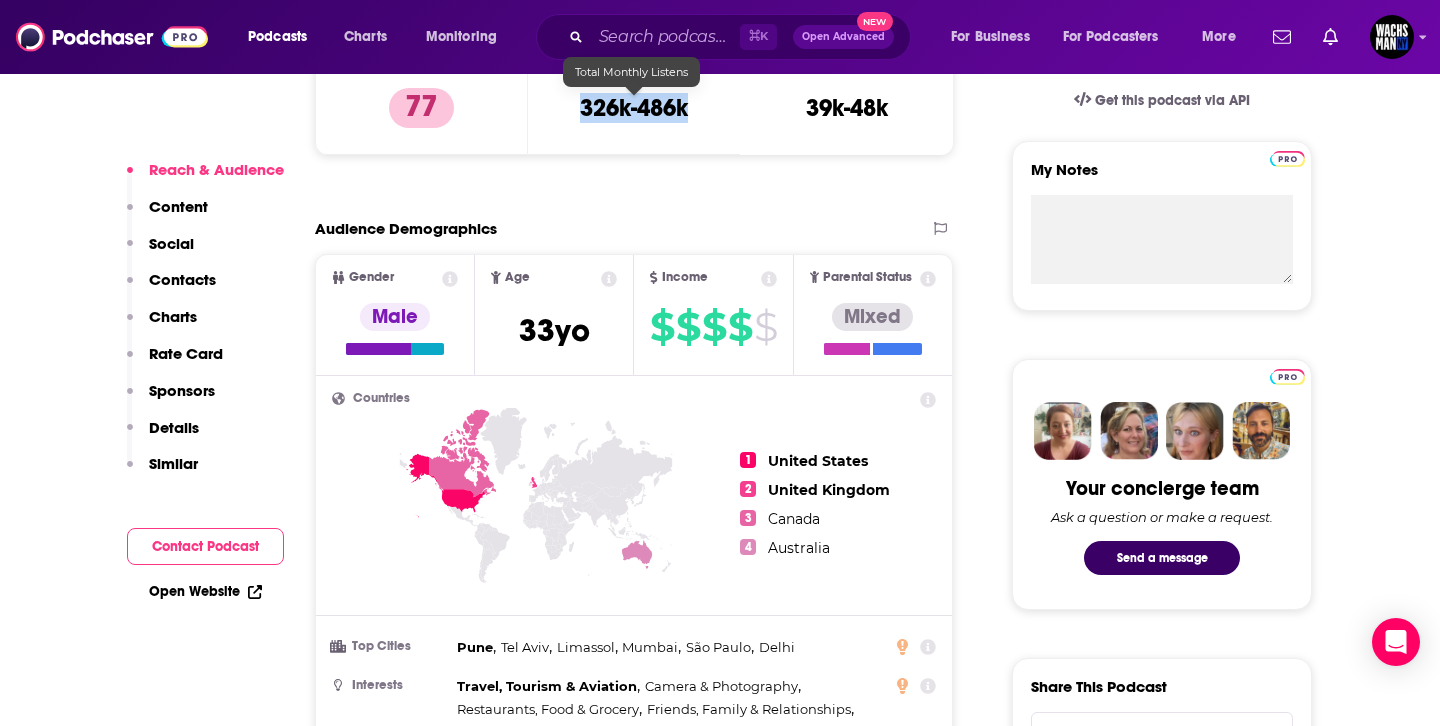 drag, startPoint x: 704, startPoint y: 119, endPoint x: 567, endPoint y: 116, distance: 137.03284 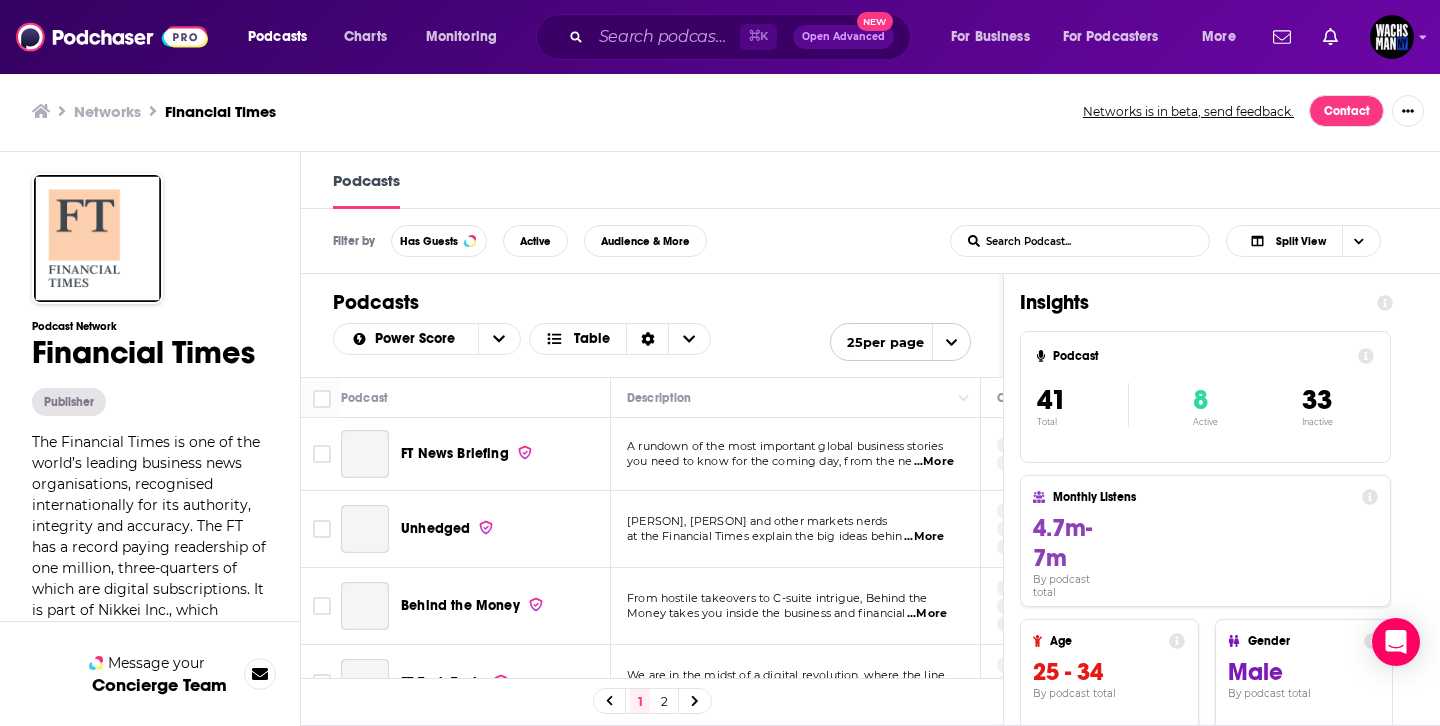 scroll, scrollTop: 0, scrollLeft: 0, axis: both 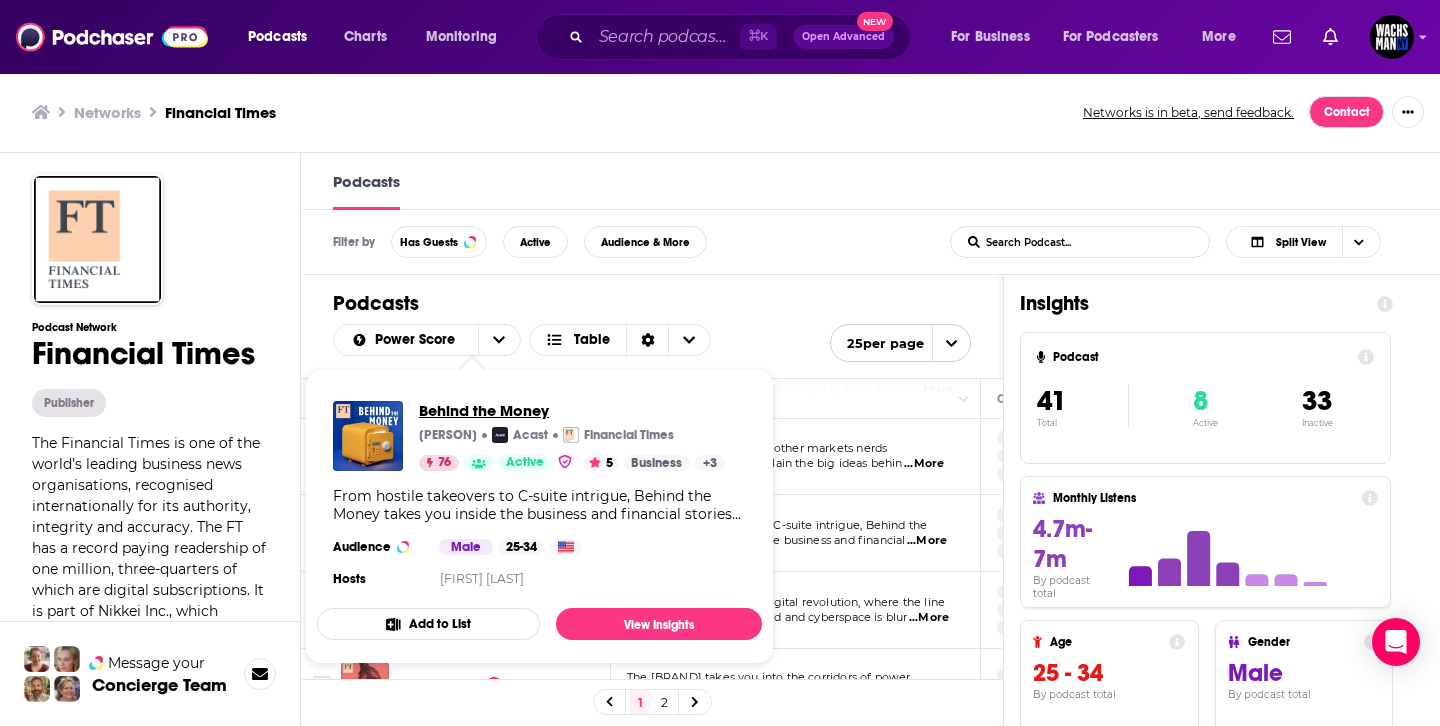 click on "Behind the Money" at bounding box center [572, 410] 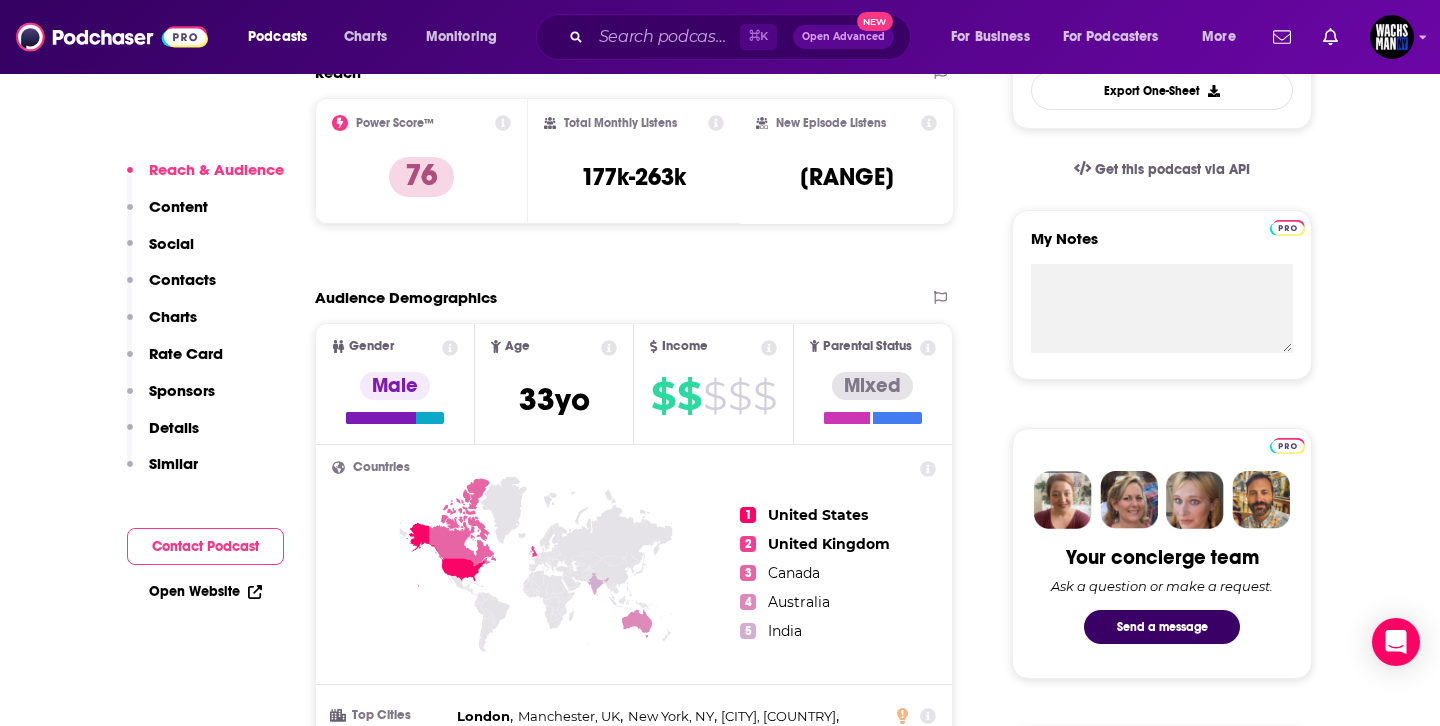 scroll, scrollTop: 650, scrollLeft: 0, axis: vertical 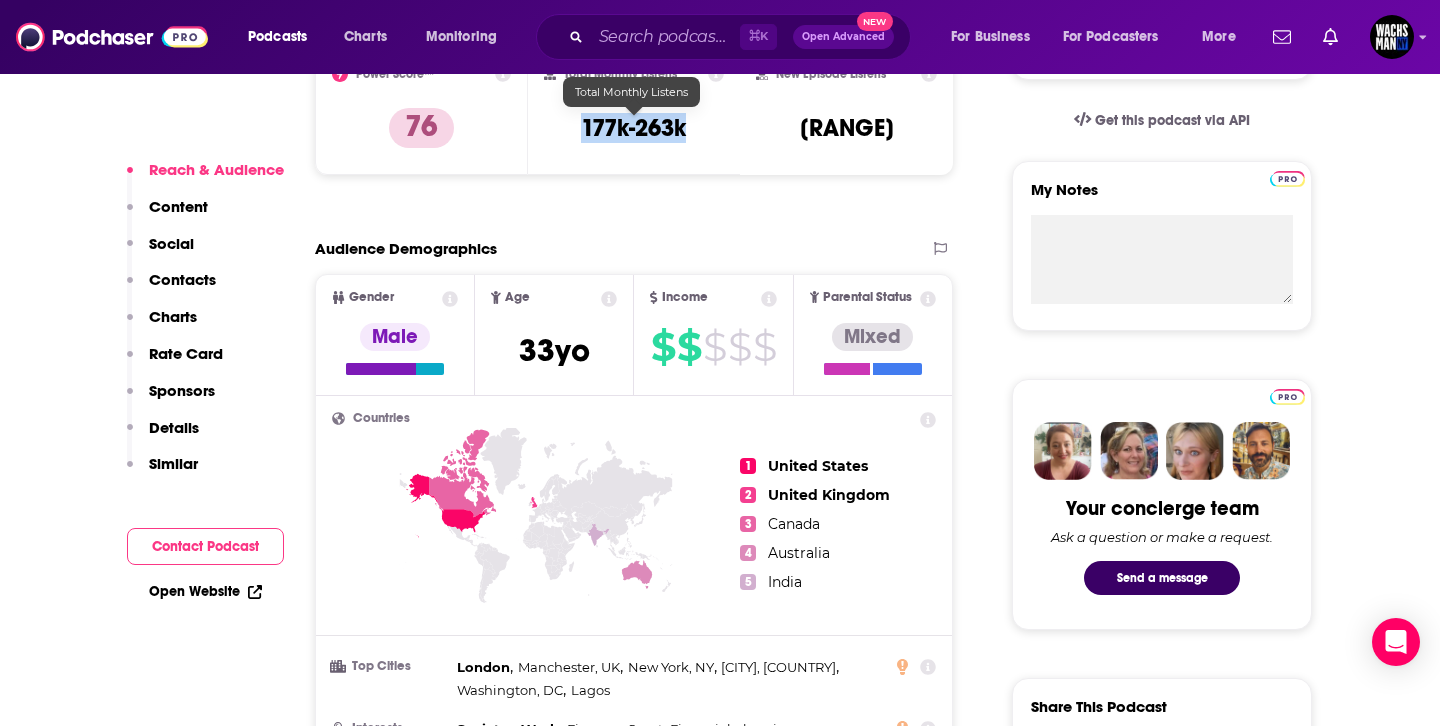 drag, startPoint x: 693, startPoint y: 139, endPoint x: 577, endPoint y: 136, distance: 116.03879 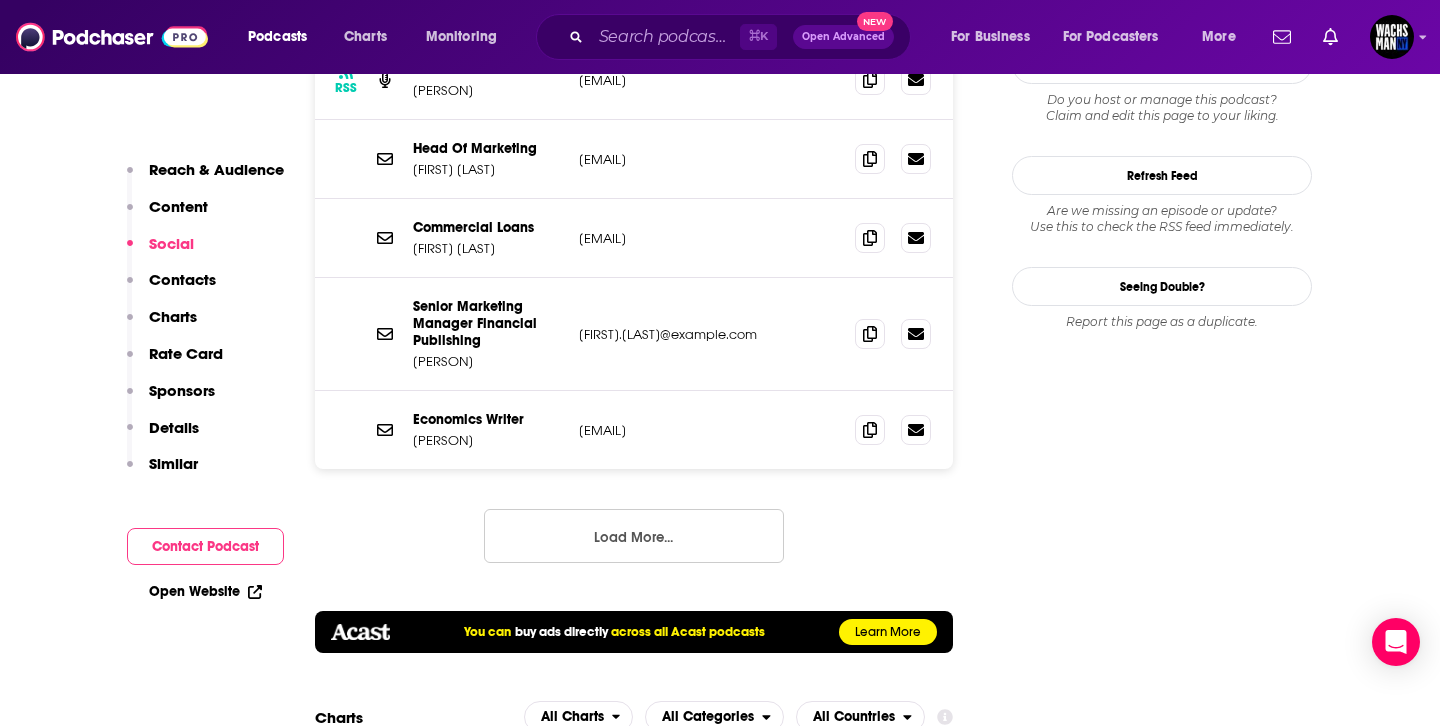 scroll, scrollTop: 1903, scrollLeft: 0, axis: vertical 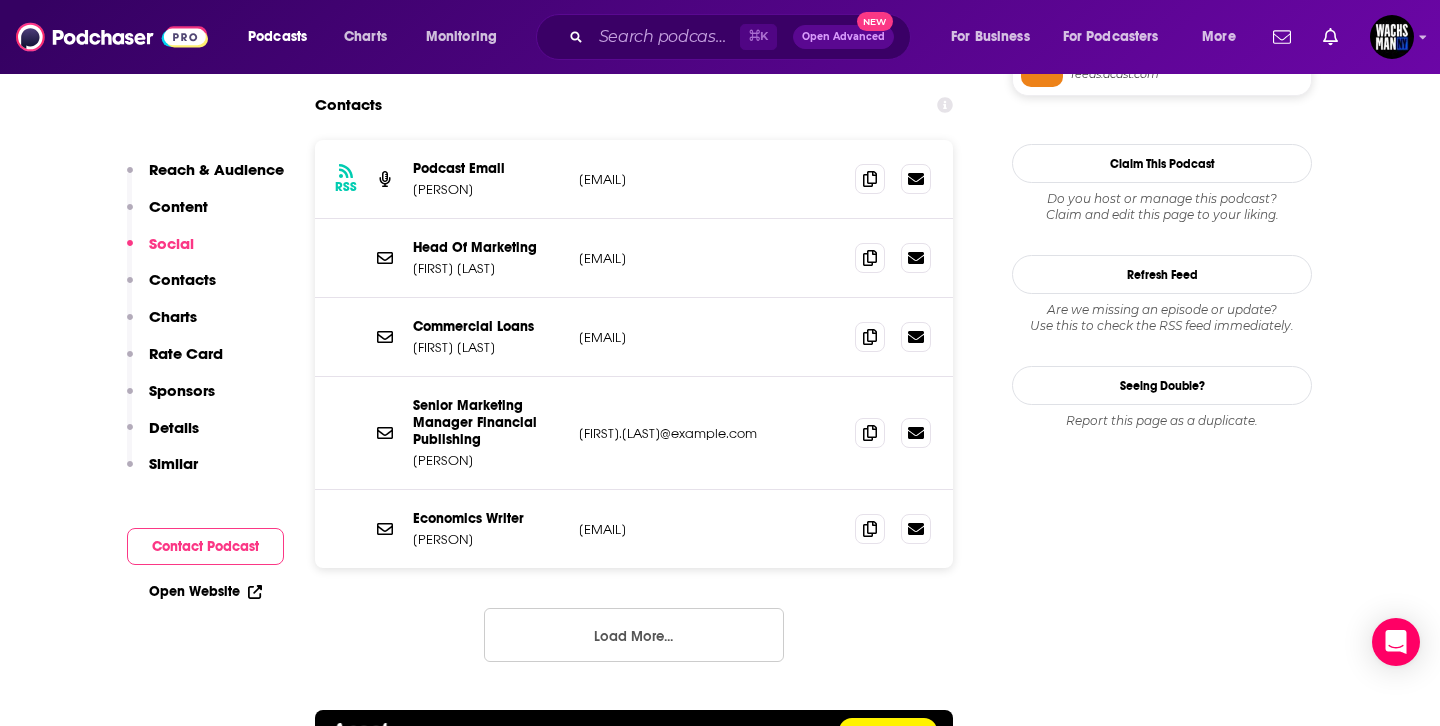 click on "Load More..." at bounding box center [634, 635] 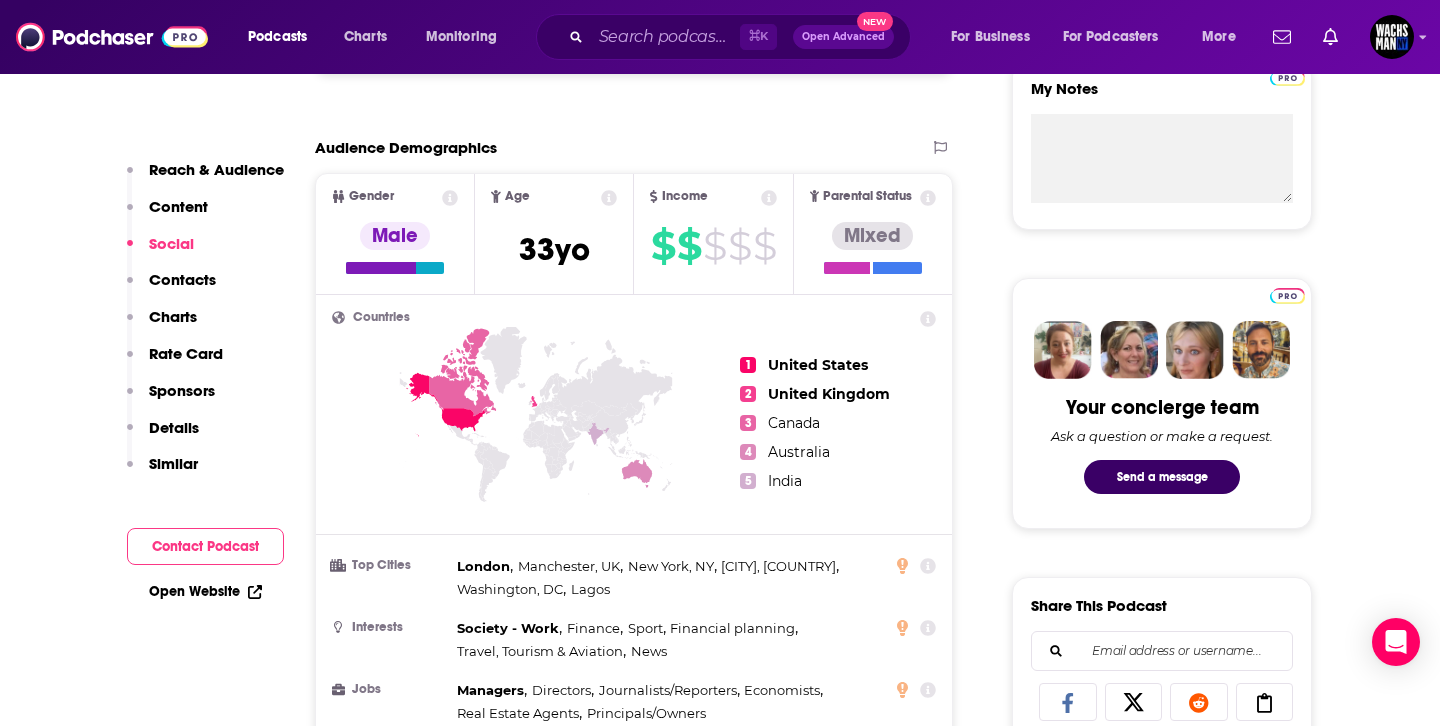 scroll, scrollTop: 473, scrollLeft: 0, axis: vertical 